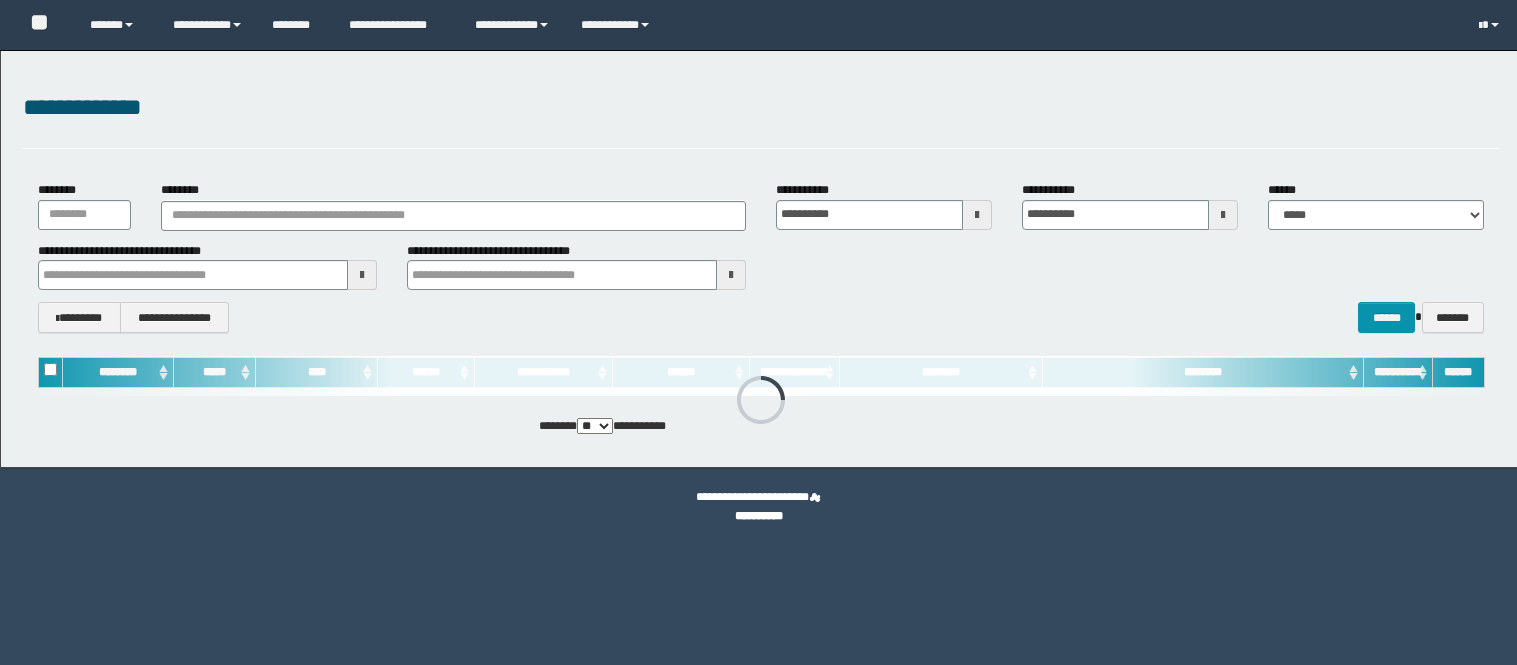 scroll, scrollTop: 0, scrollLeft: 0, axis: both 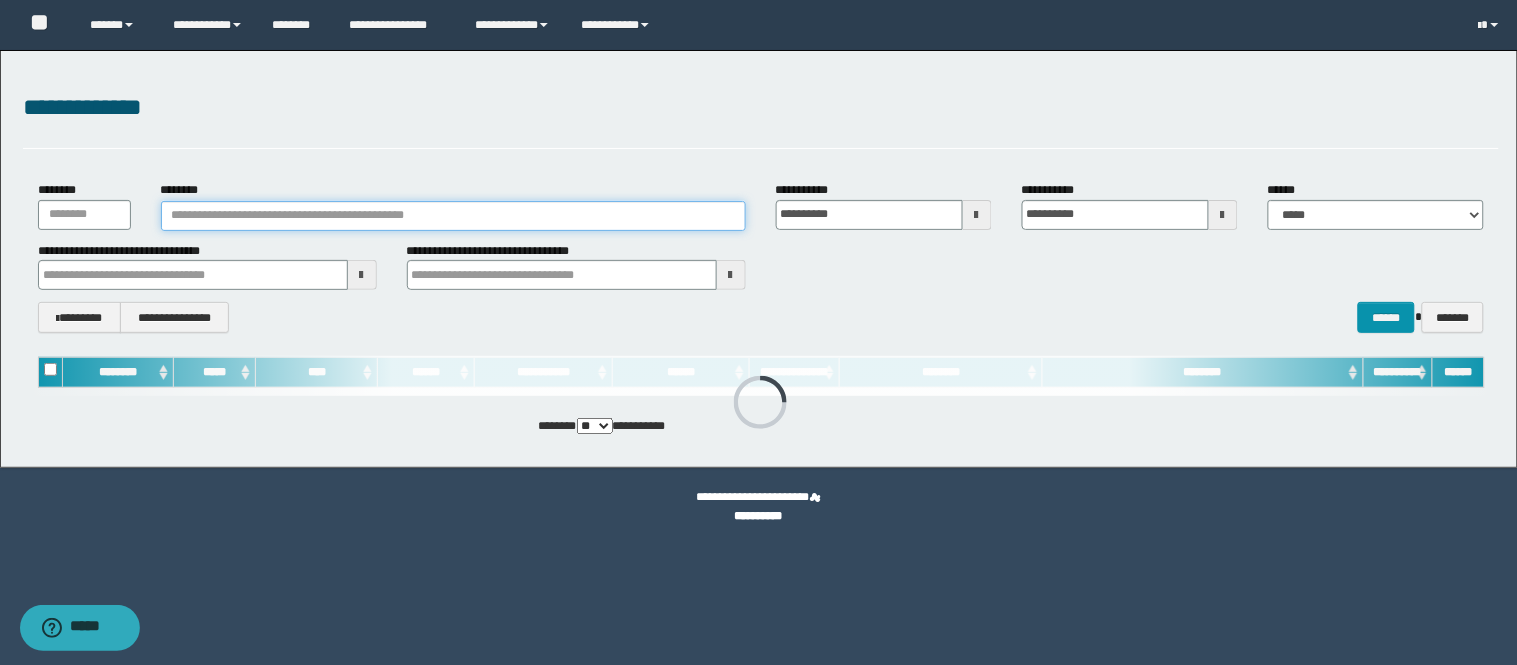 click on "********" at bounding box center [453, 216] 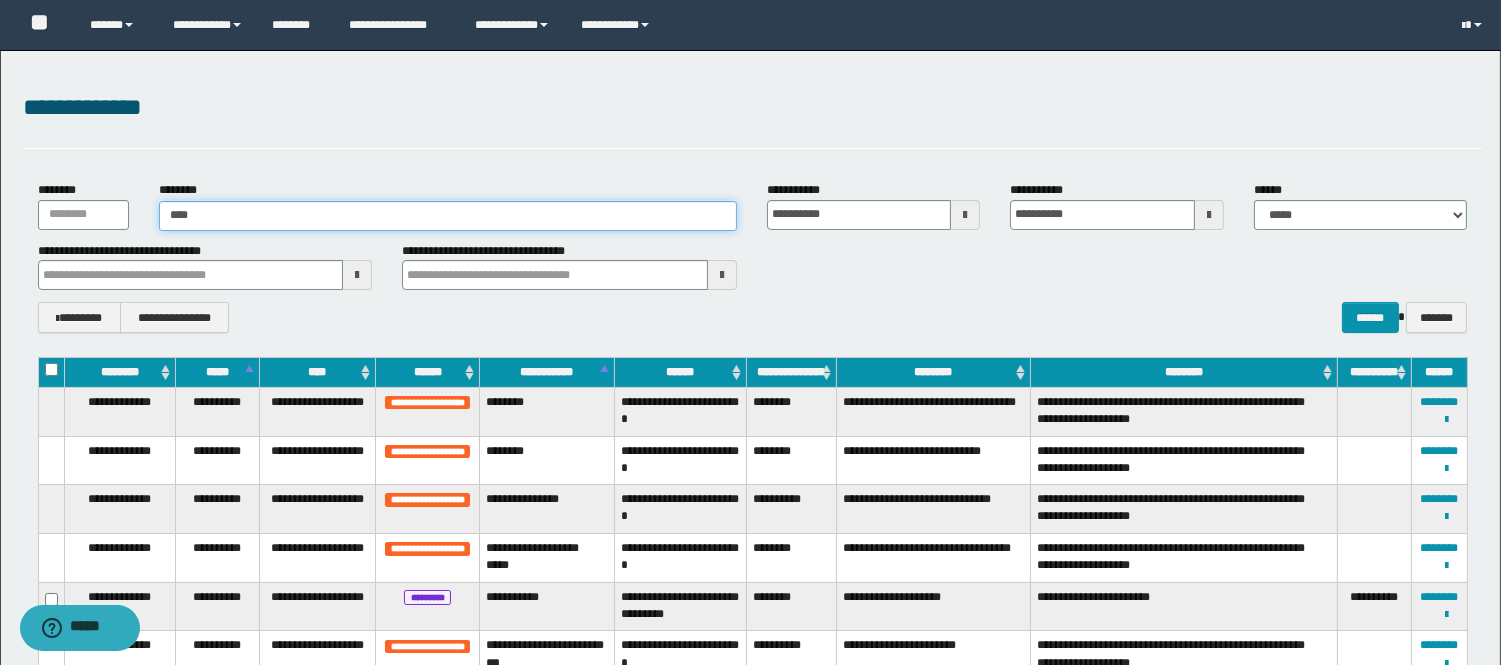 type on "*****" 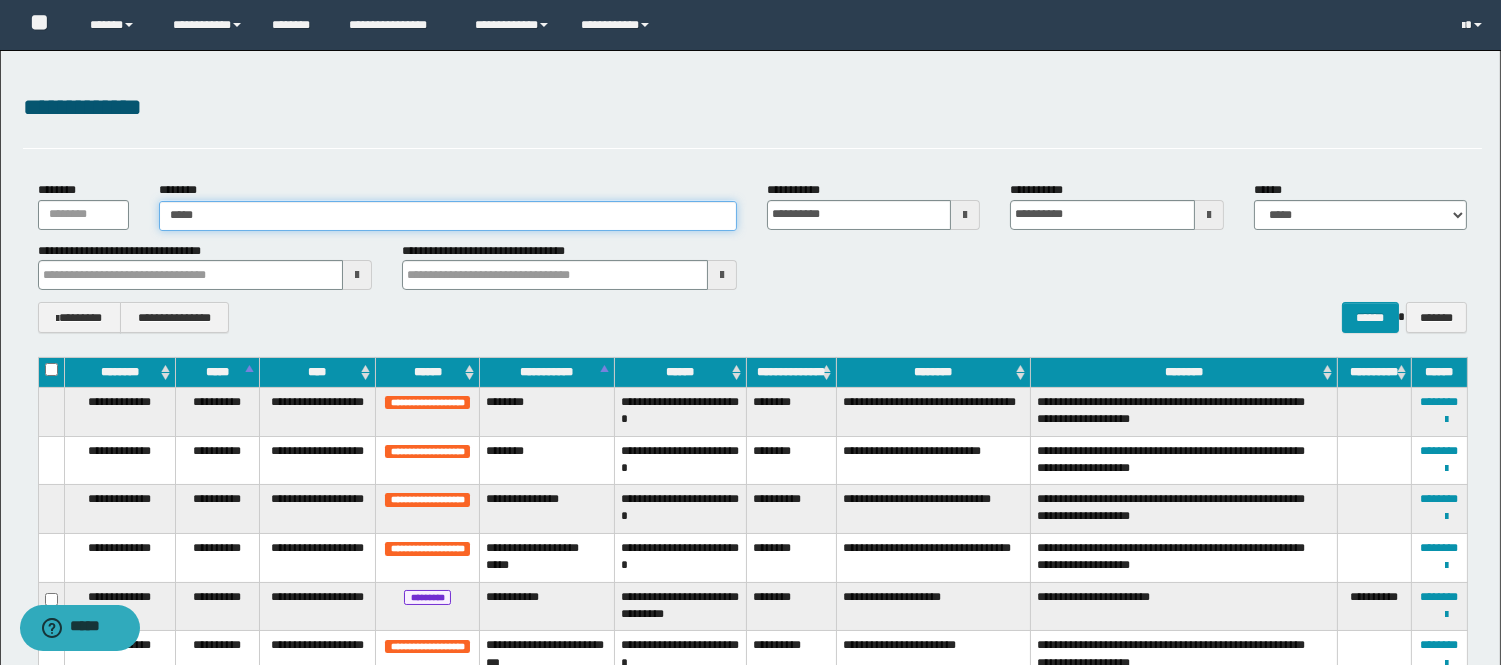 type on "*****" 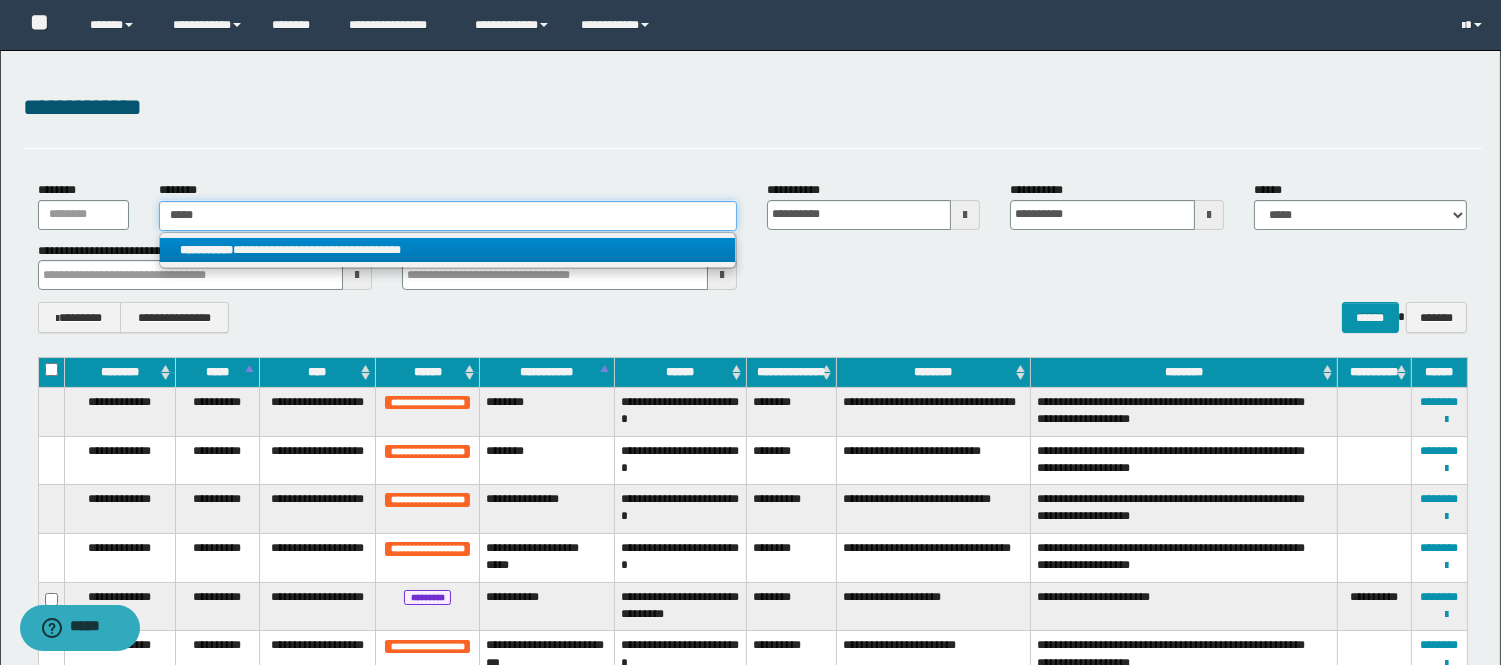 type on "*****" 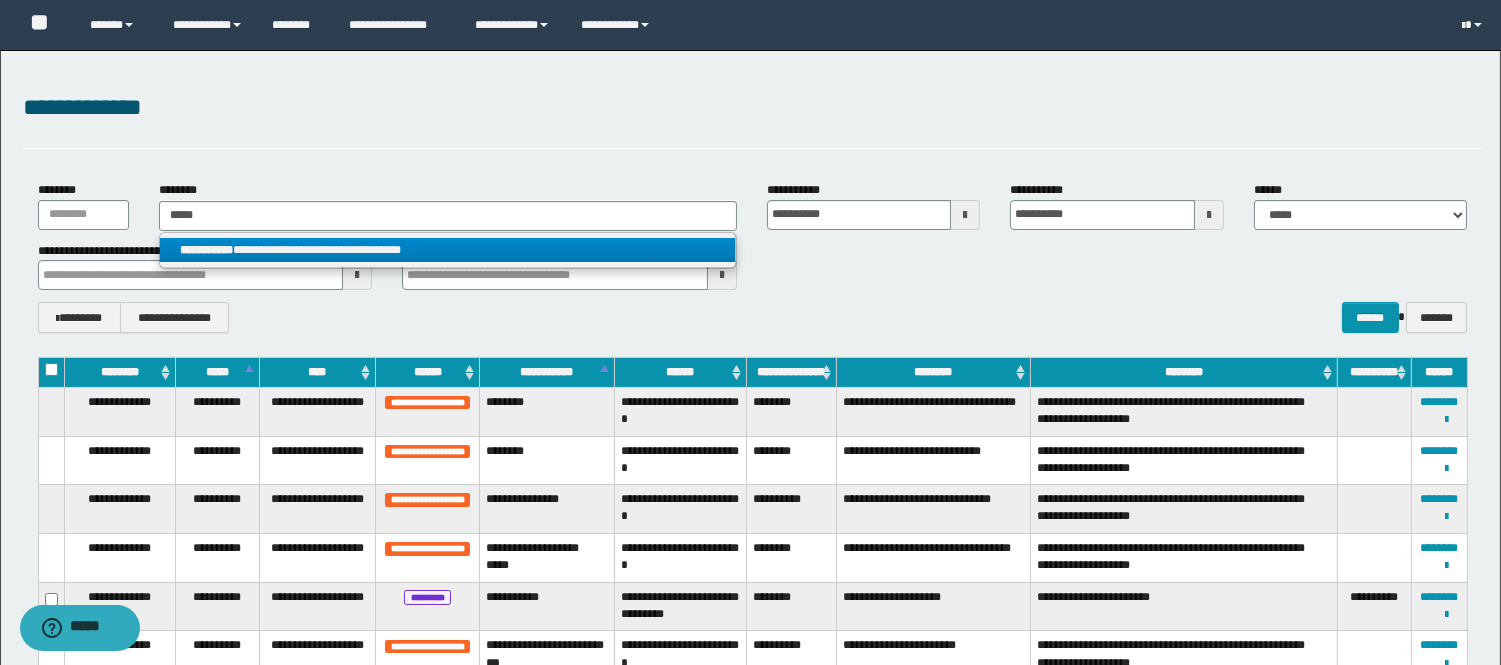 click on "**********" at bounding box center (448, 250) 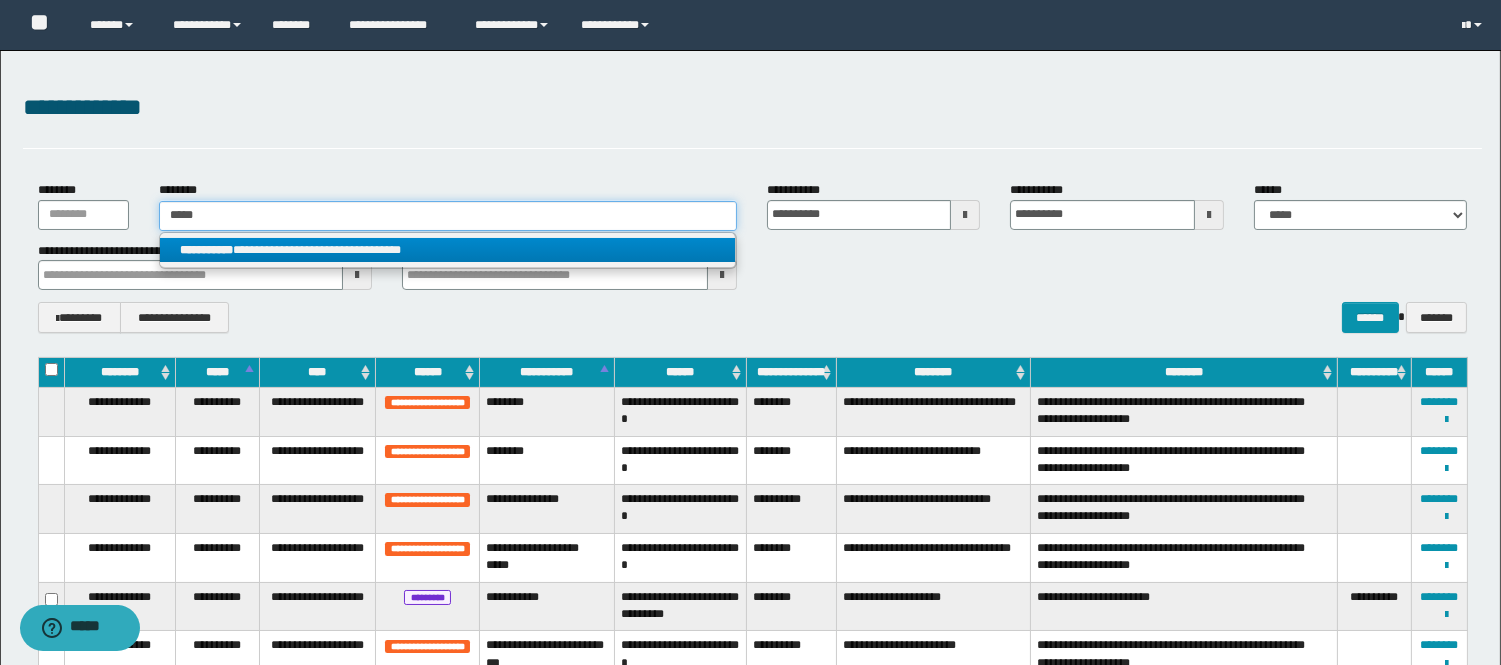 type 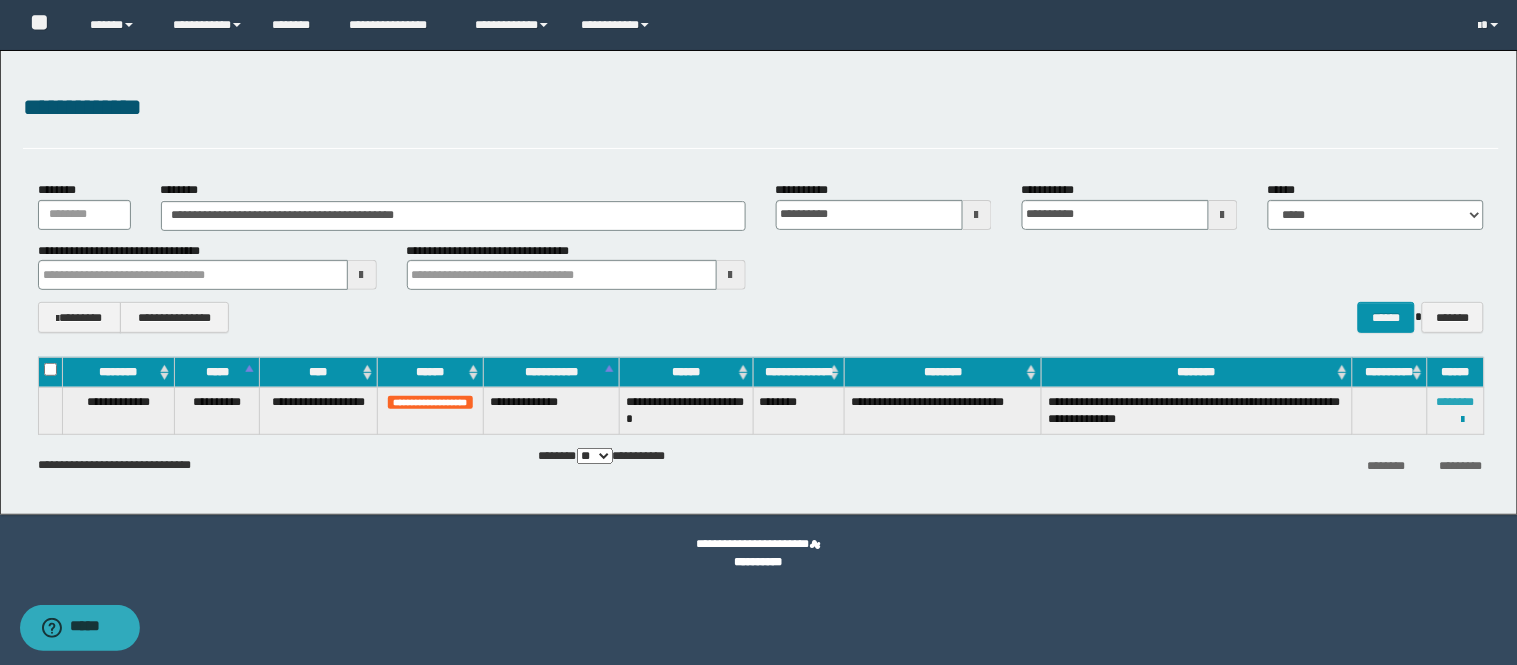 click on "********" at bounding box center [1456, 402] 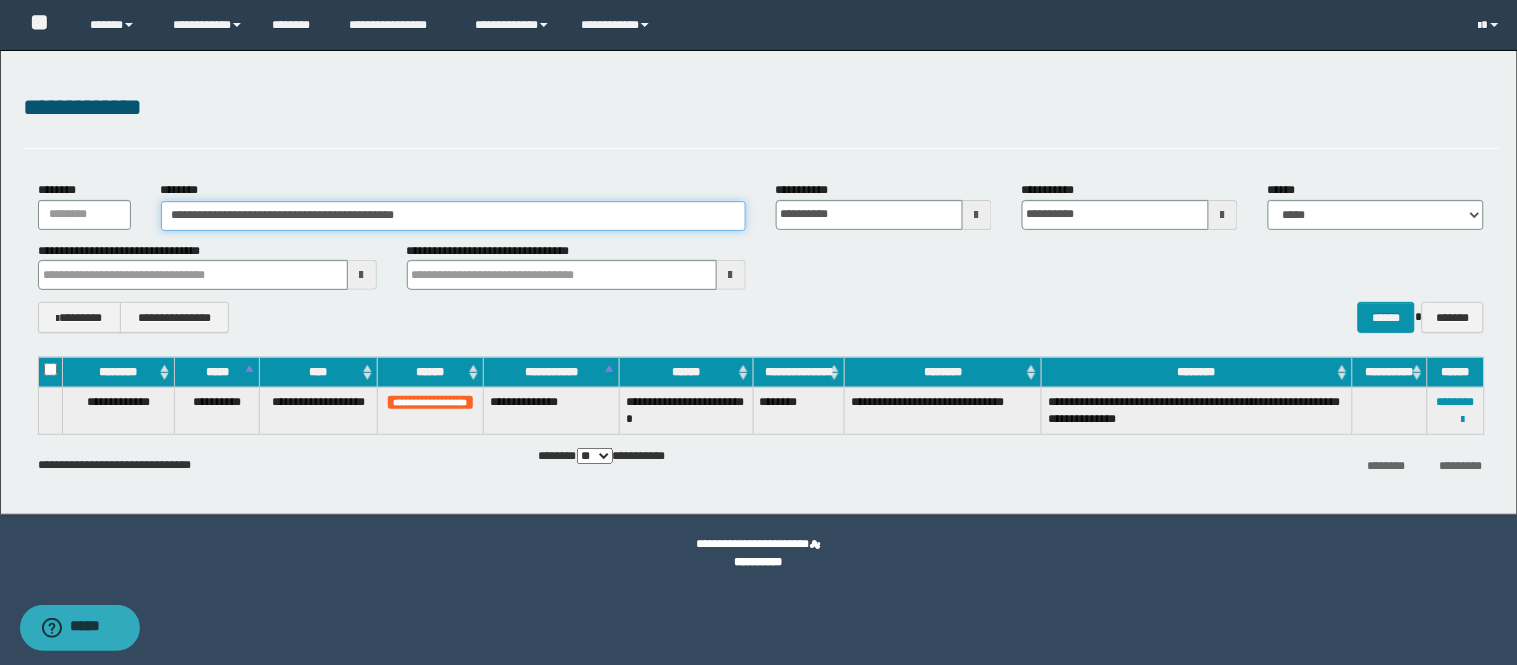 drag, startPoint x: 441, startPoint y: 207, endPoint x: 62, endPoint y: 212, distance: 379.033 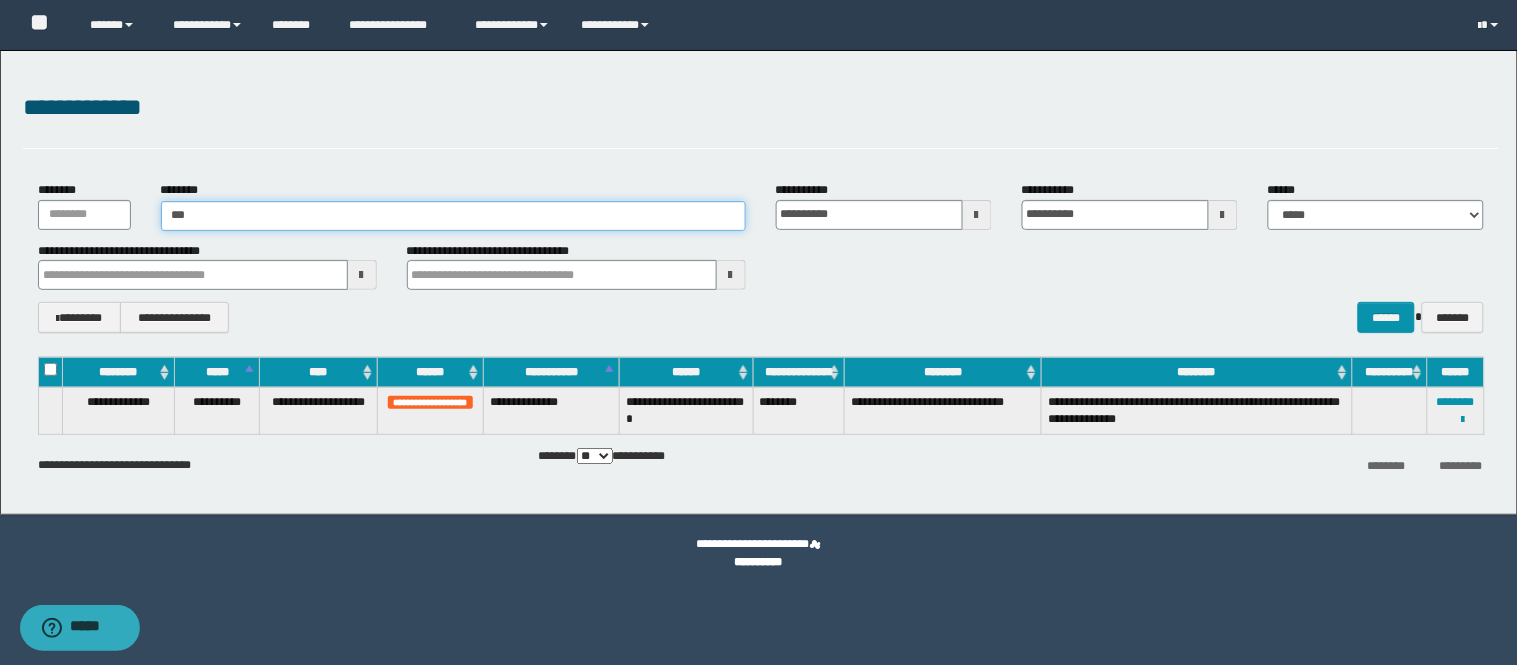 type on "****" 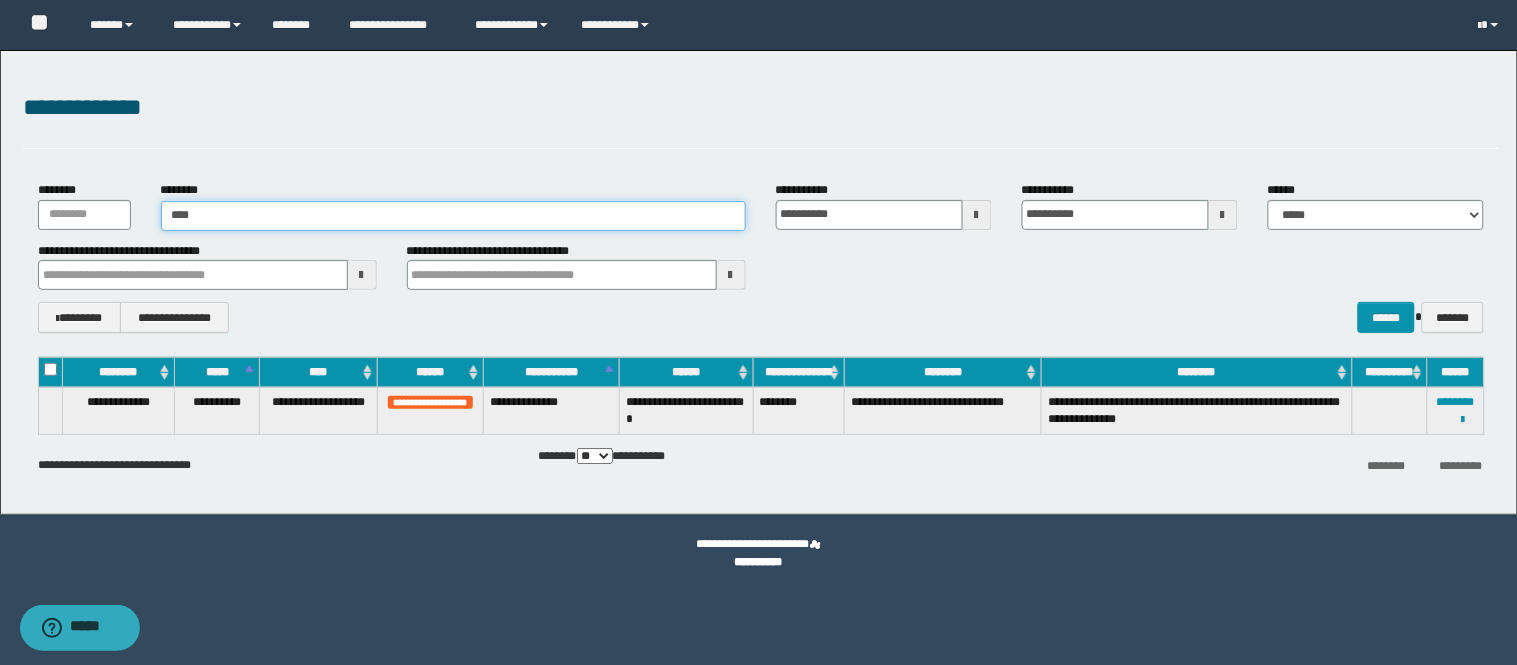 type on "****" 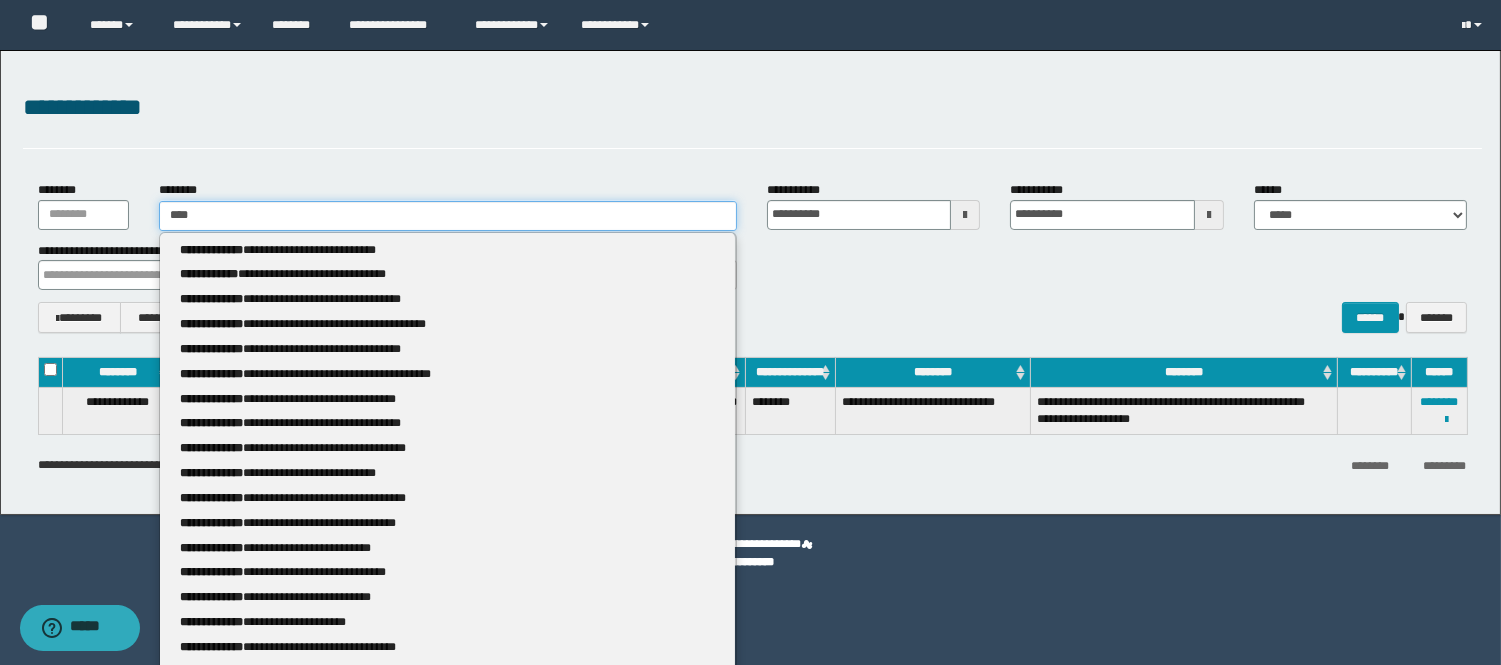 type 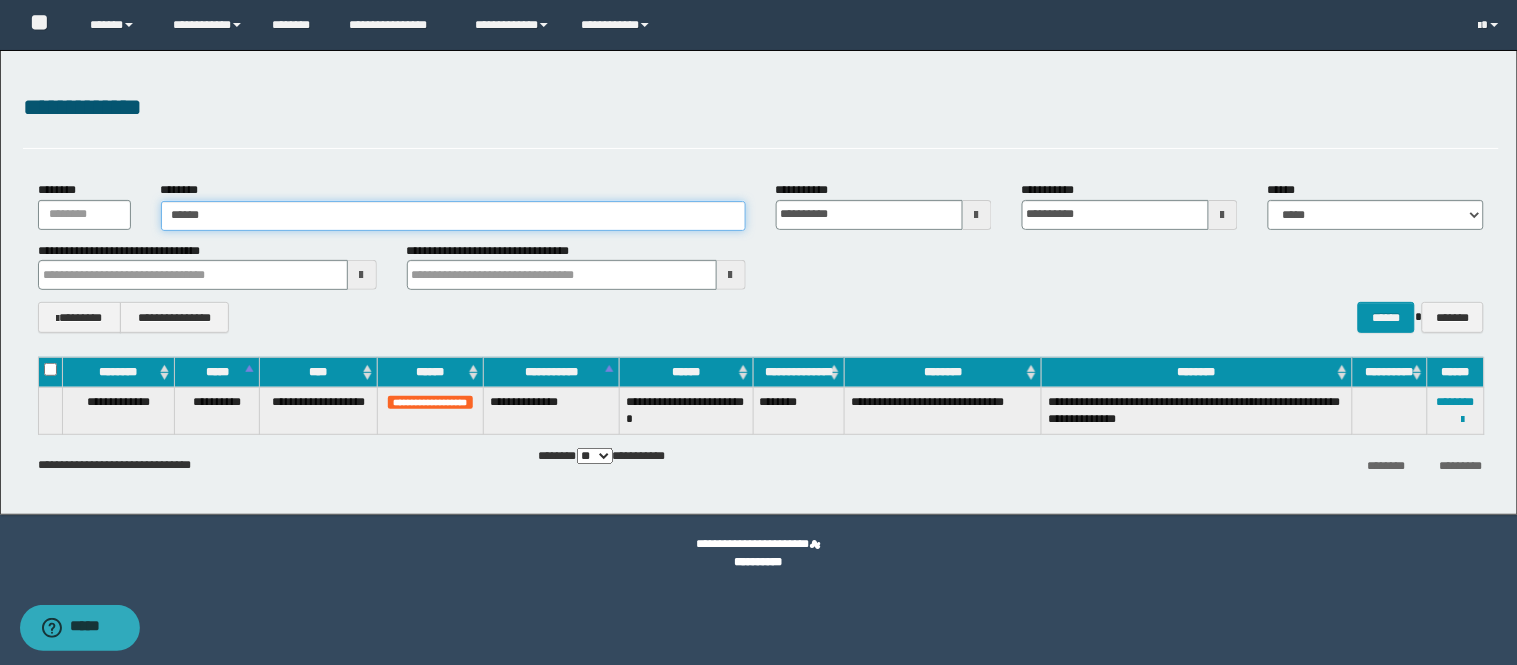 type on "*******" 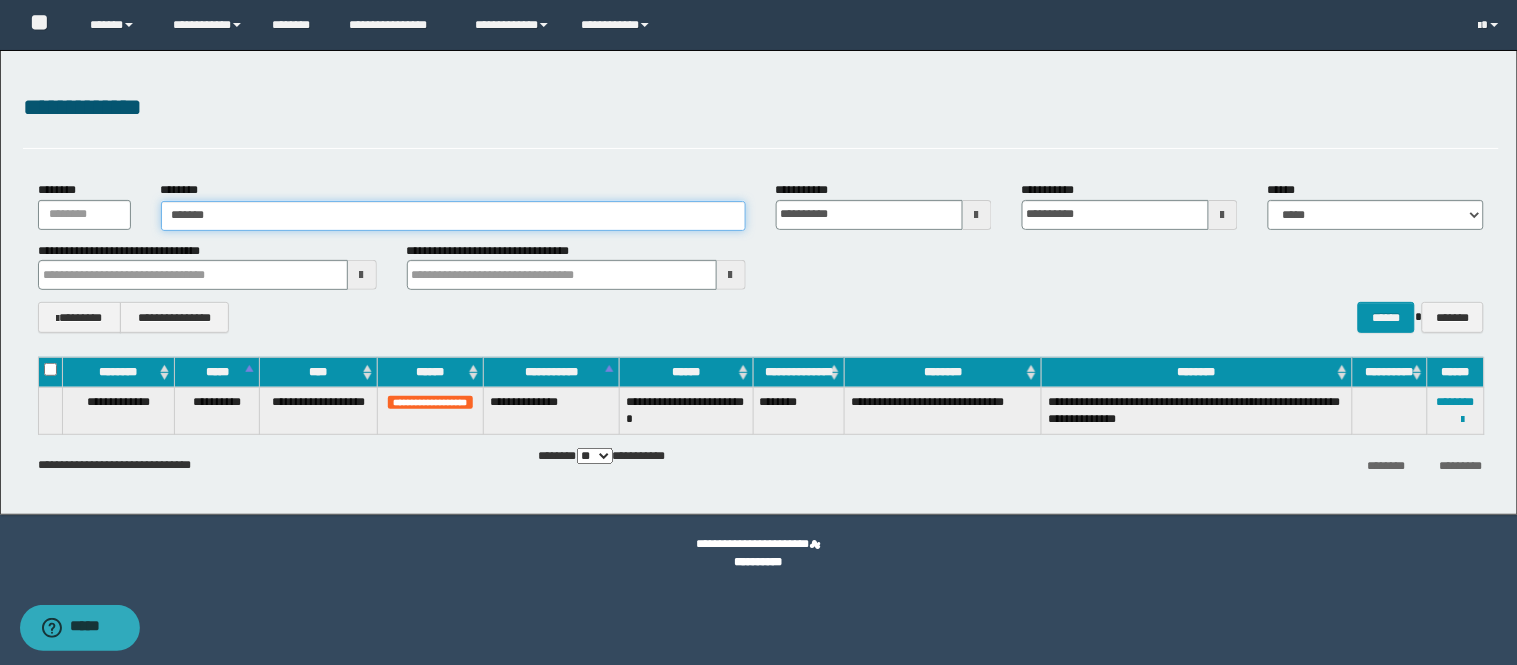 type on "*******" 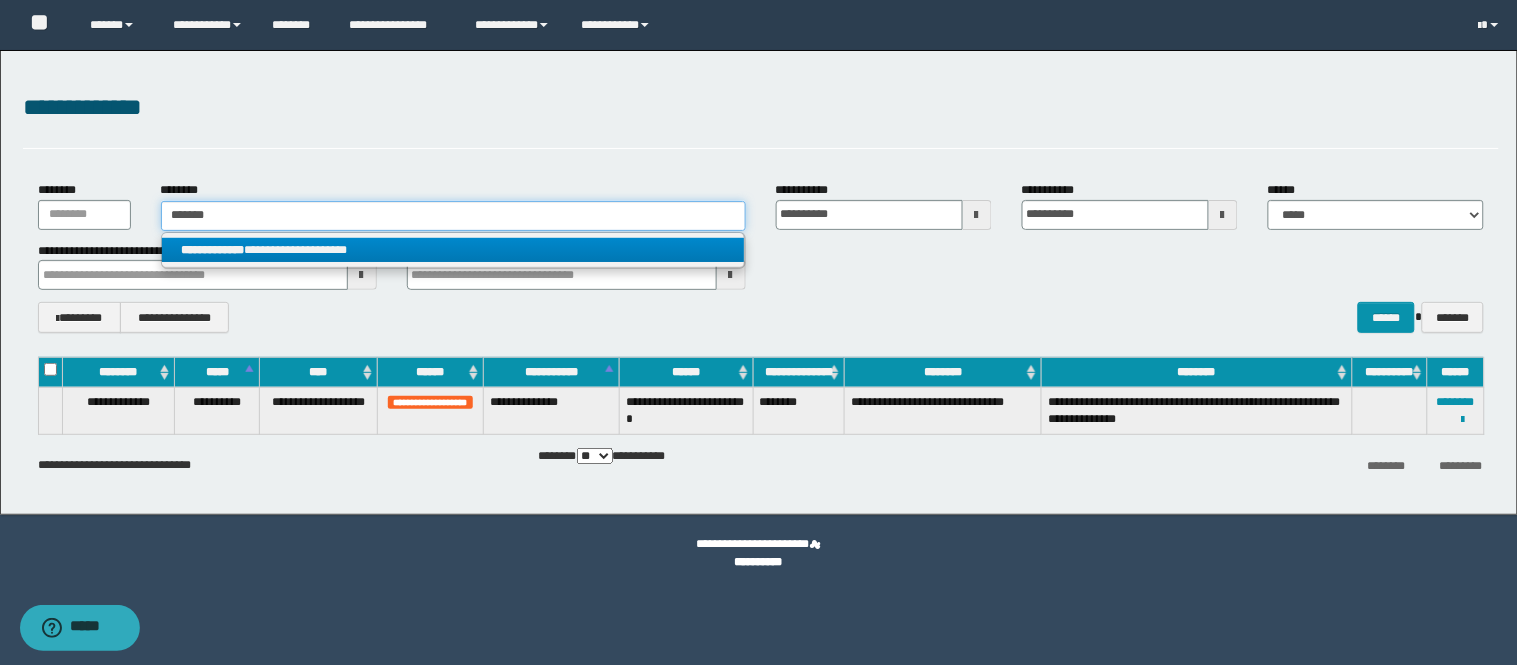 type on "*******" 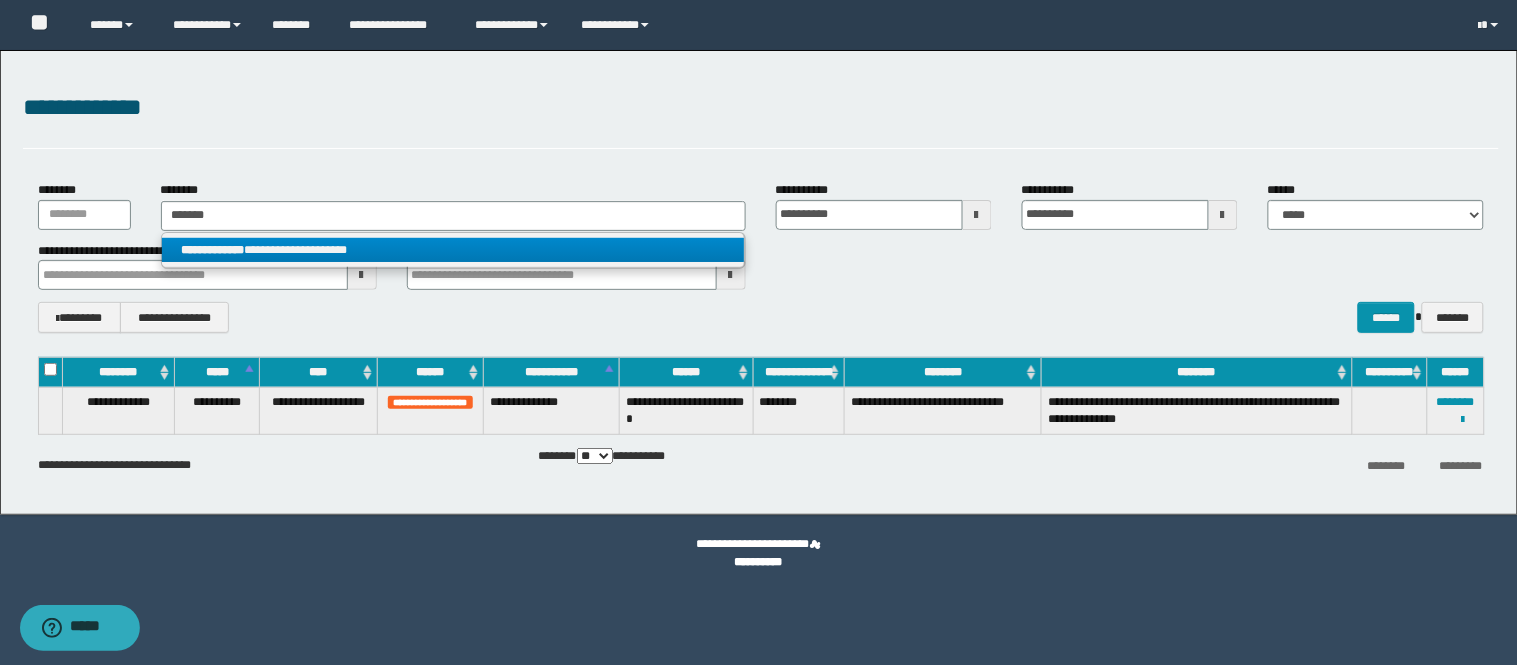 click on "**********" at bounding box center [453, 250] 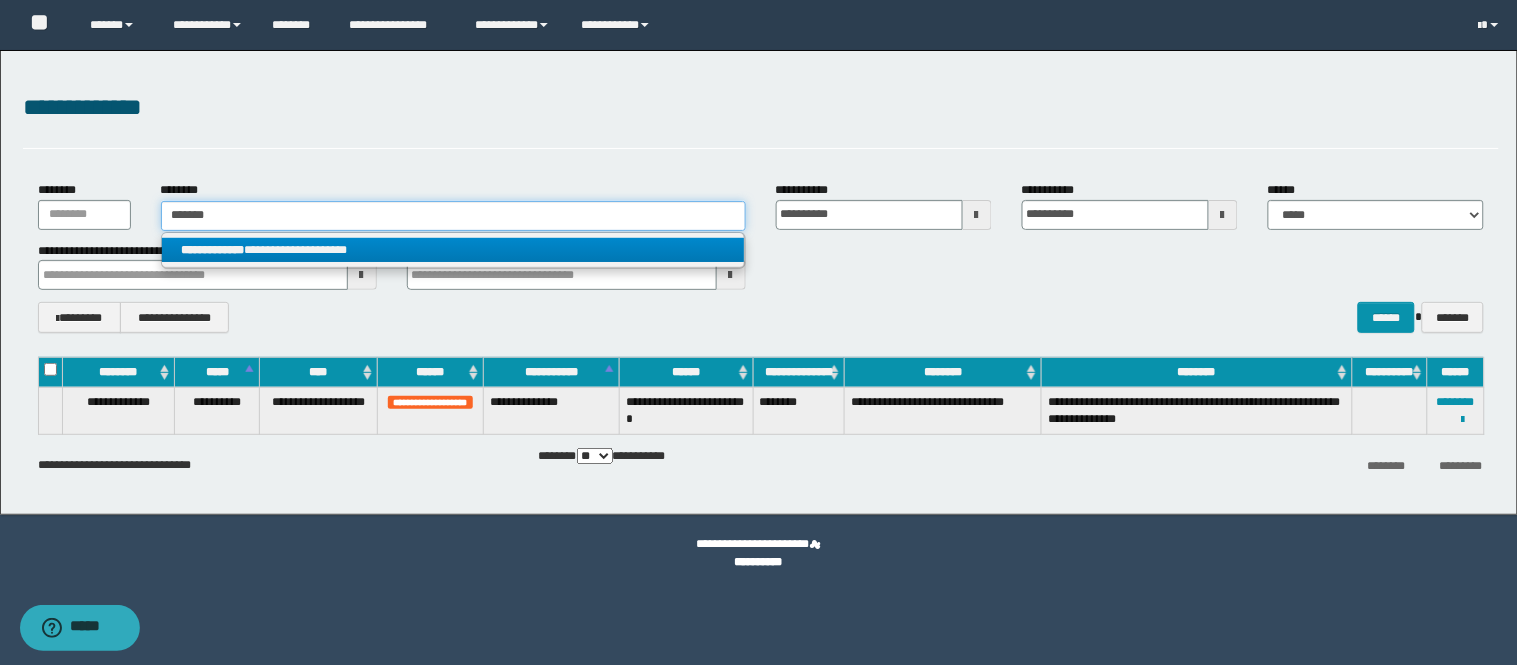 type 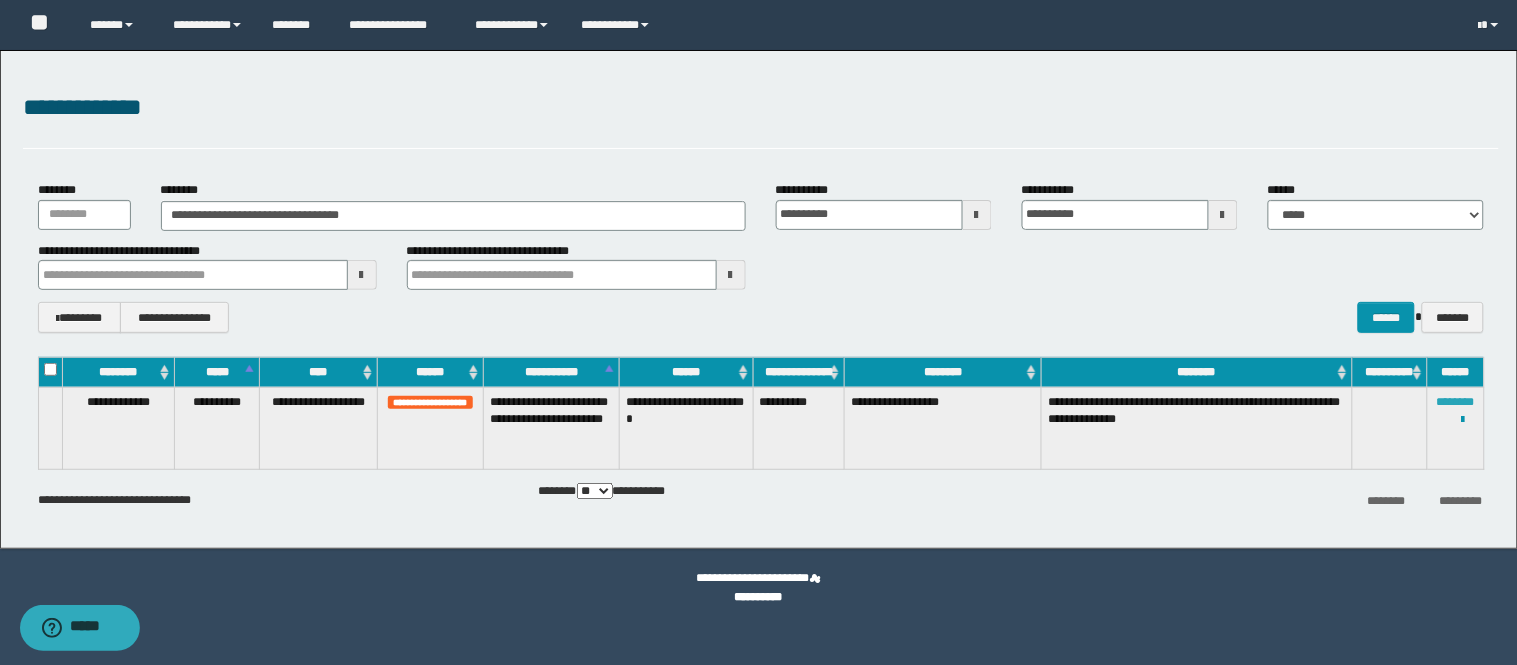 click on "********" at bounding box center [1456, 402] 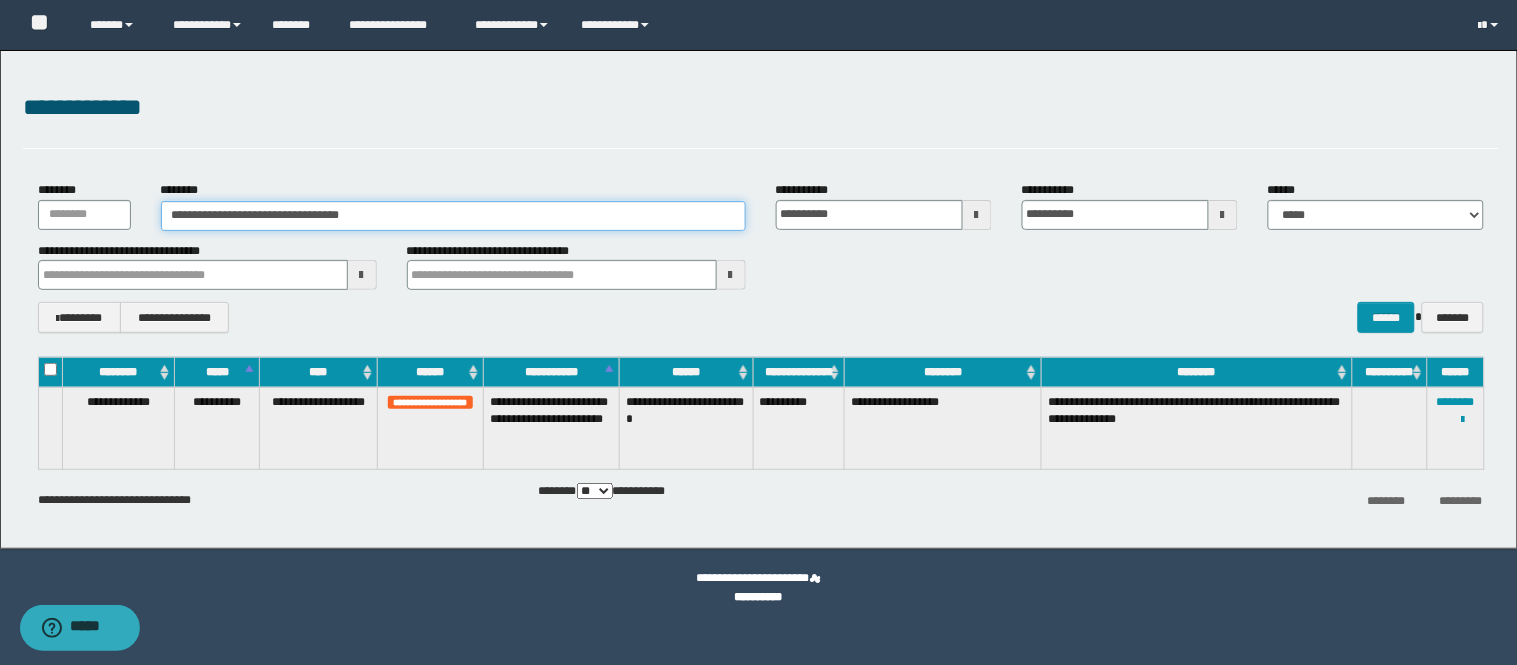 drag, startPoint x: 382, startPoint y: 206, endPoint x: 144, endPoint y: 212, distance: 238.07562 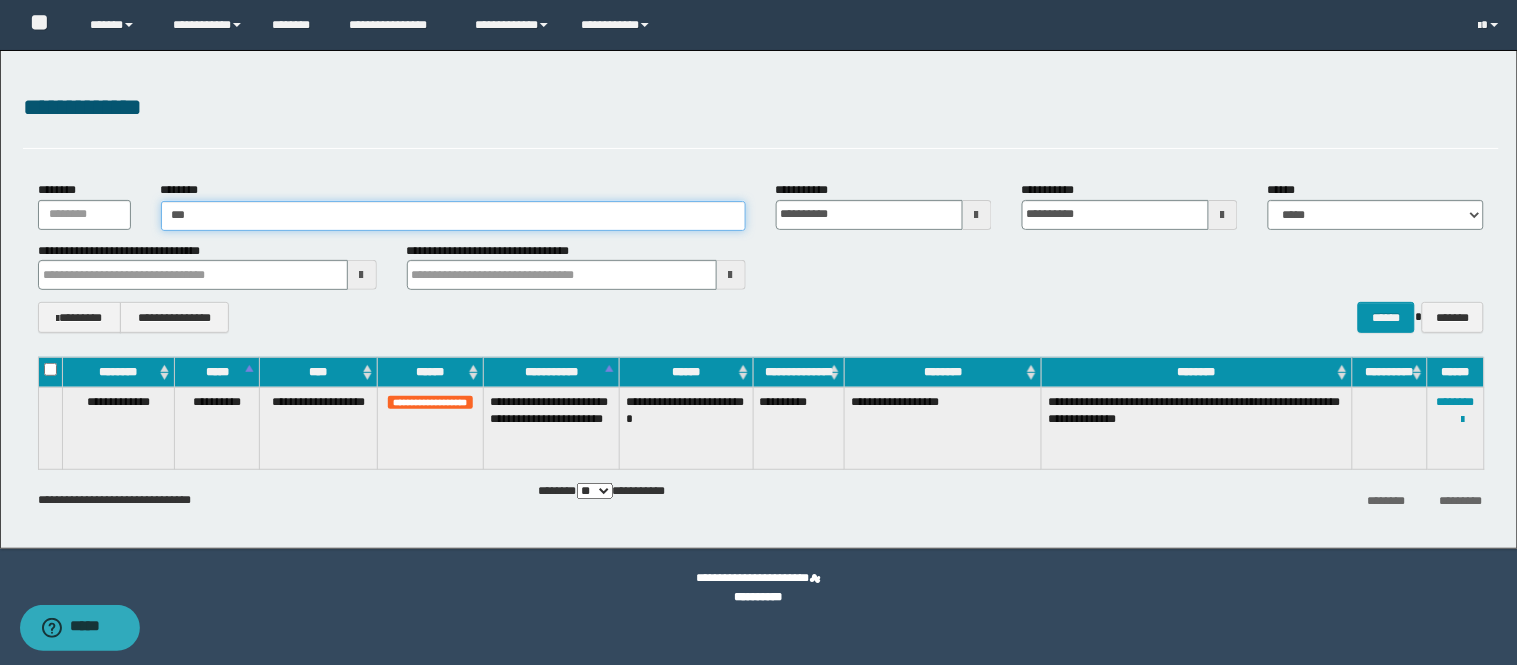 type on "****" 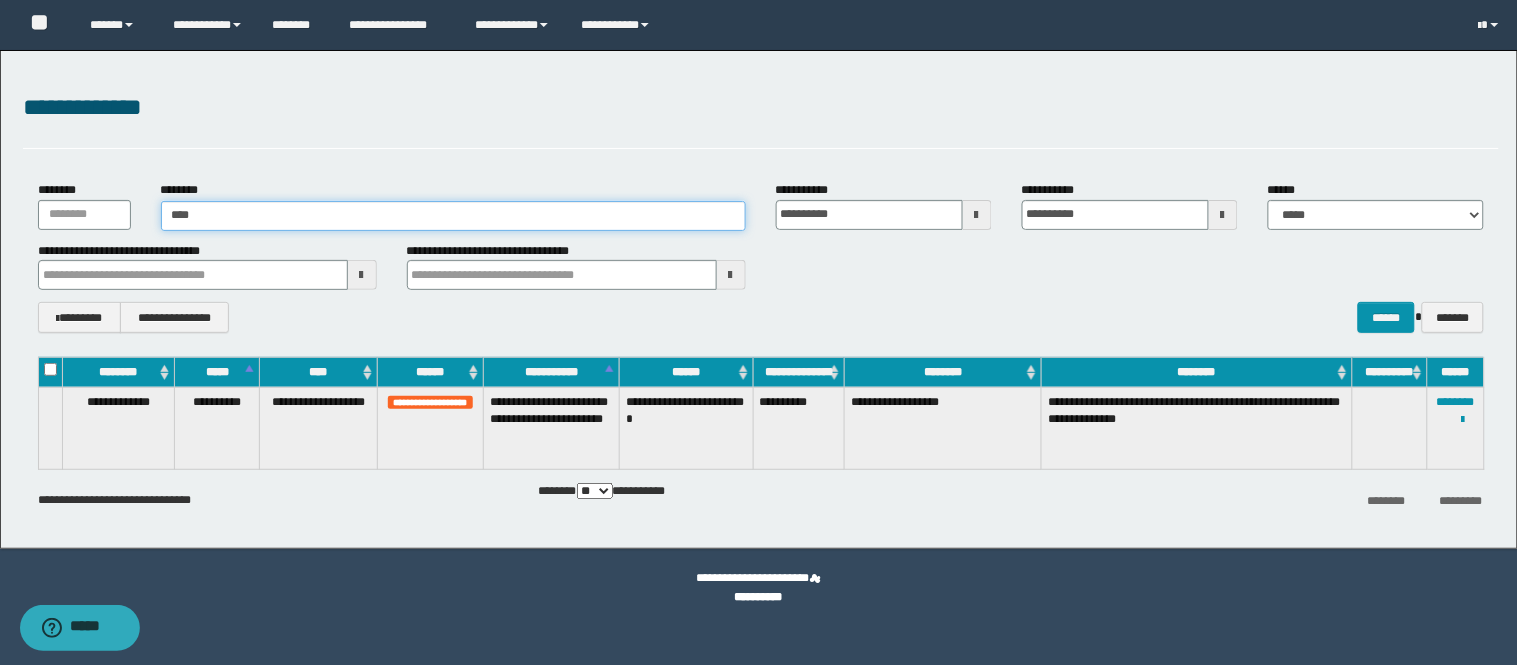 type on "****" 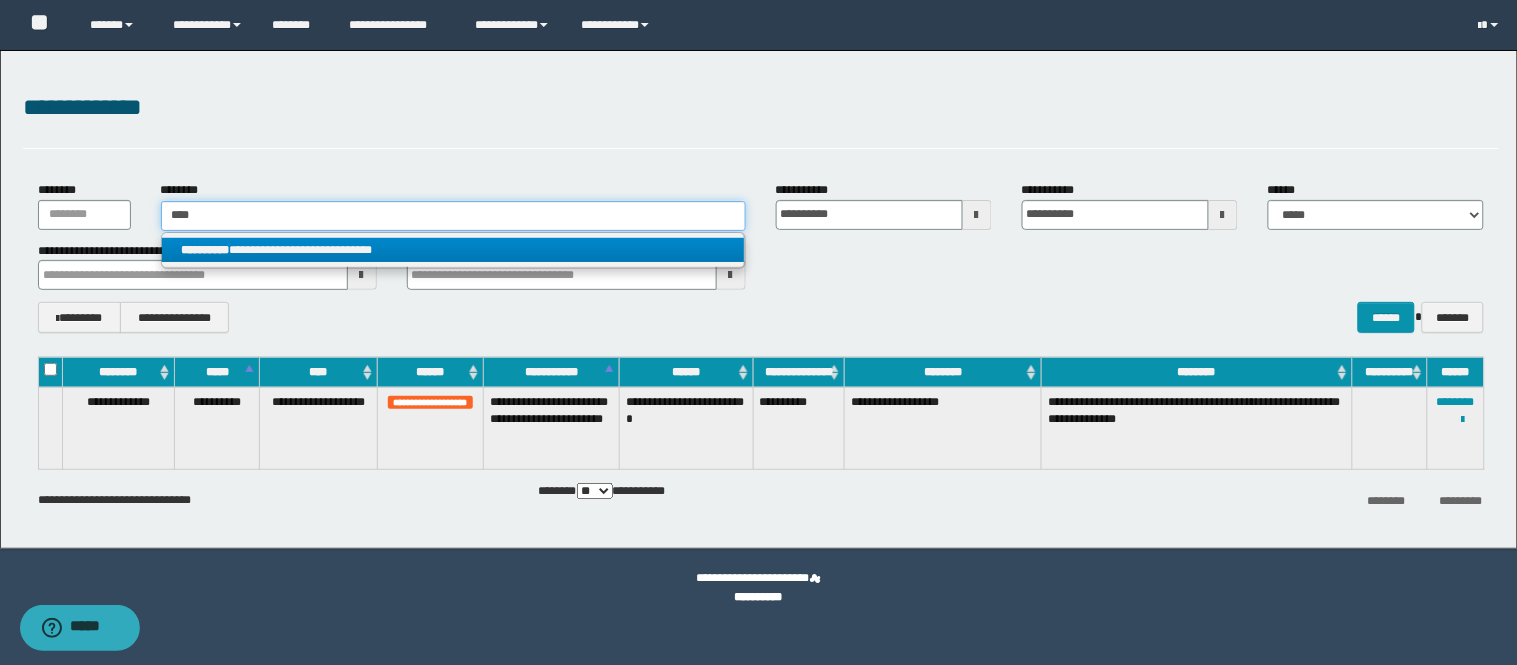 type on "****" 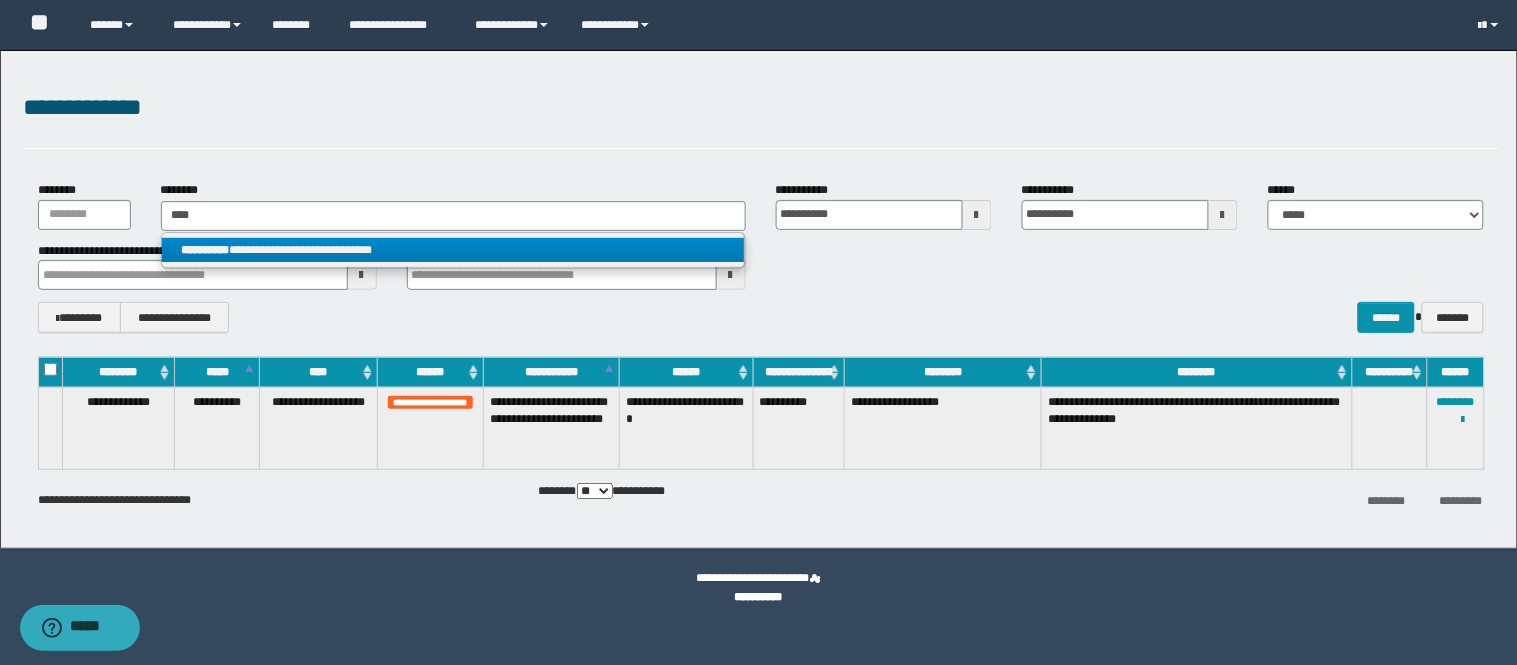 click on "**********" at bounding box center [453, 250] 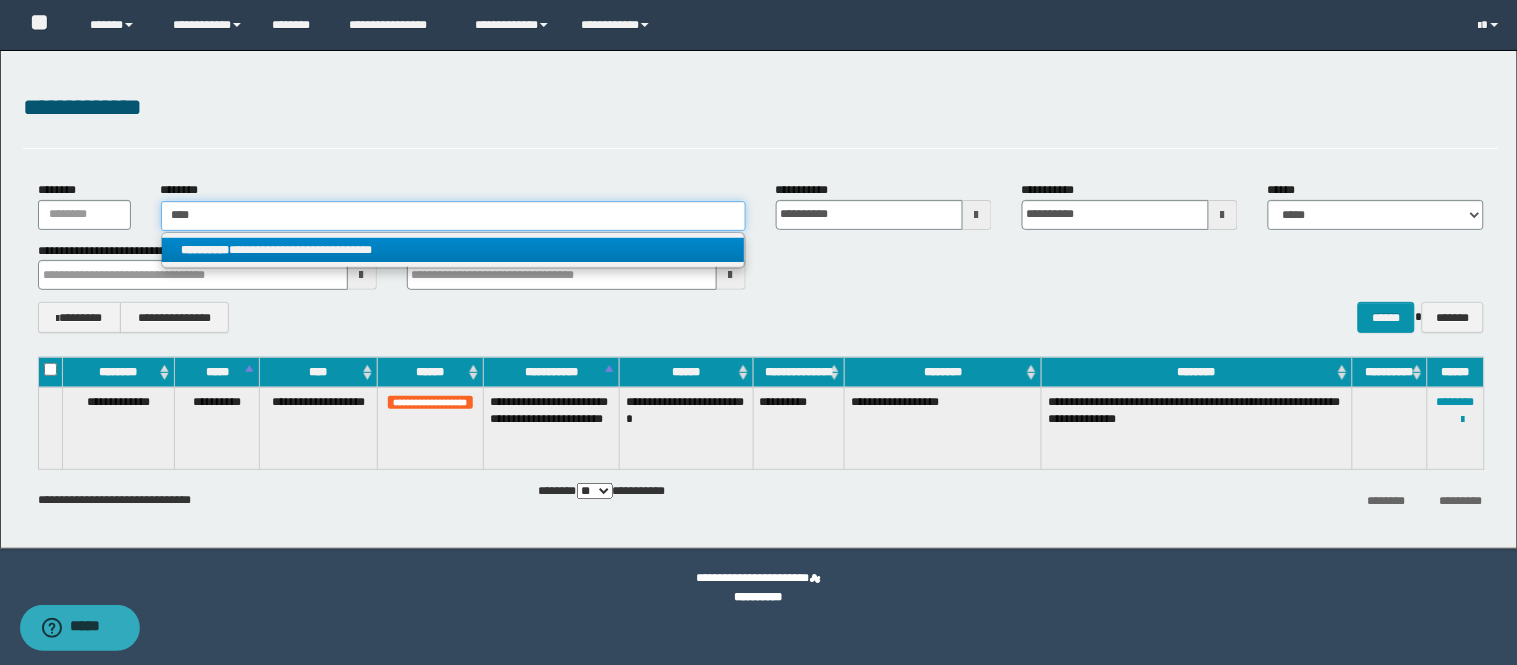 type 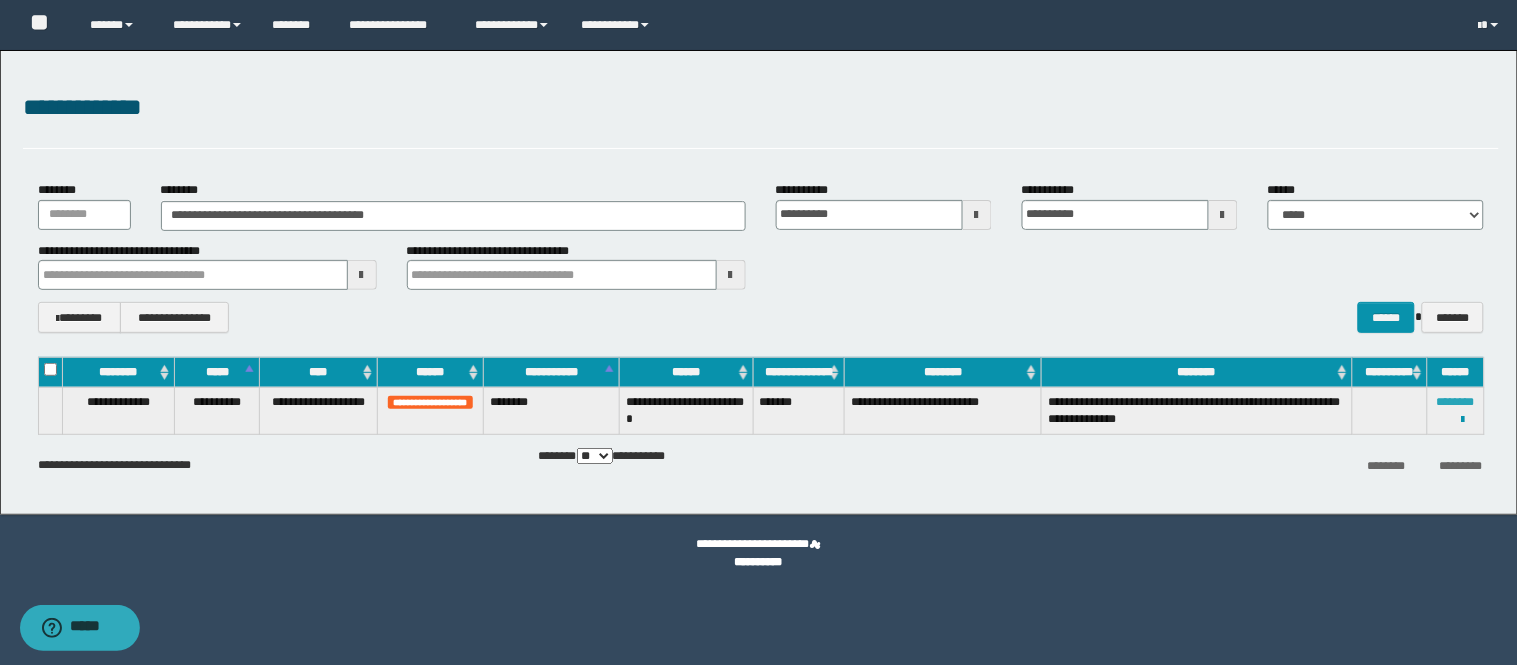 click on "********" at bounding box center (1456, 402) 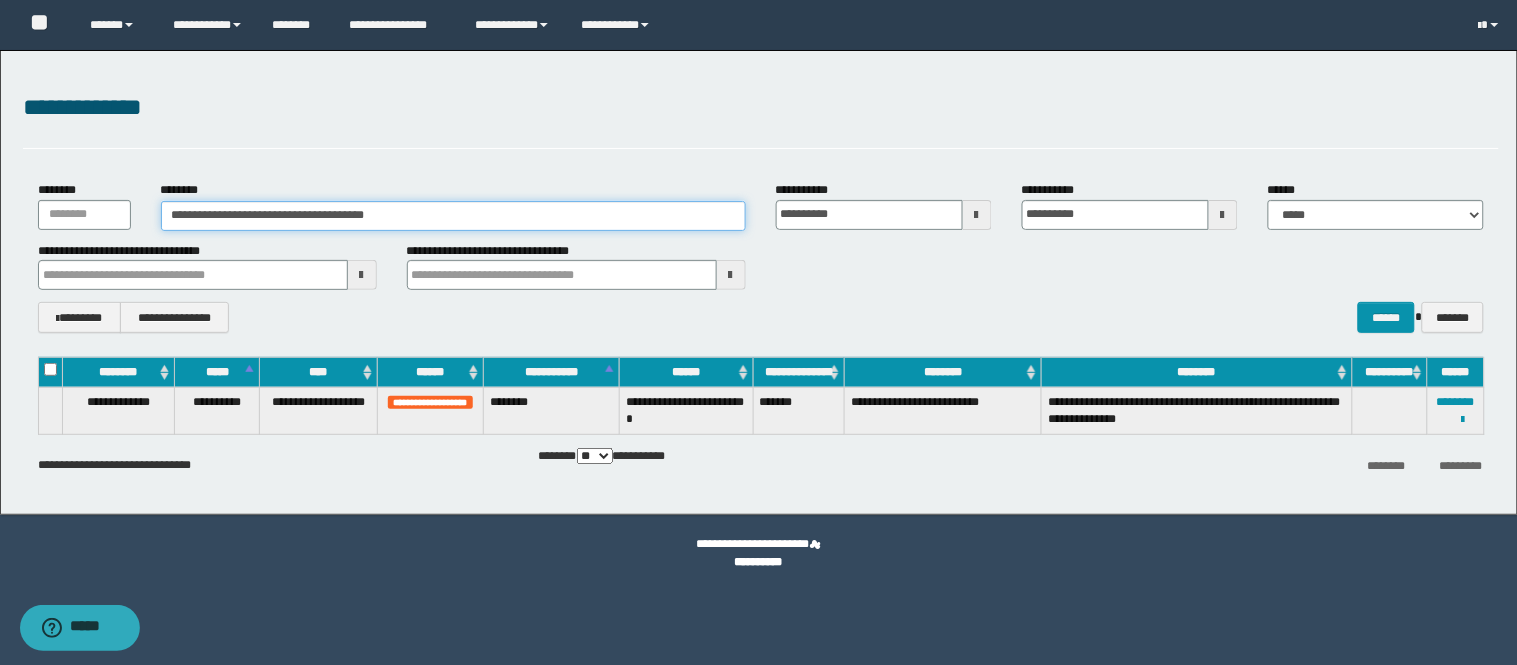drag, startPoint x: 417, startPoint y: 216, endPoint x: 0, endPoint y: 220, distance: 417.0192 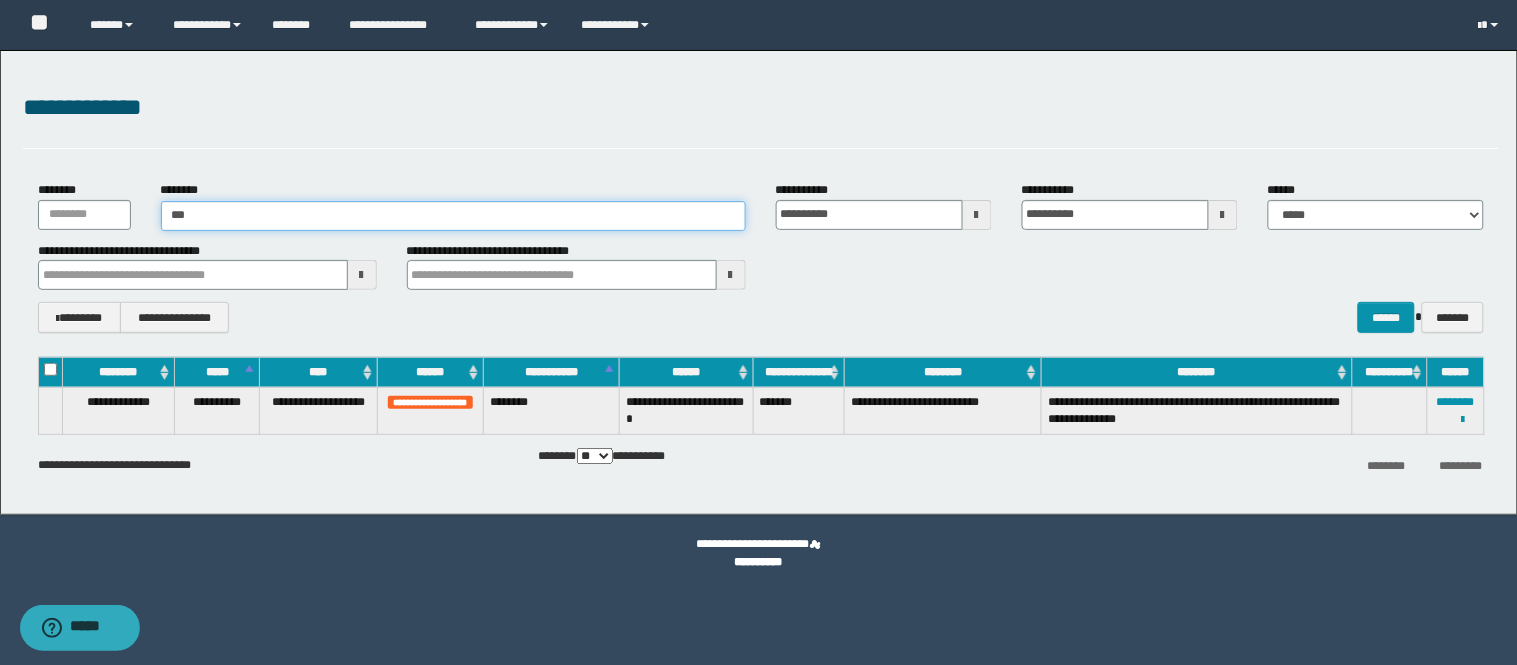 type on "****" 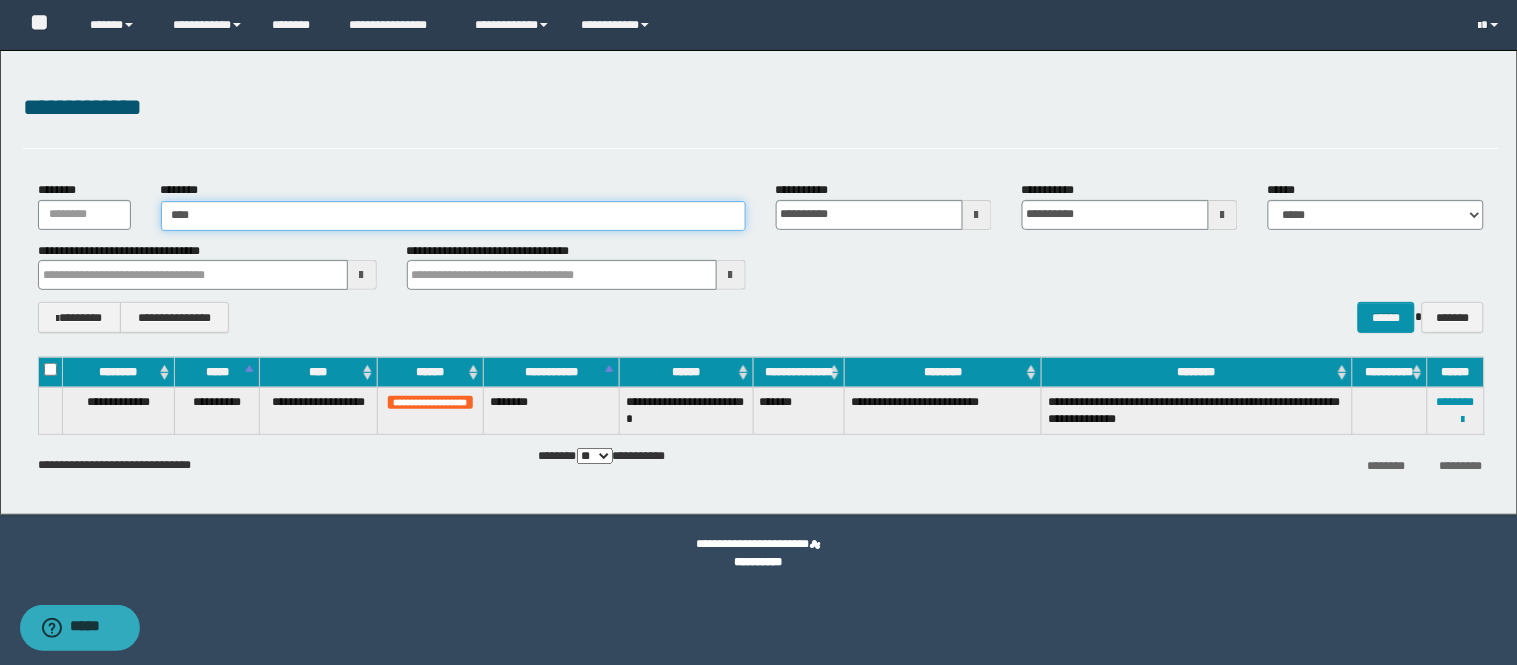 type on "****" 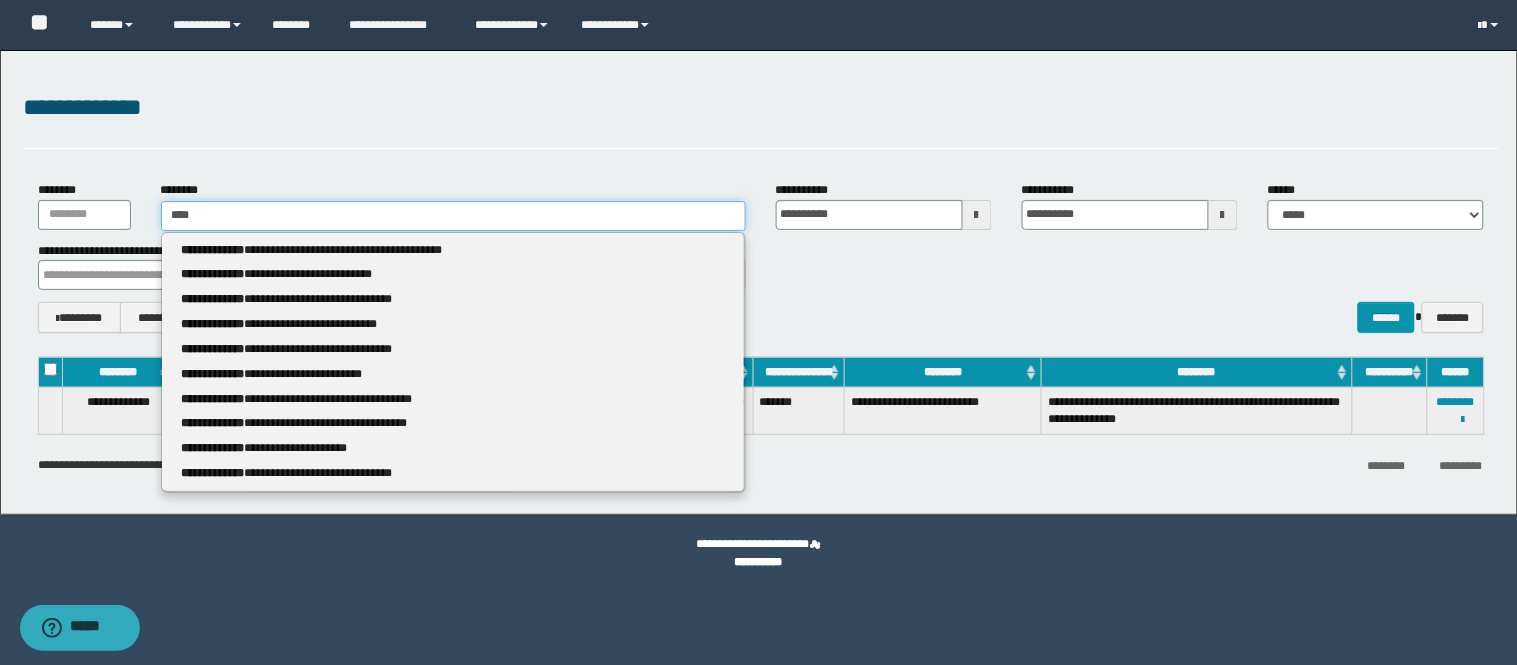 type 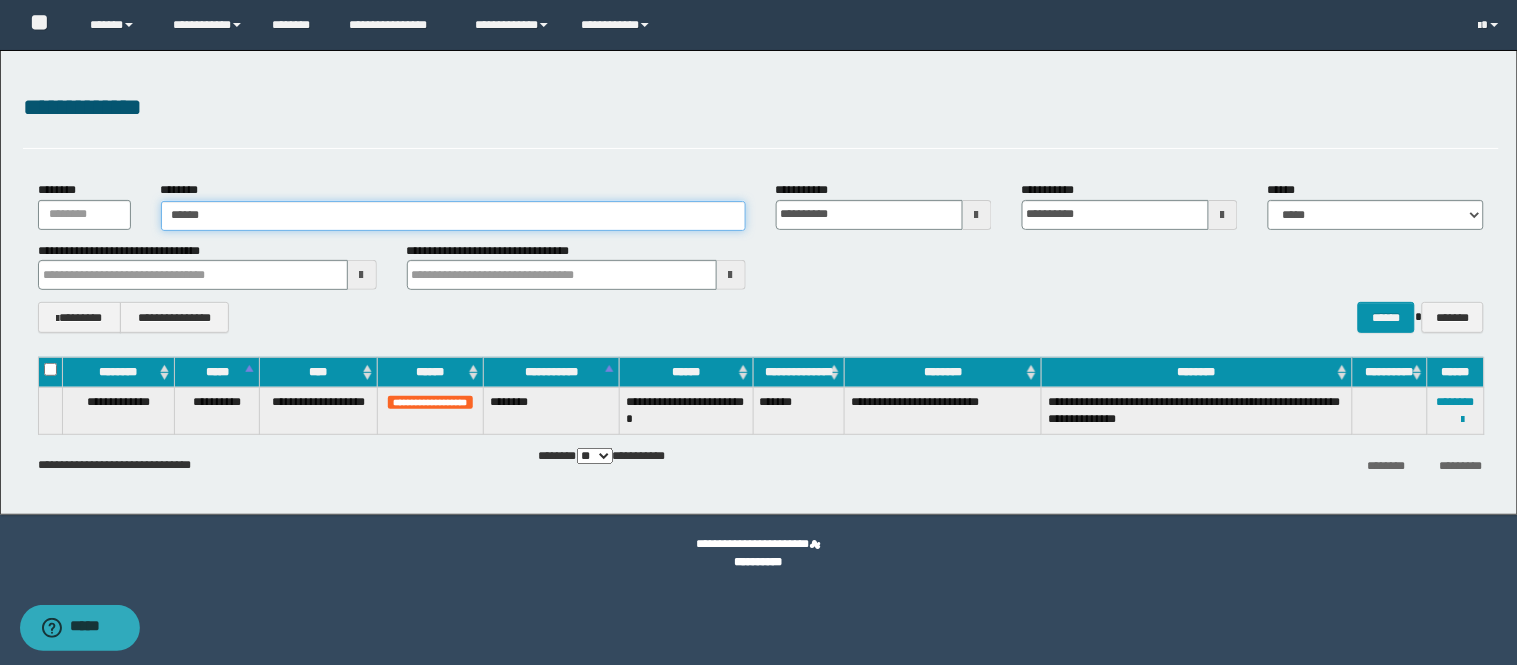 type on "*******" 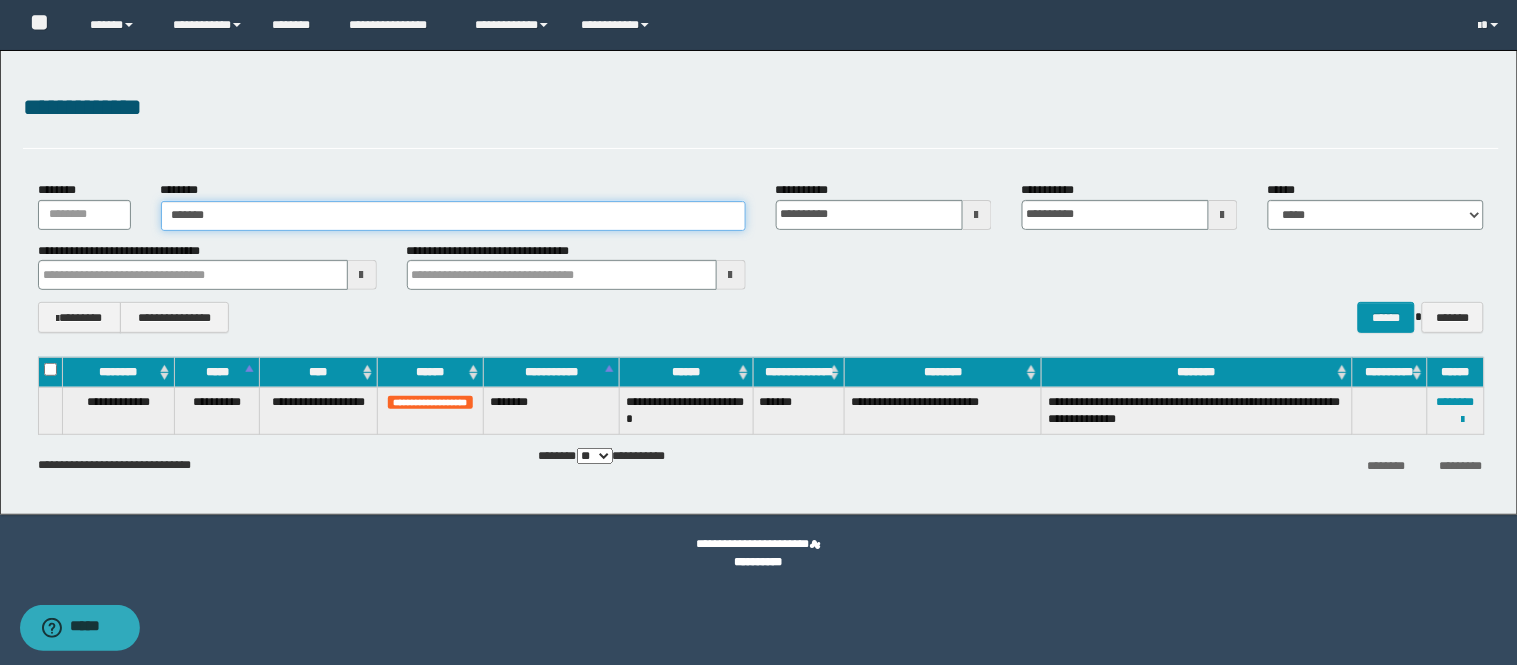type on "*******" 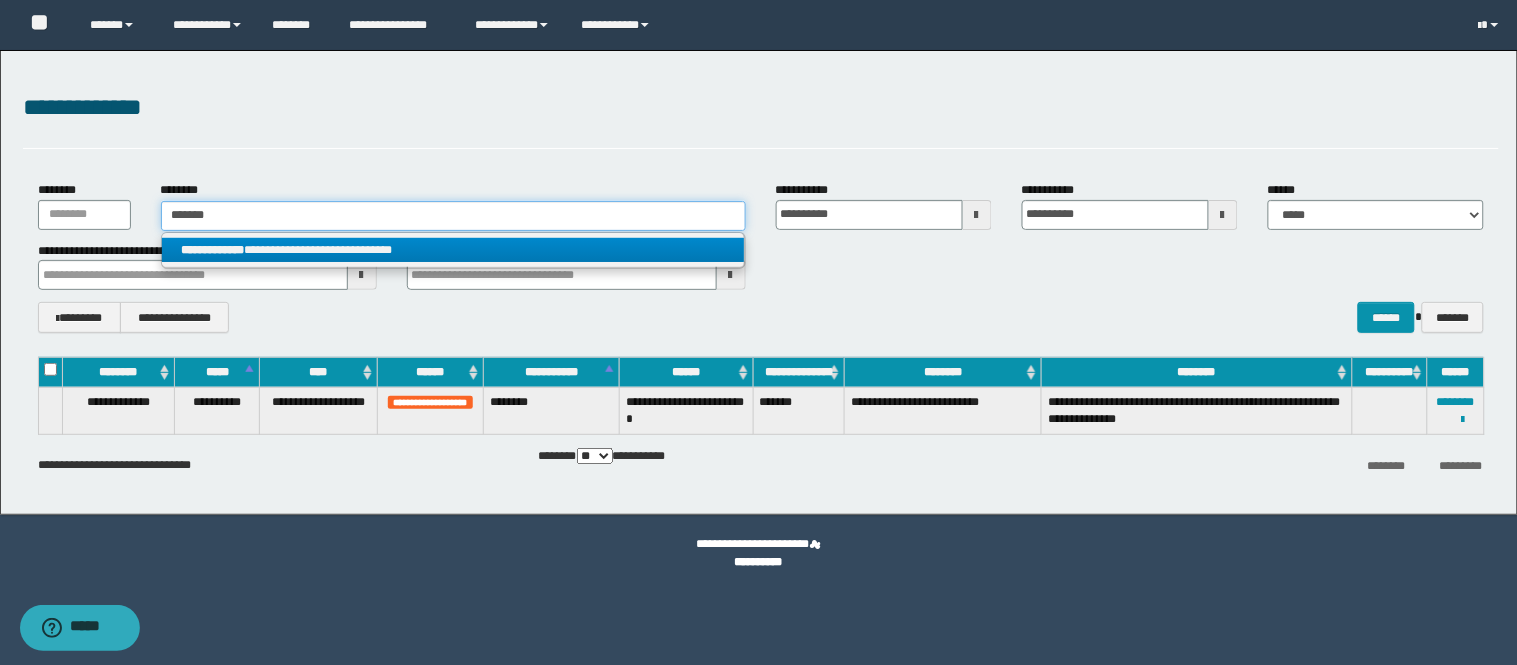 type on "*******" 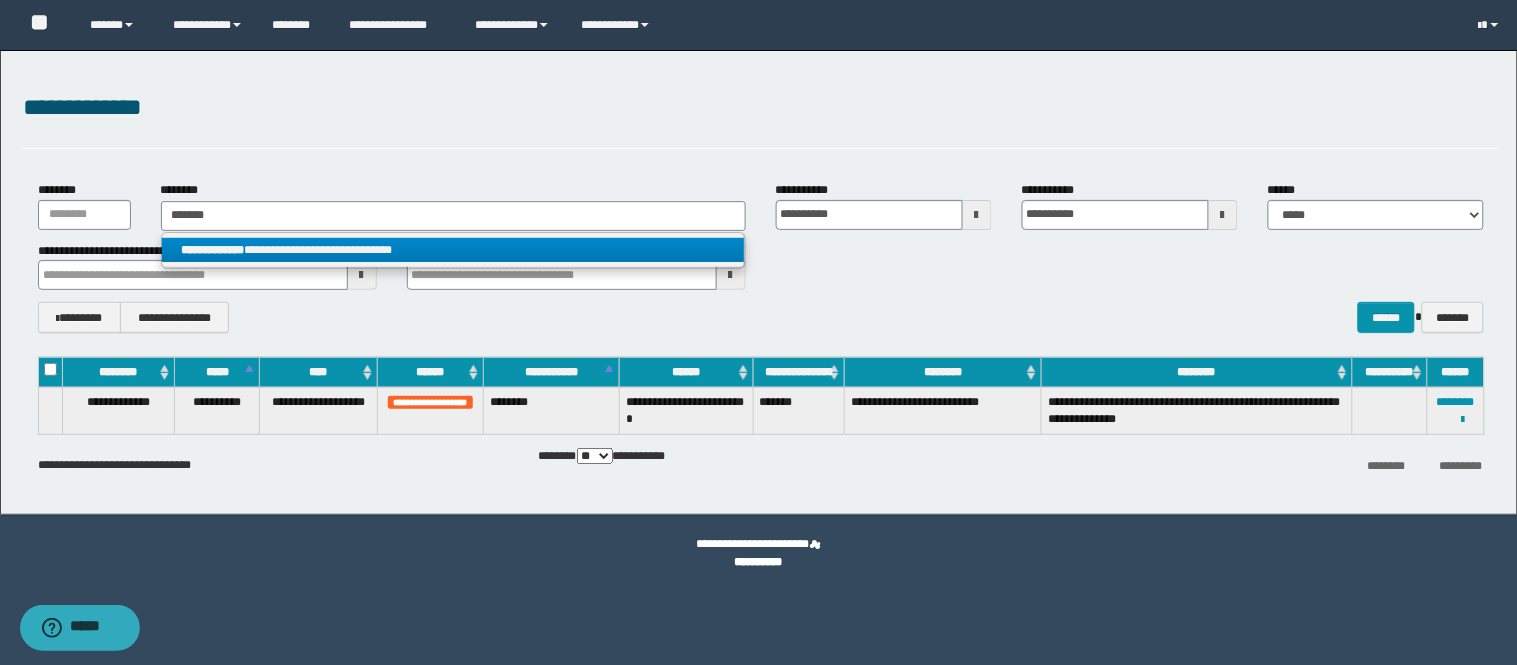 click on "**********" at bounding box center [453, 250] 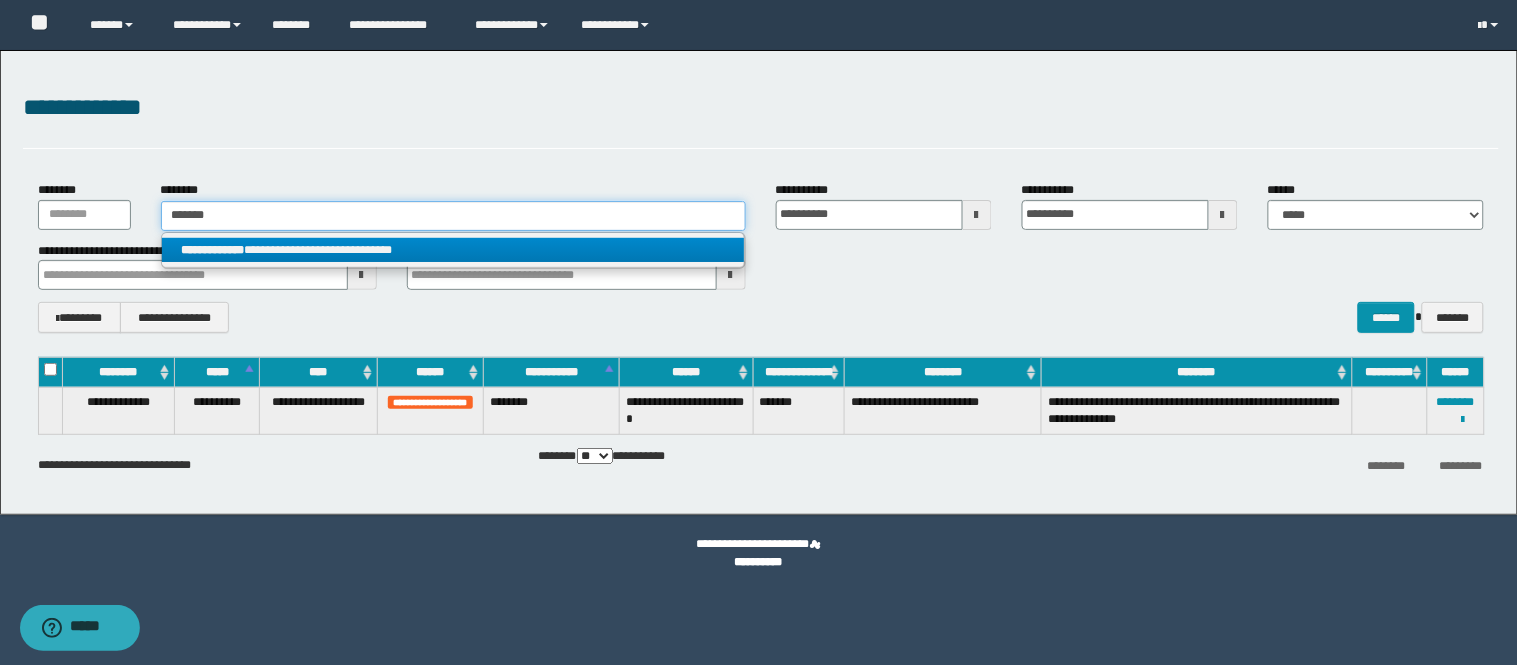 type 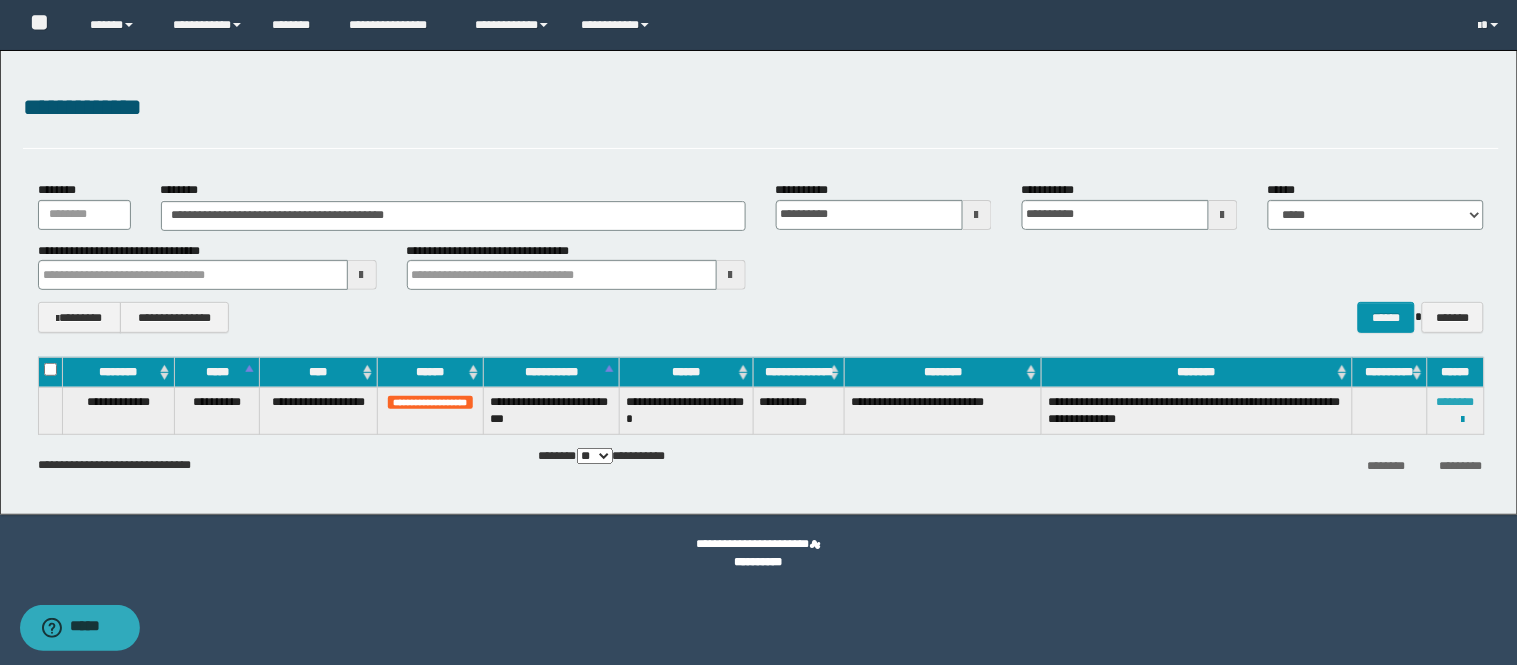 click on "********" at bounding box center (1456, 402) 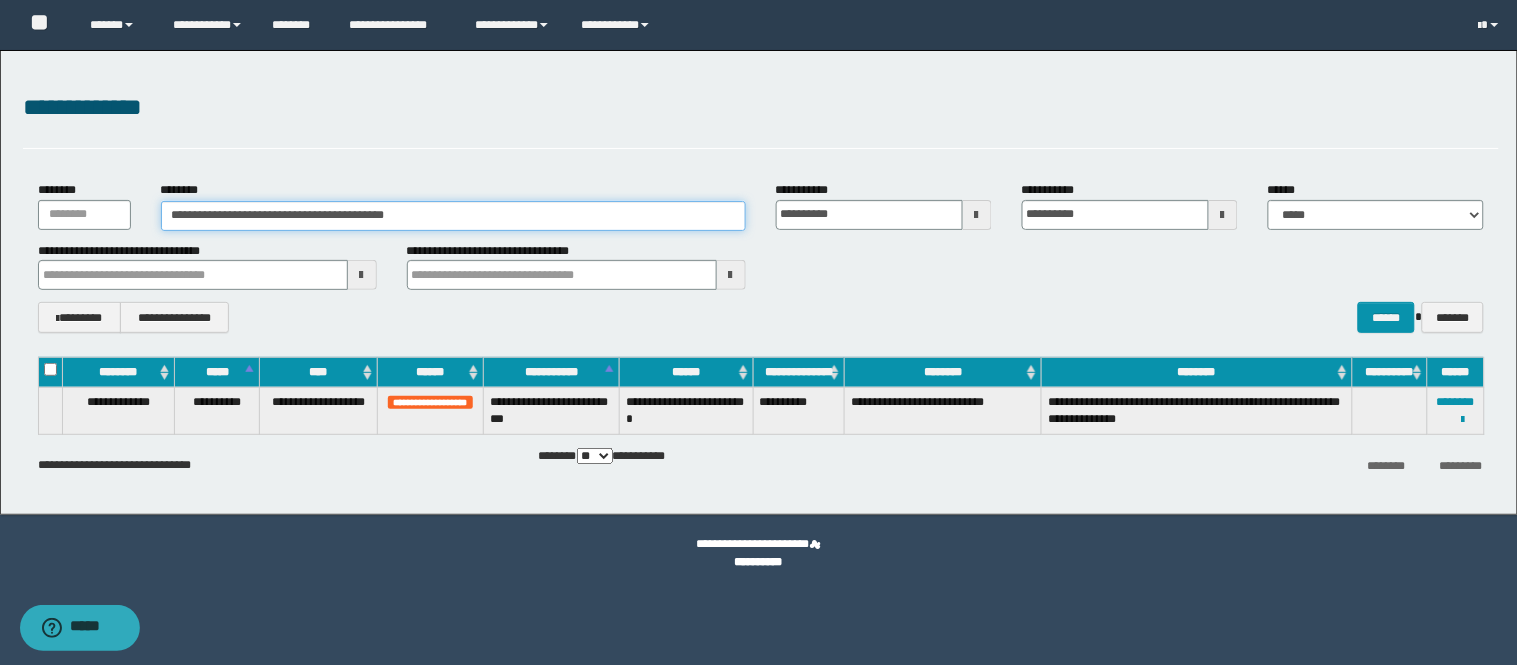 drag, startPoint x: 432, startPoint y: 213, endPoint x: 62, endPoint y: 202, distance: 370.16348 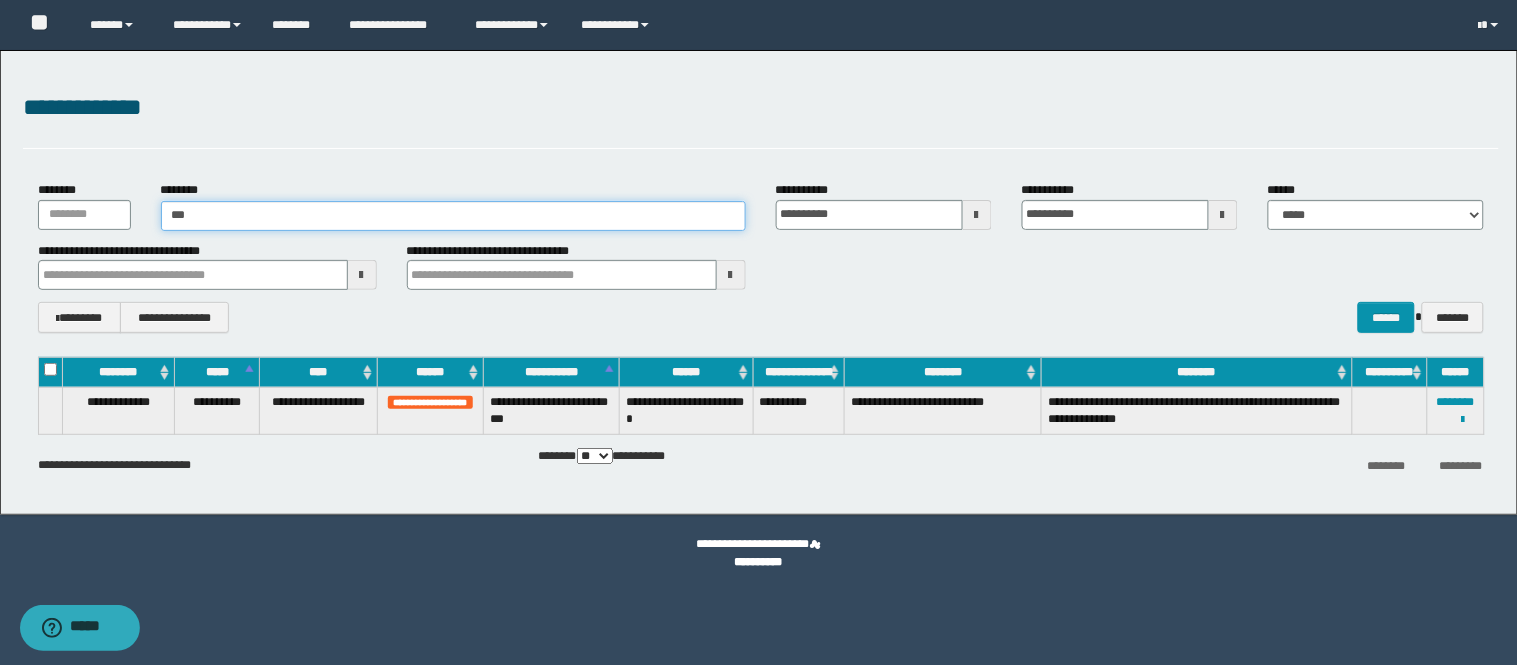 type on "**" 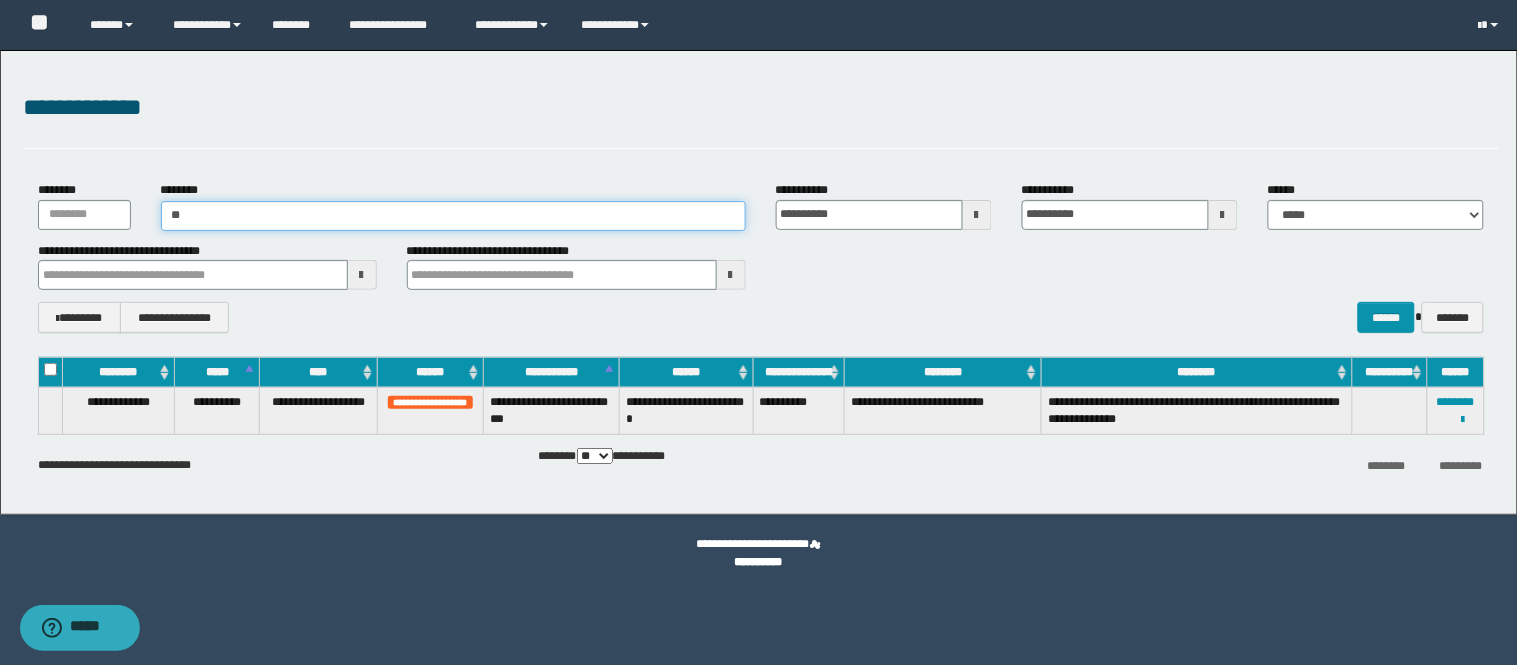 type on "**" 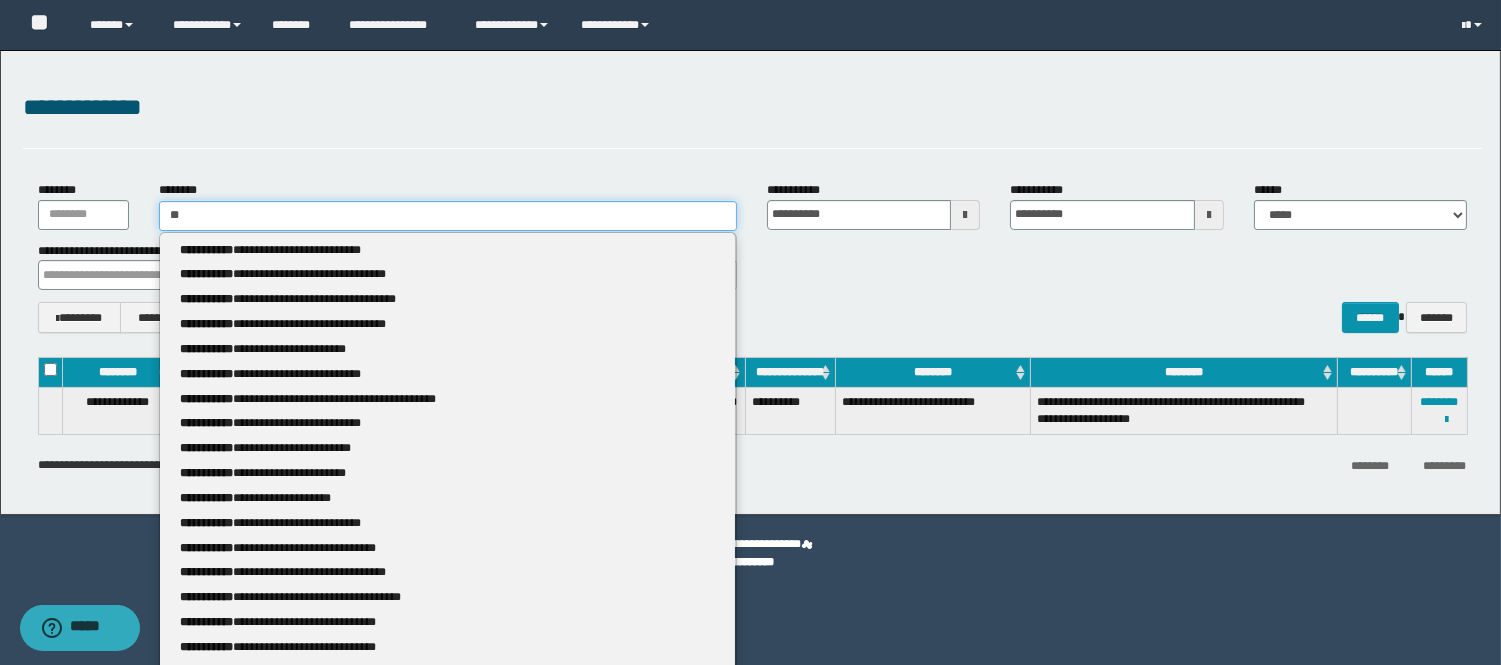 type 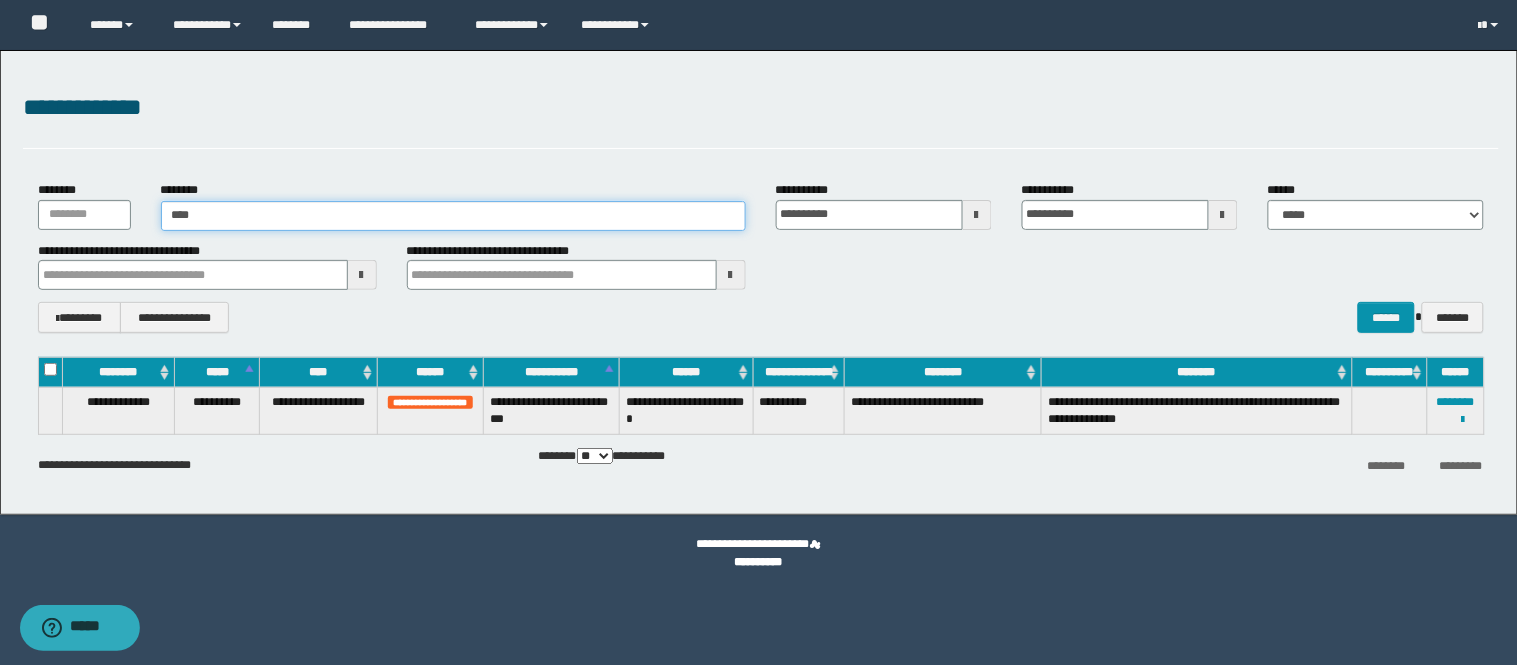 type on "*****" 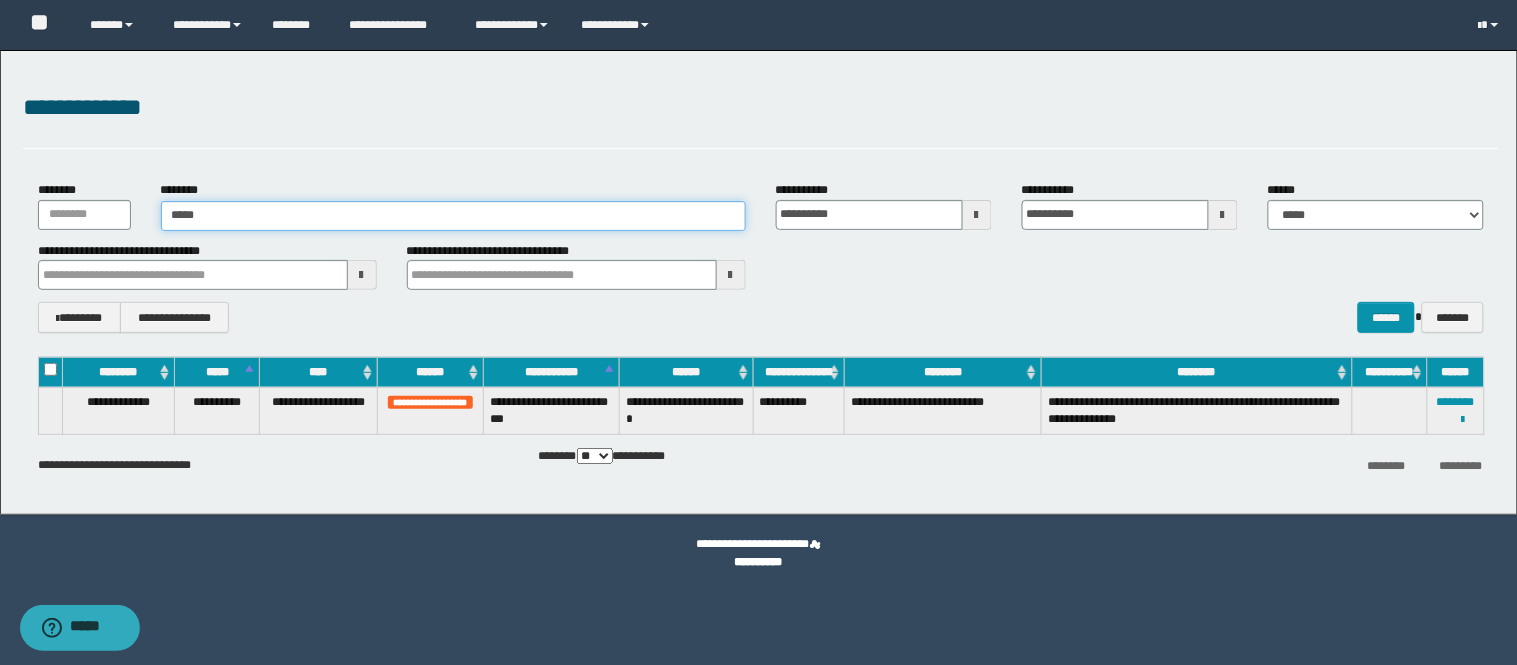 type on "*****" 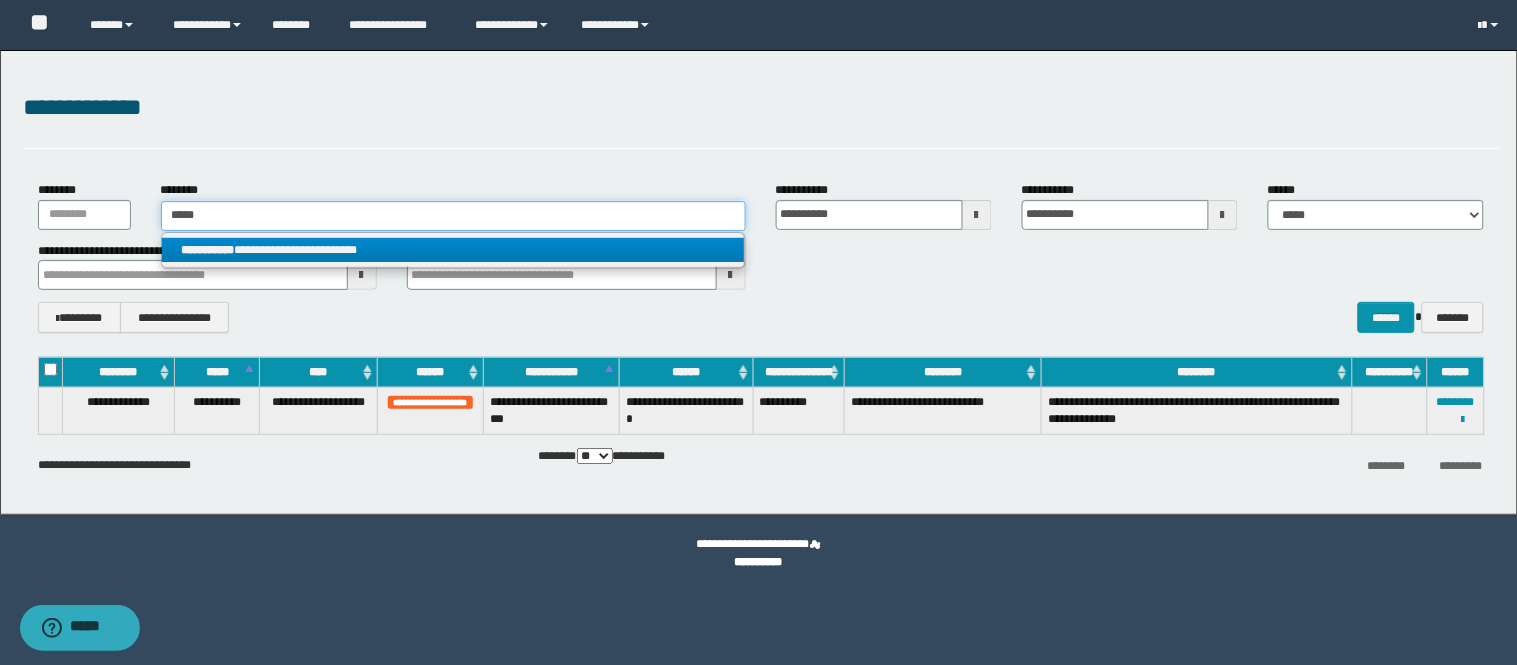 type on "*****" 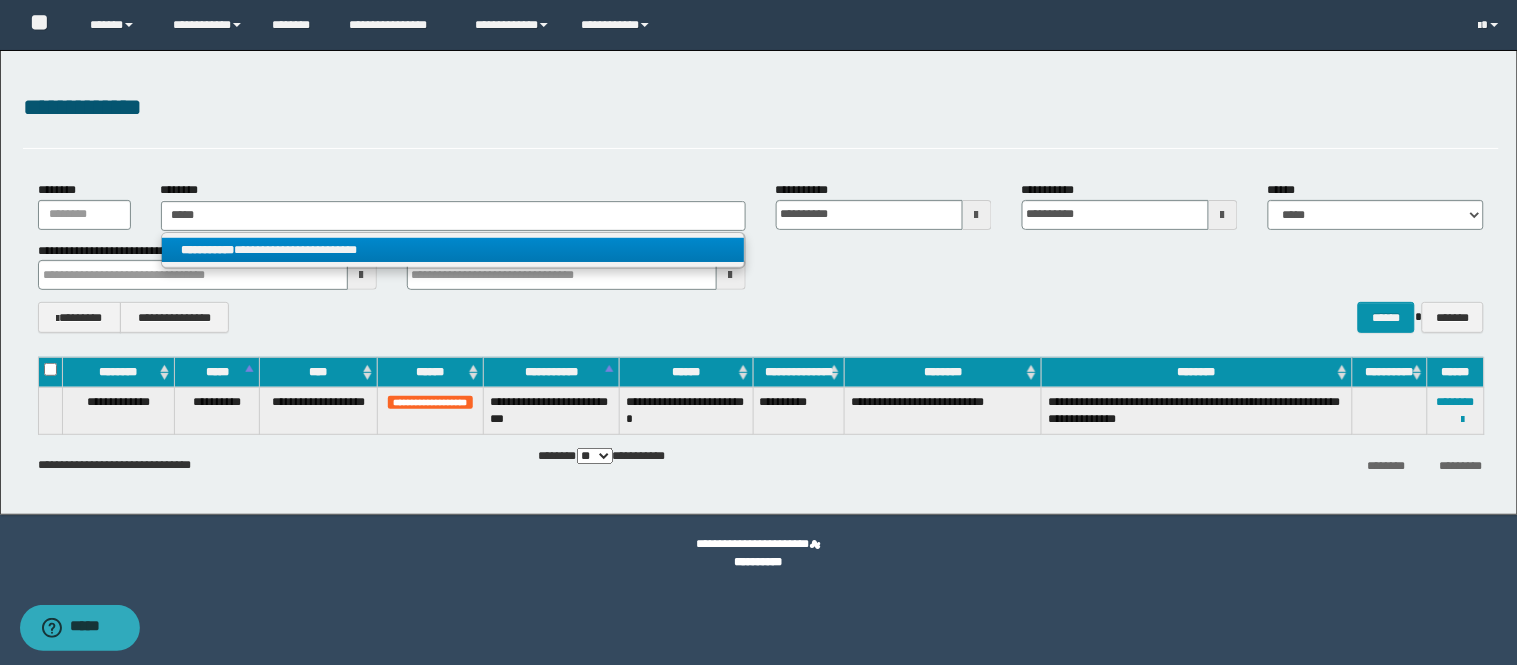 click on "**********" at bounding box center (453, 250) 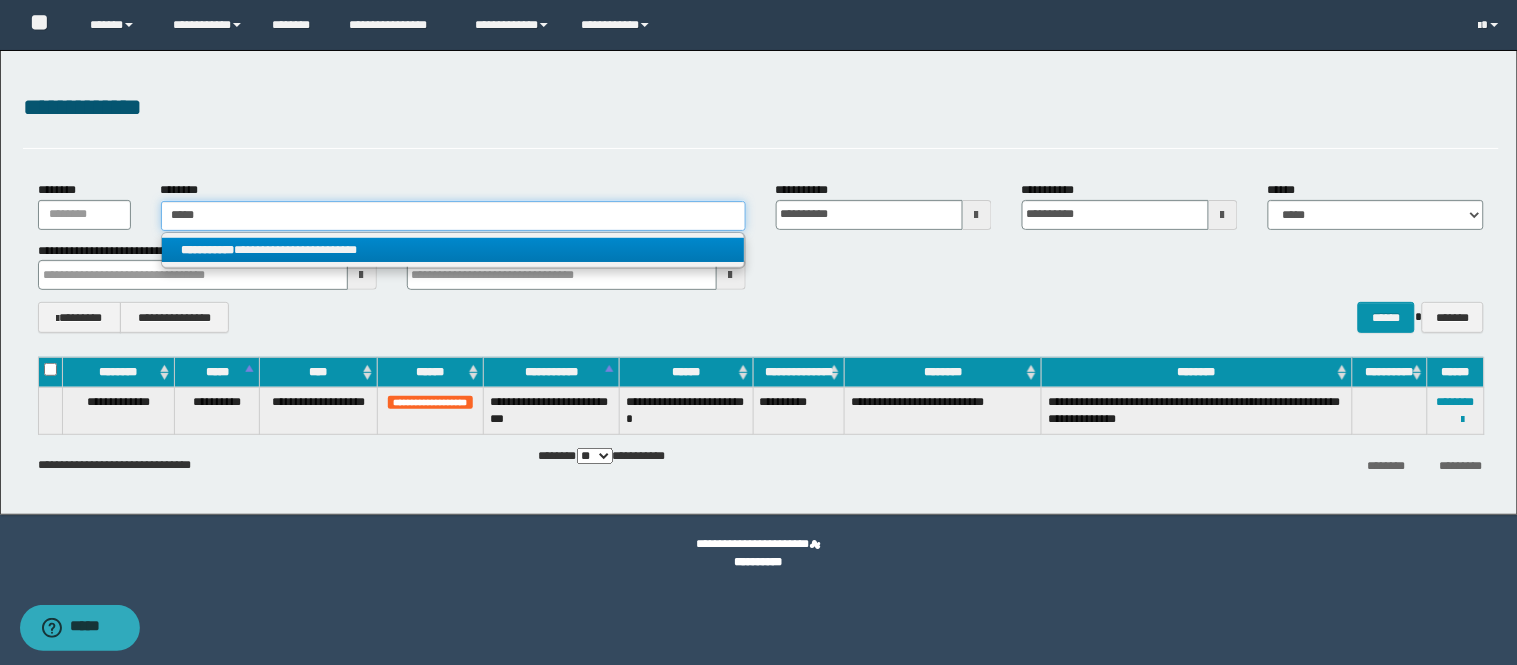 type 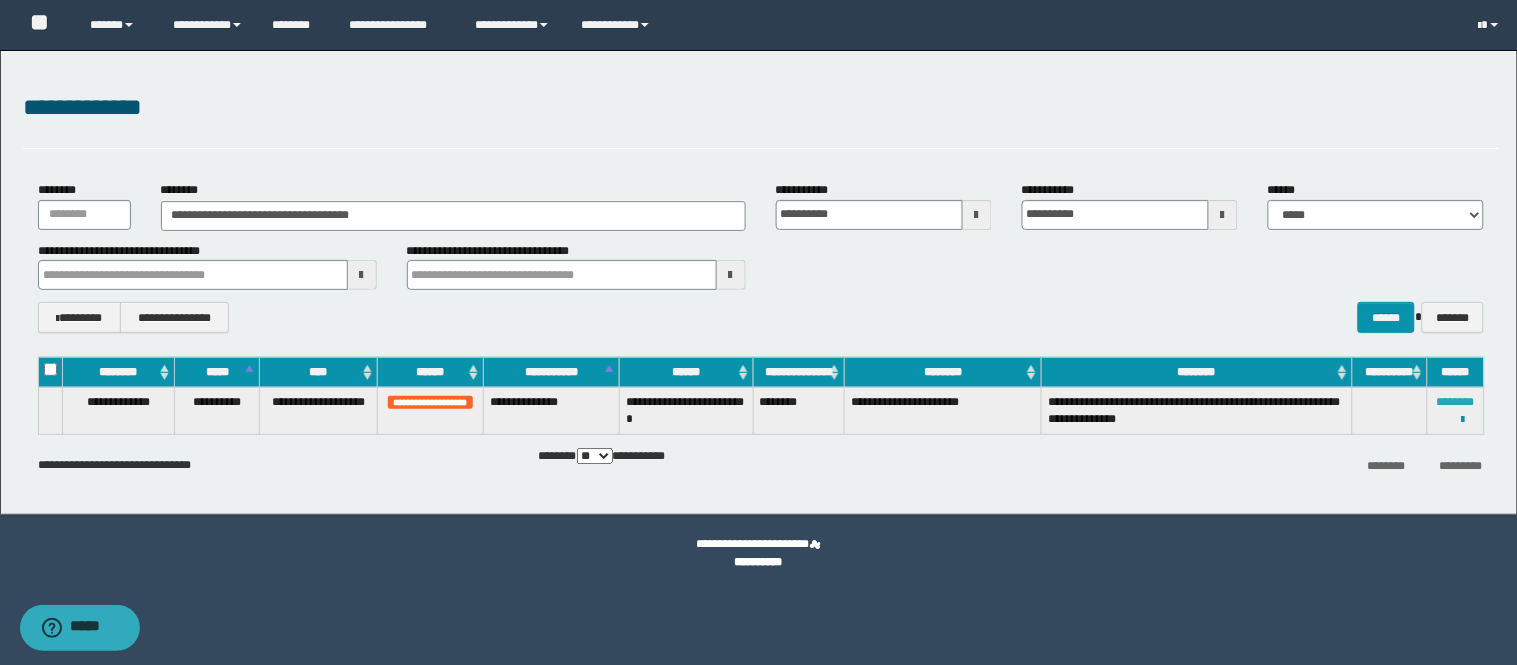 click on "********" at bounding box center [1456, 402] 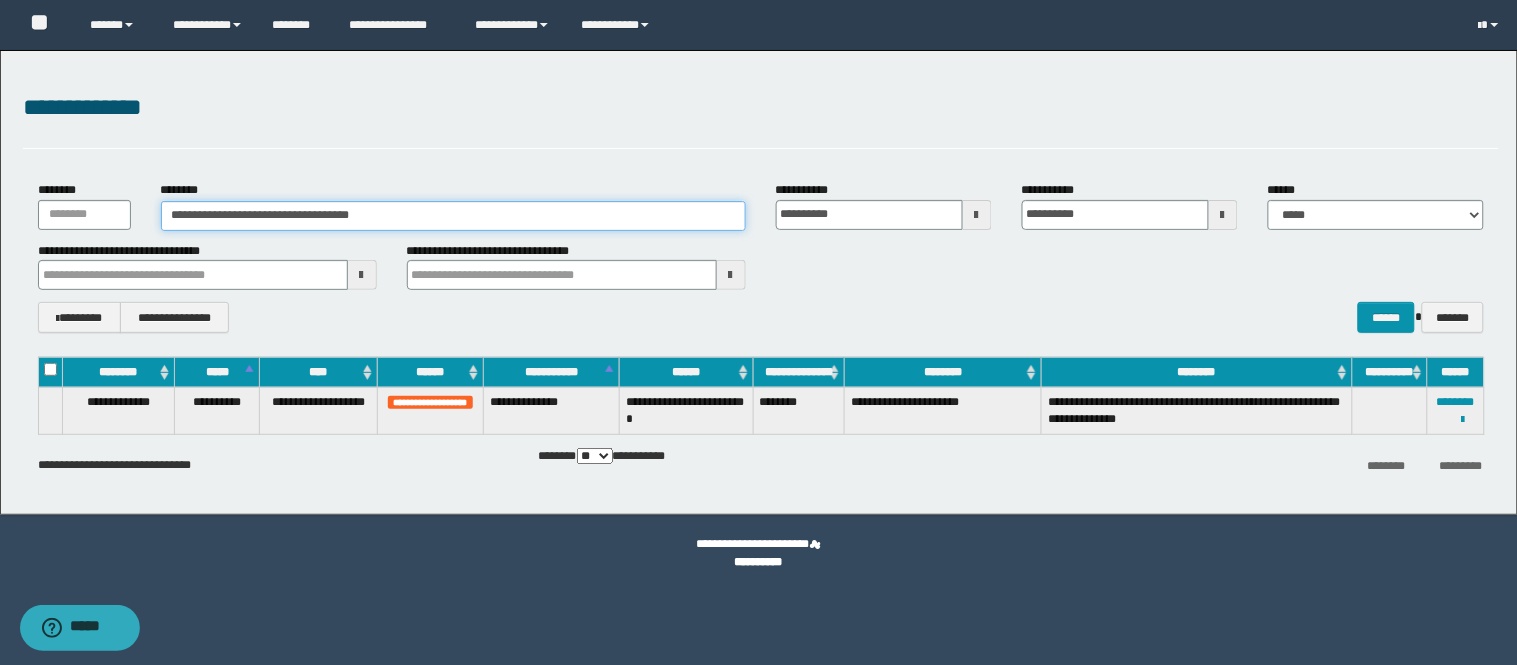 drag, startPoint x: 405, startPoint y: 210, endPoint x: 0, endPoint y: 195, distance: 405.27768 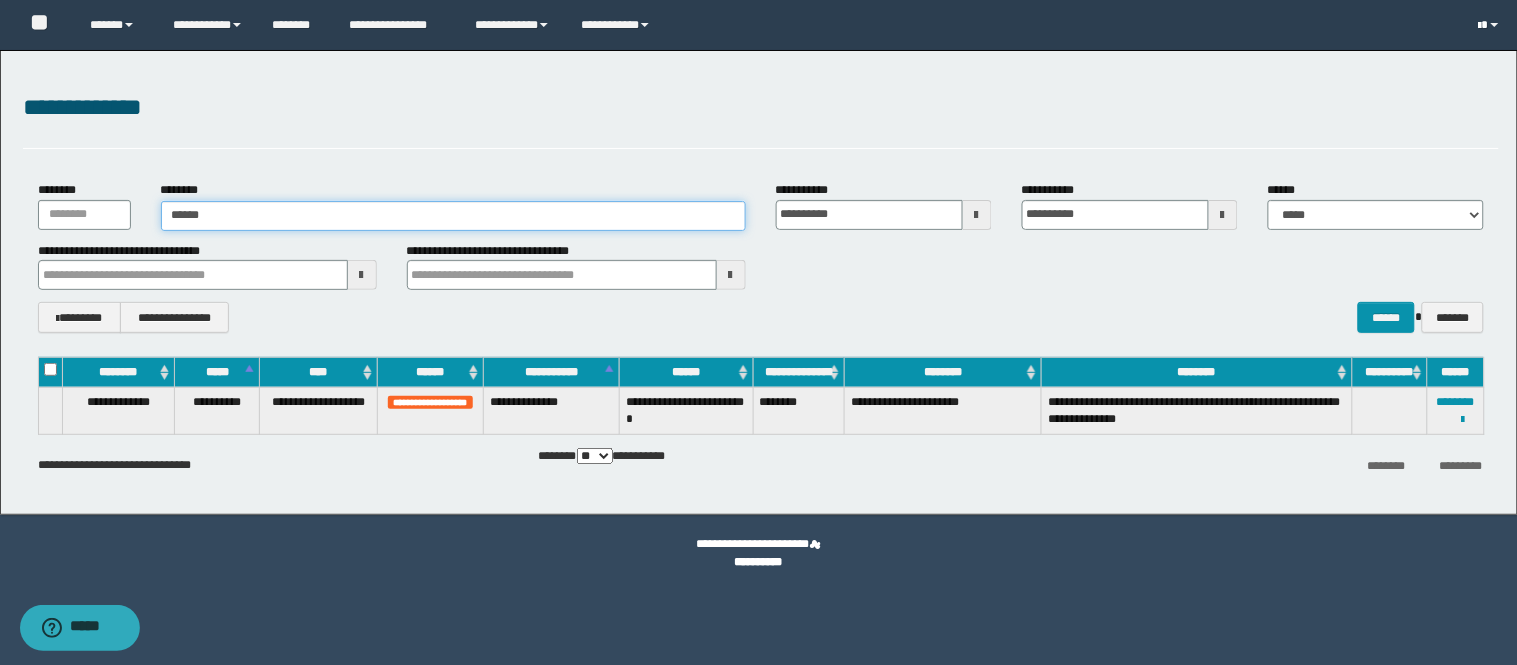 type on "*******" 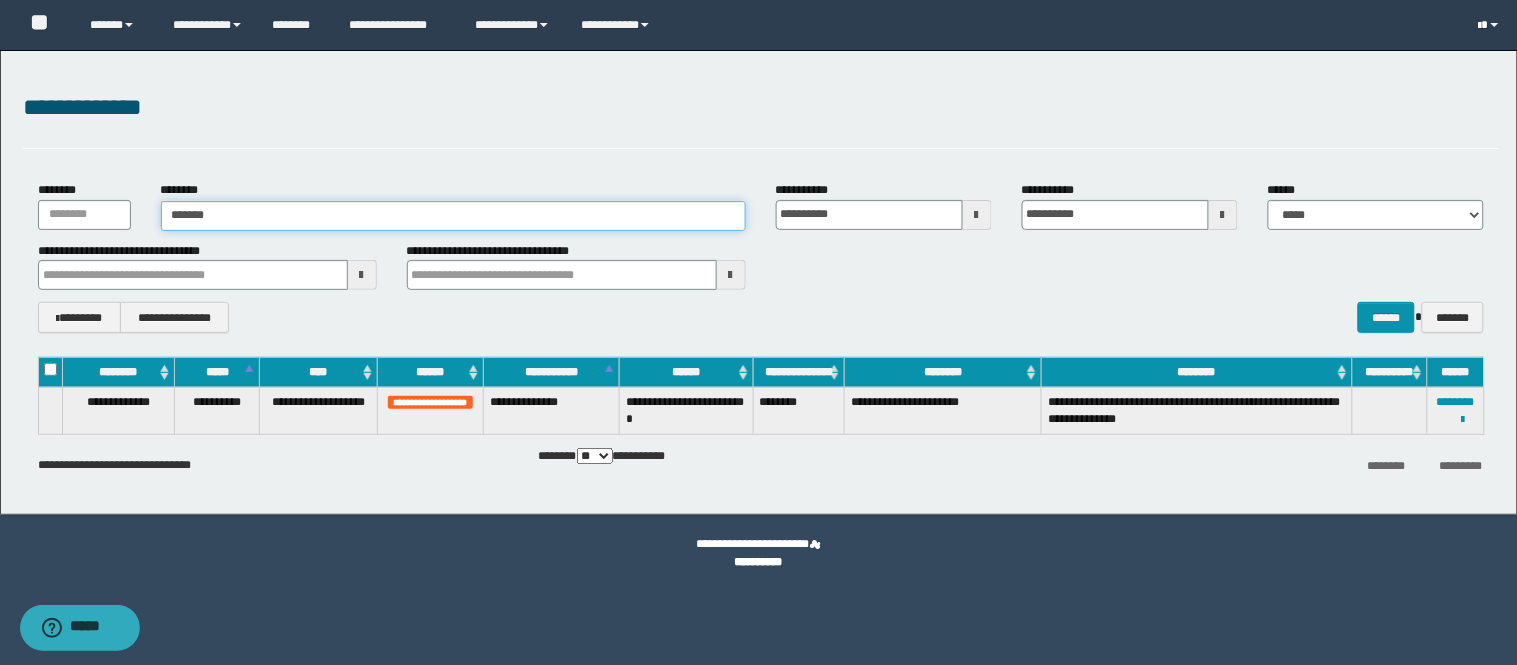 type on "*******" 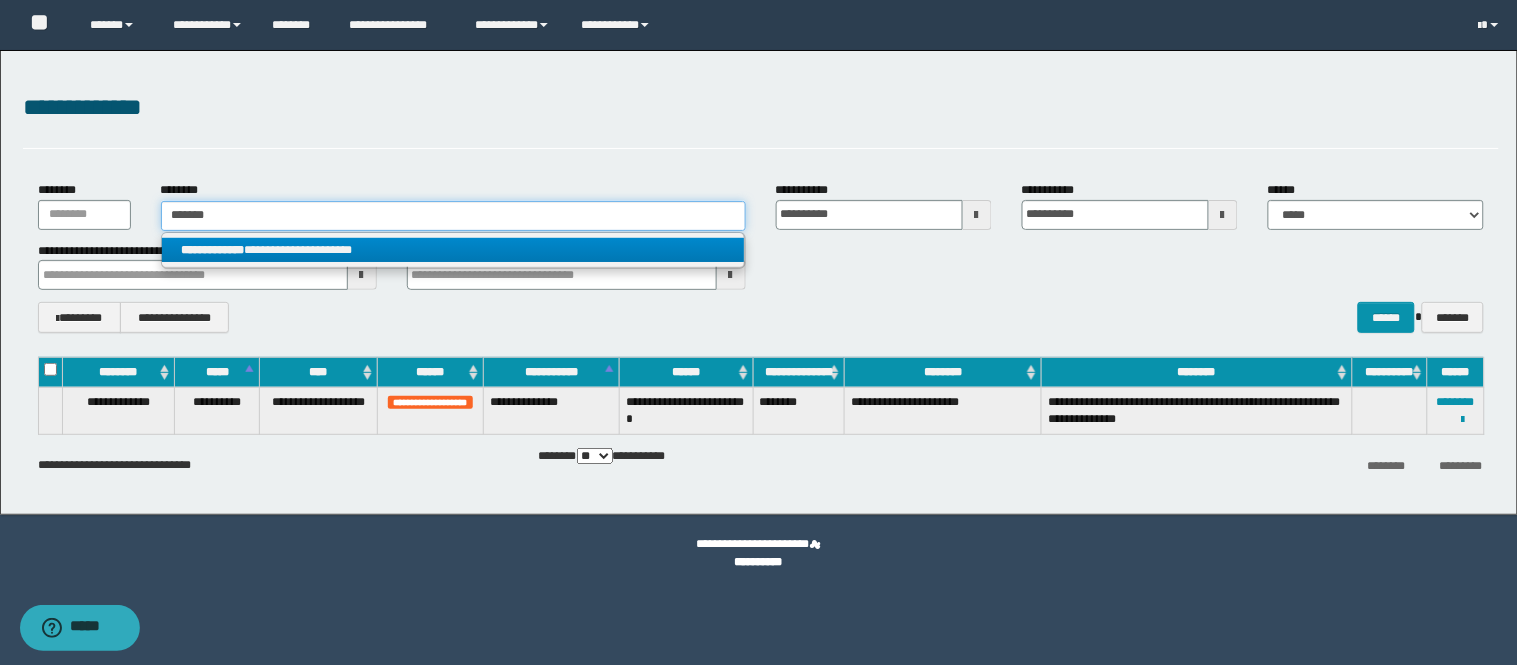 type on "*******" 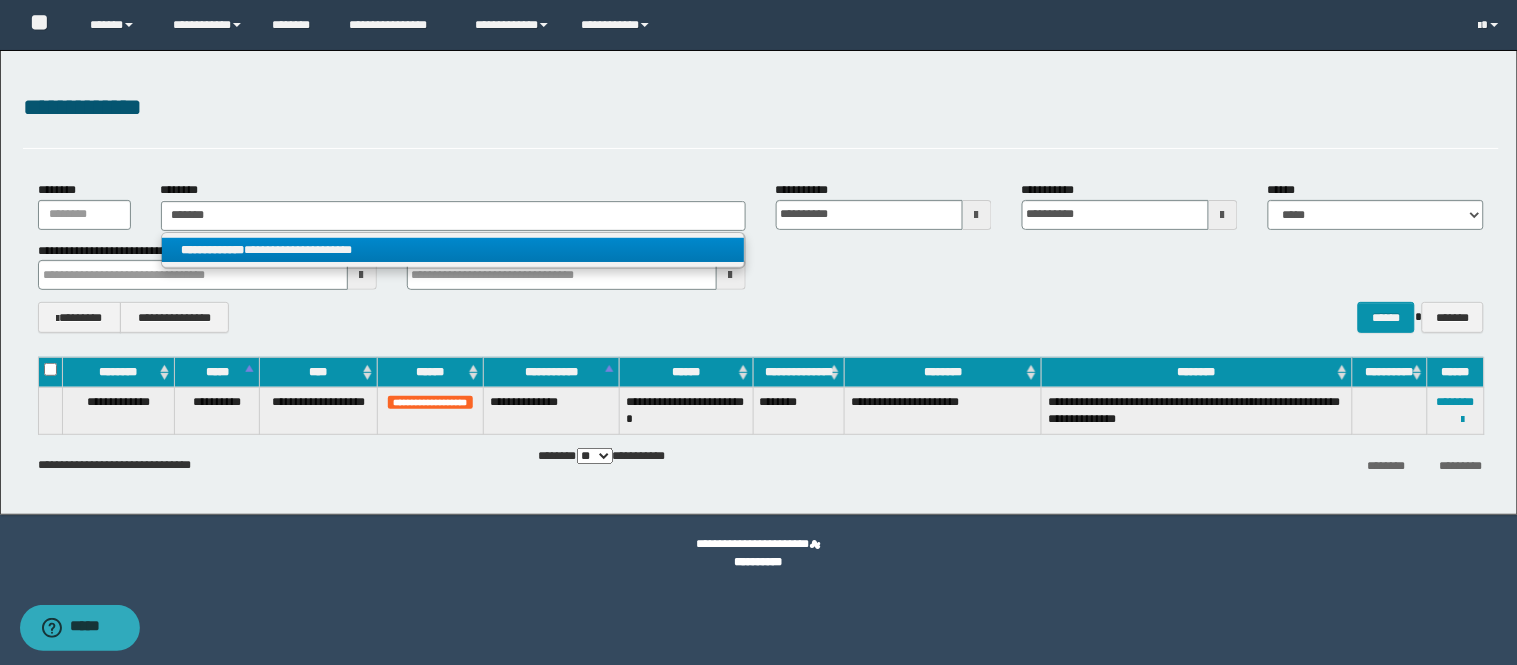 click on "**********" at bounding box center [453, 250] 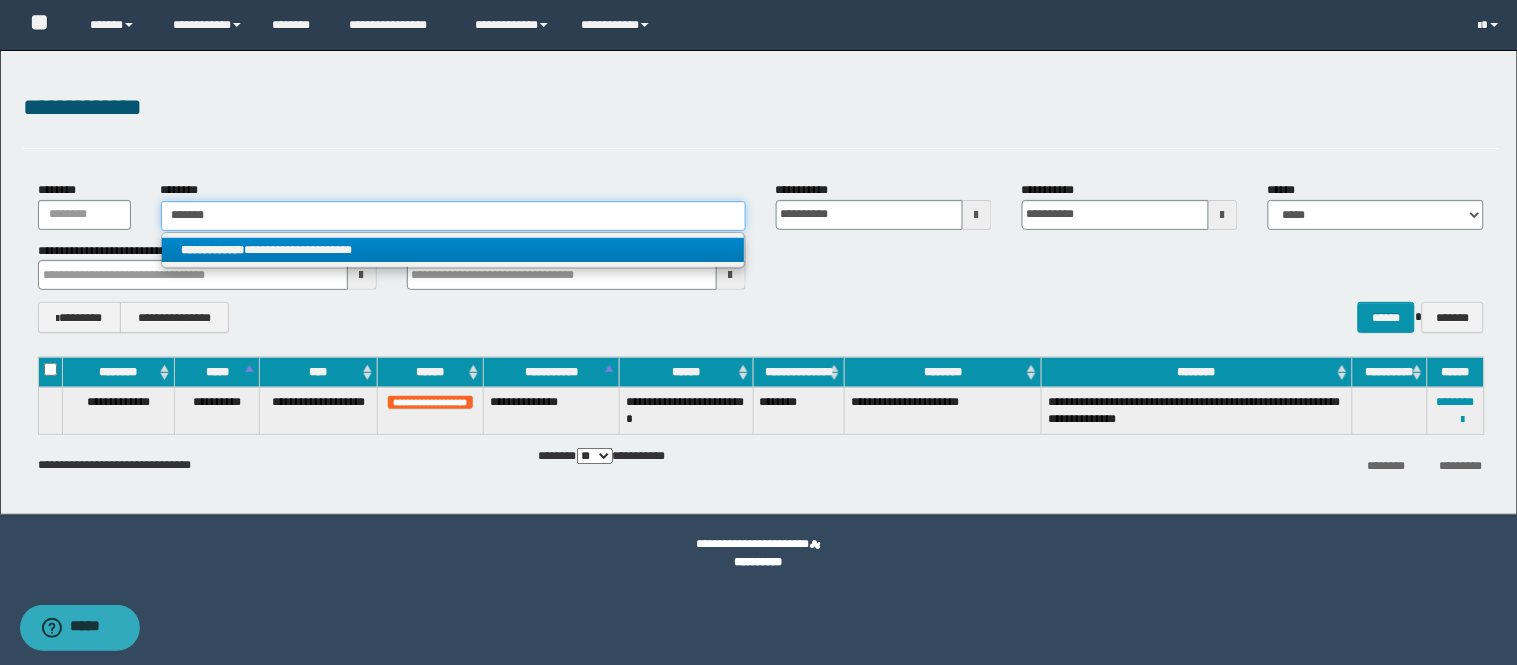 type 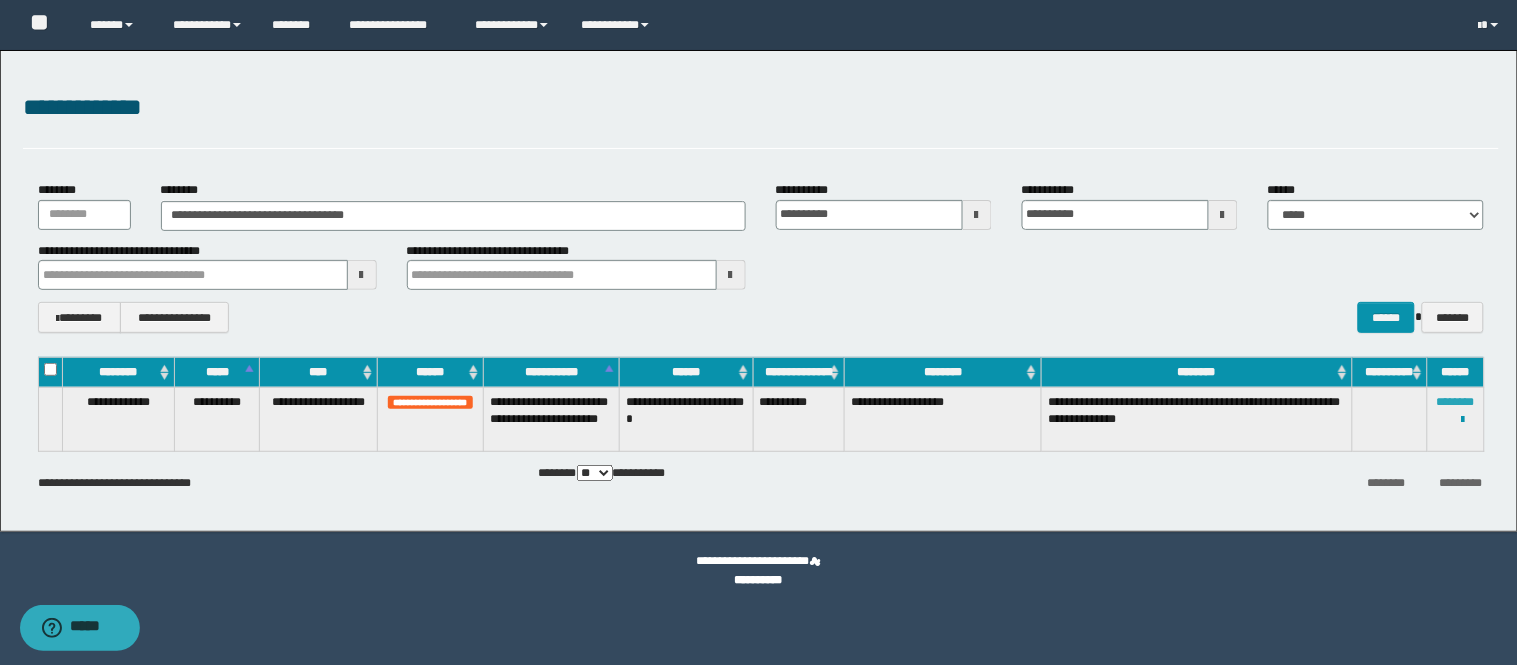 click on "********" at bounding box center (1456, 402) 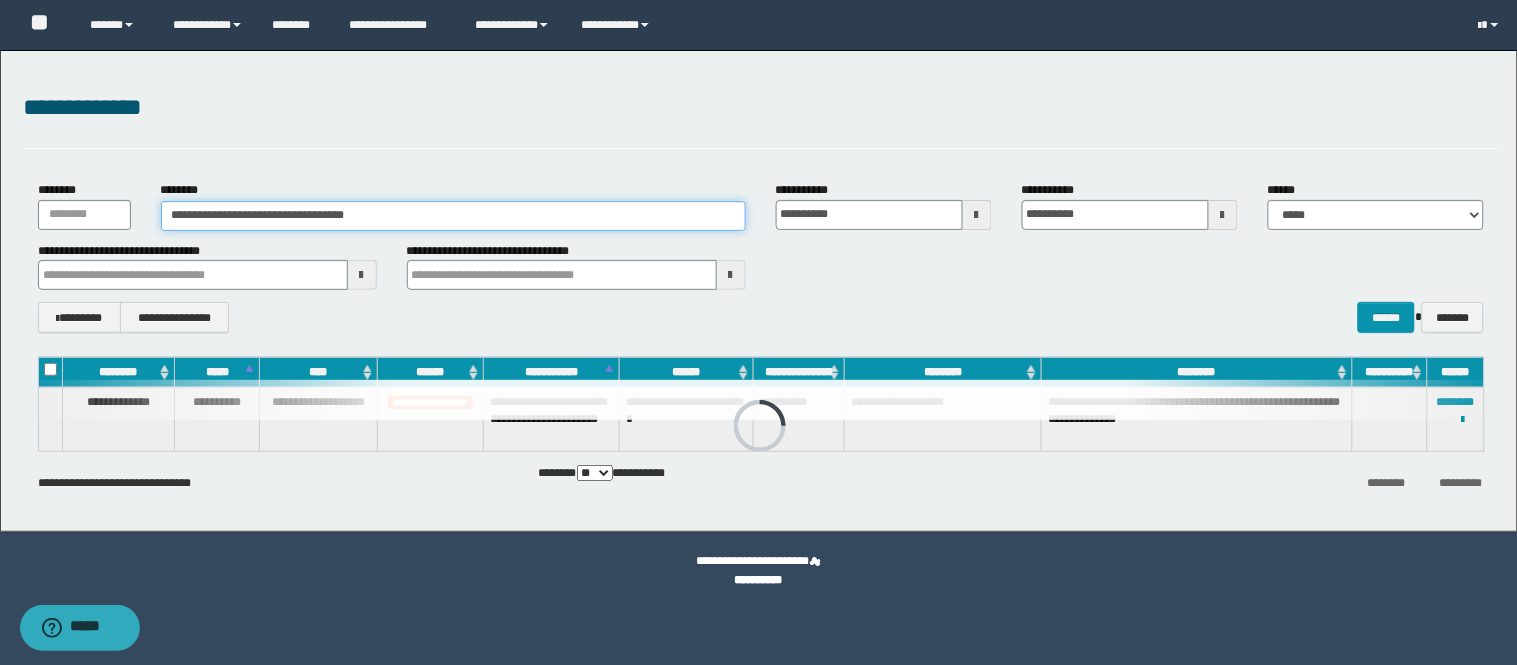 drag, startPoint x: 376, startPoint y: 218, endPoint x: 155, endPoint y: 221, distance: 221.02036 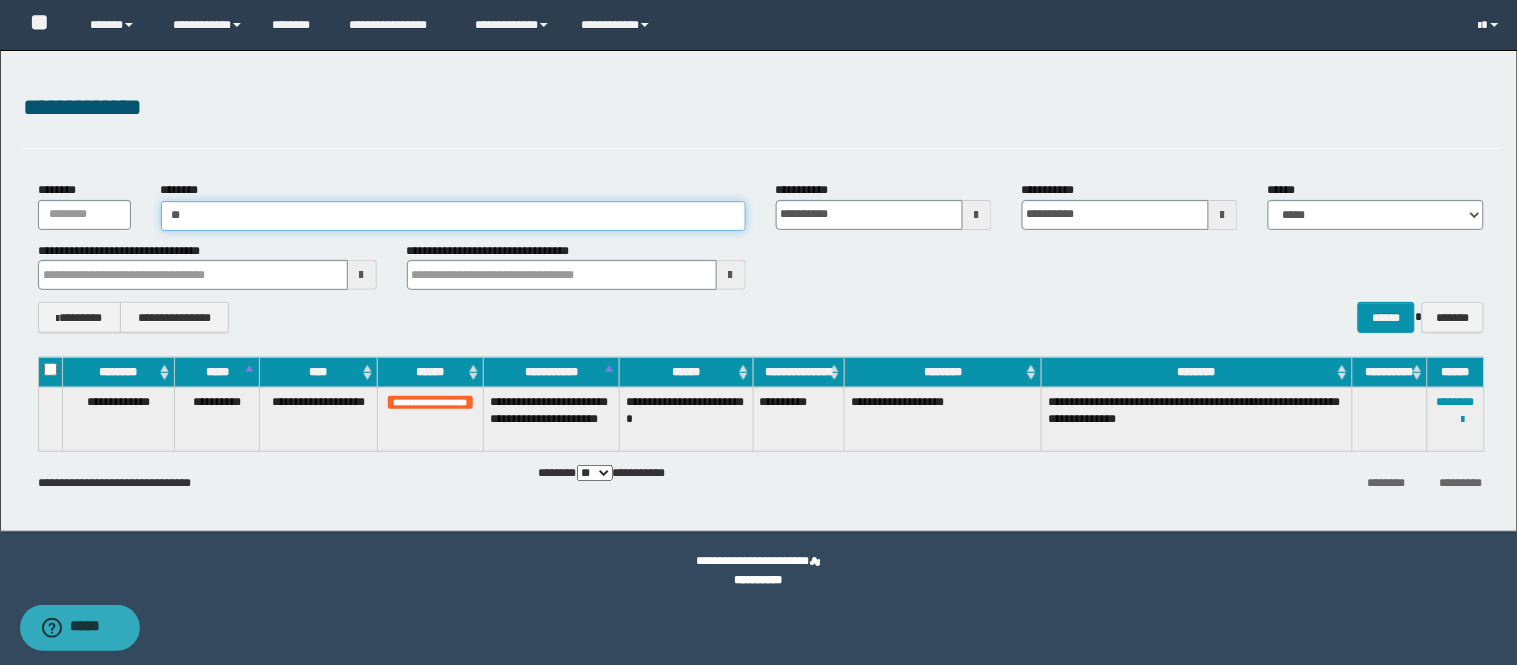type on "***" 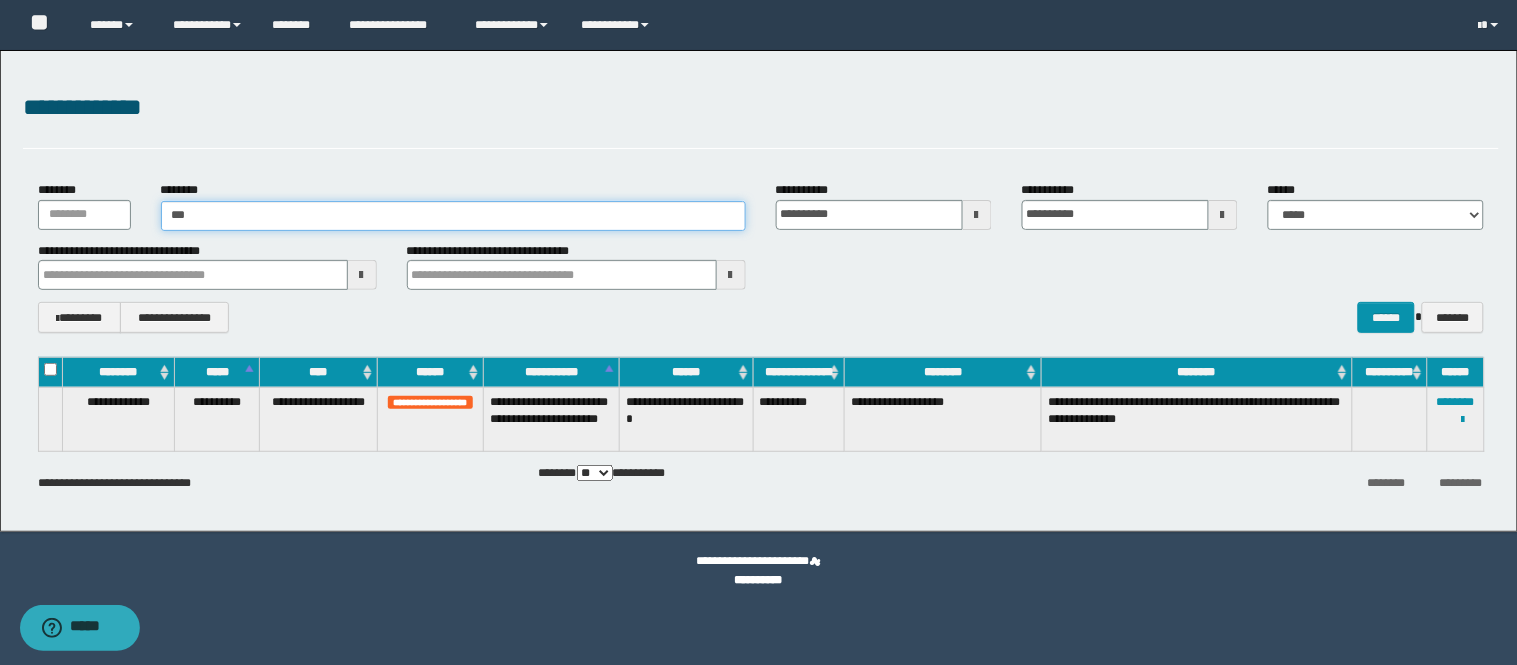 type 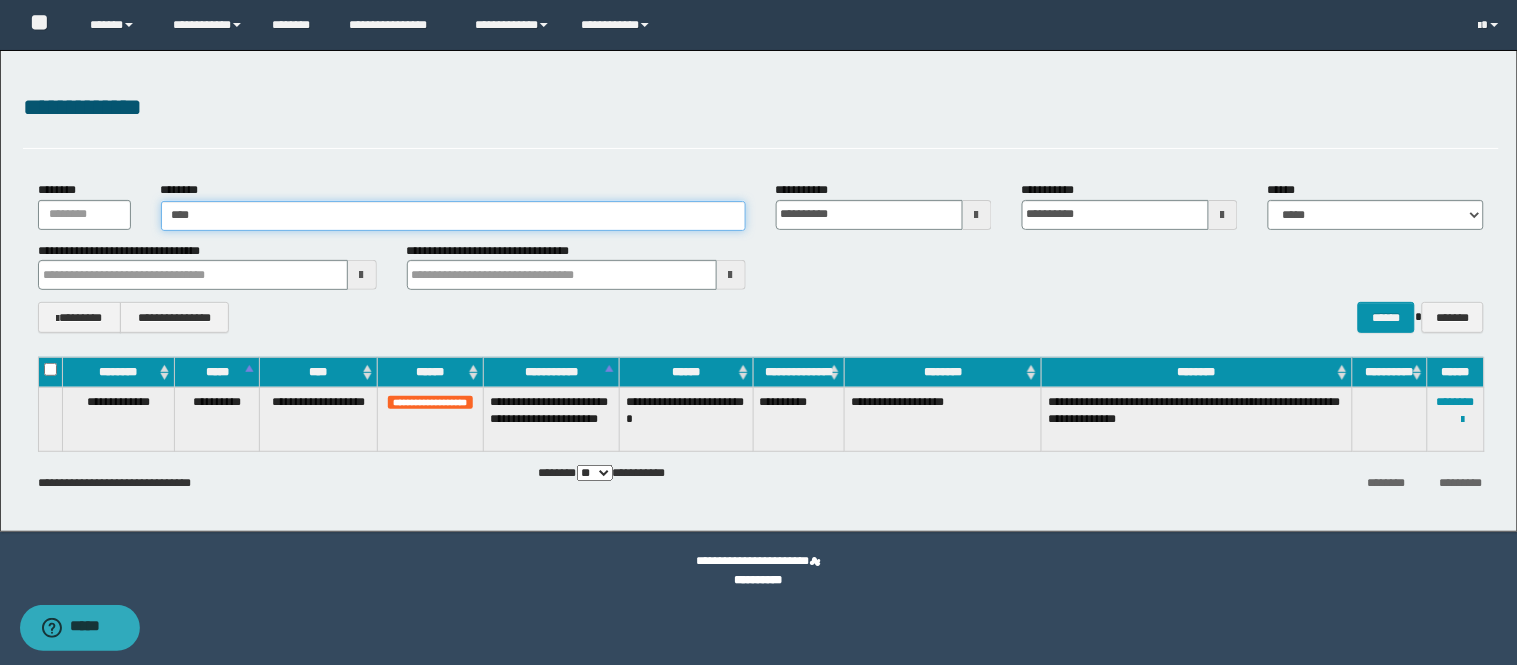 type on "*****" 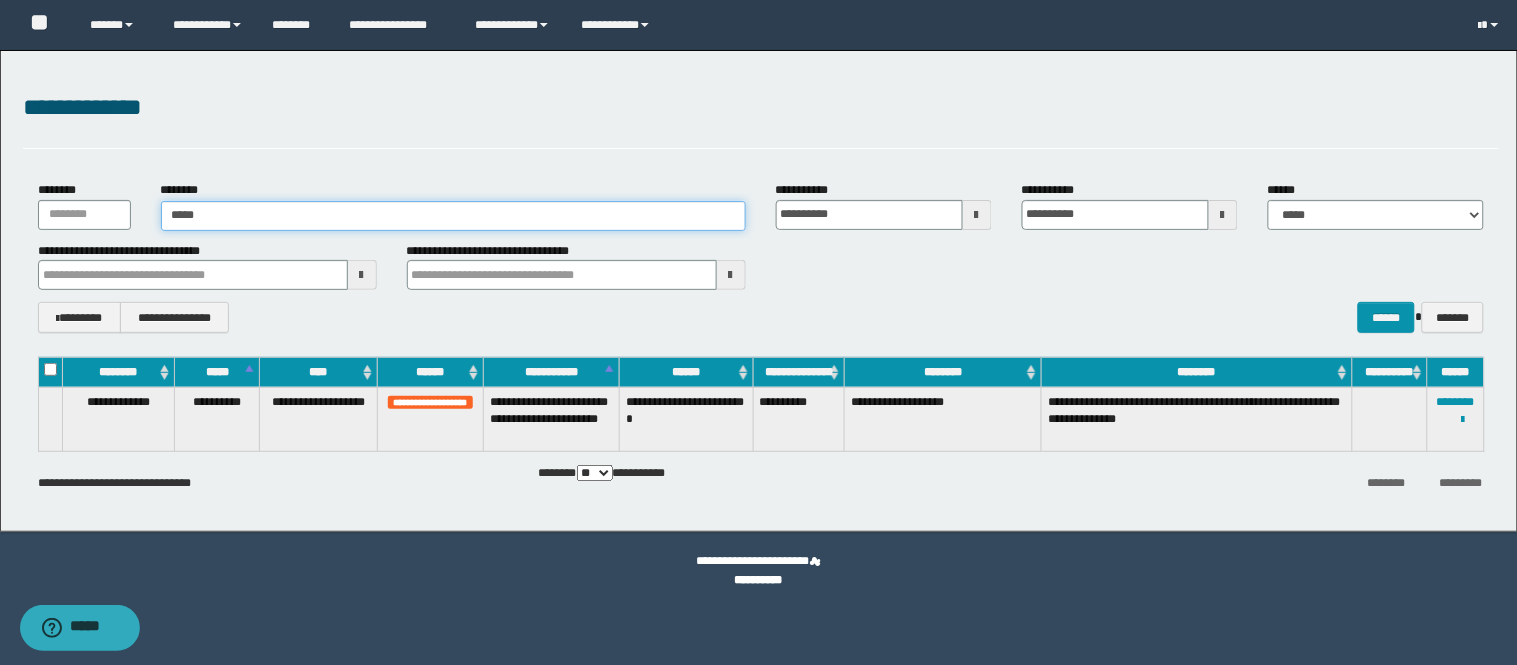 type on "*****" 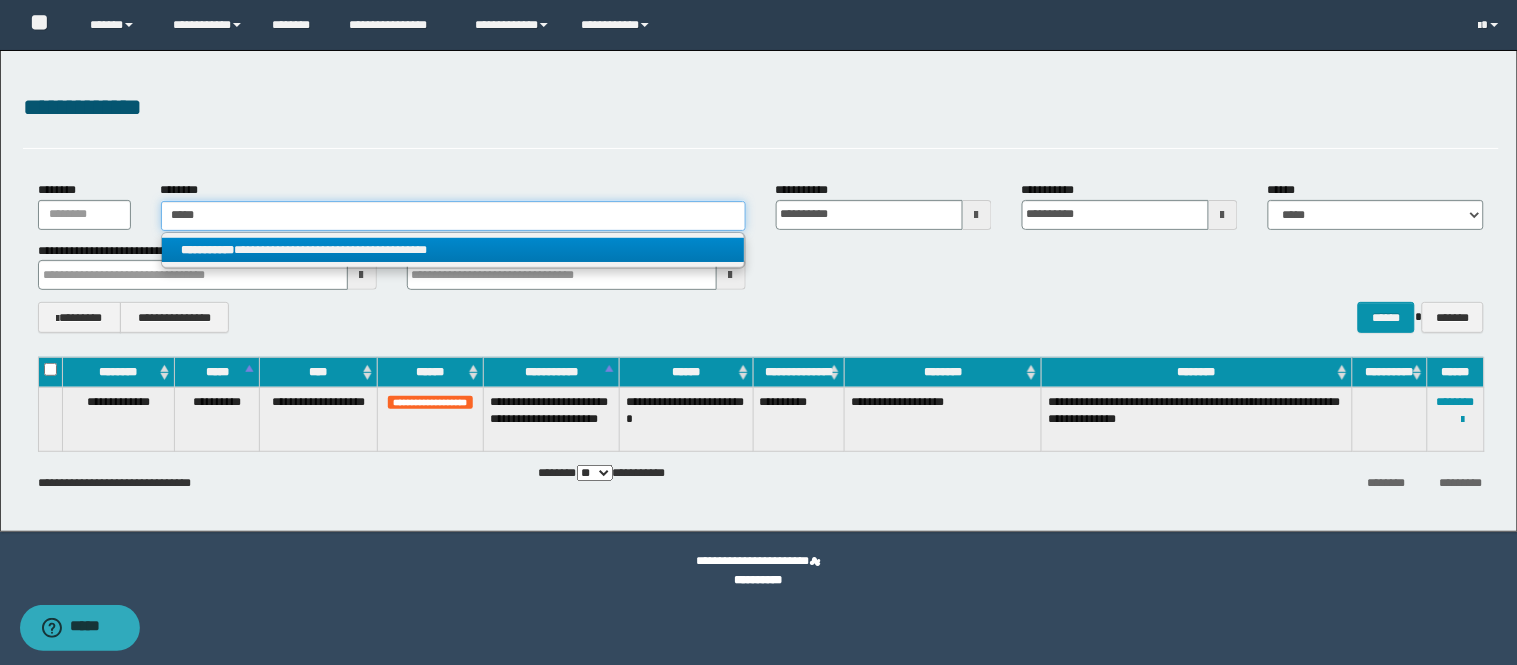 type on "*****" 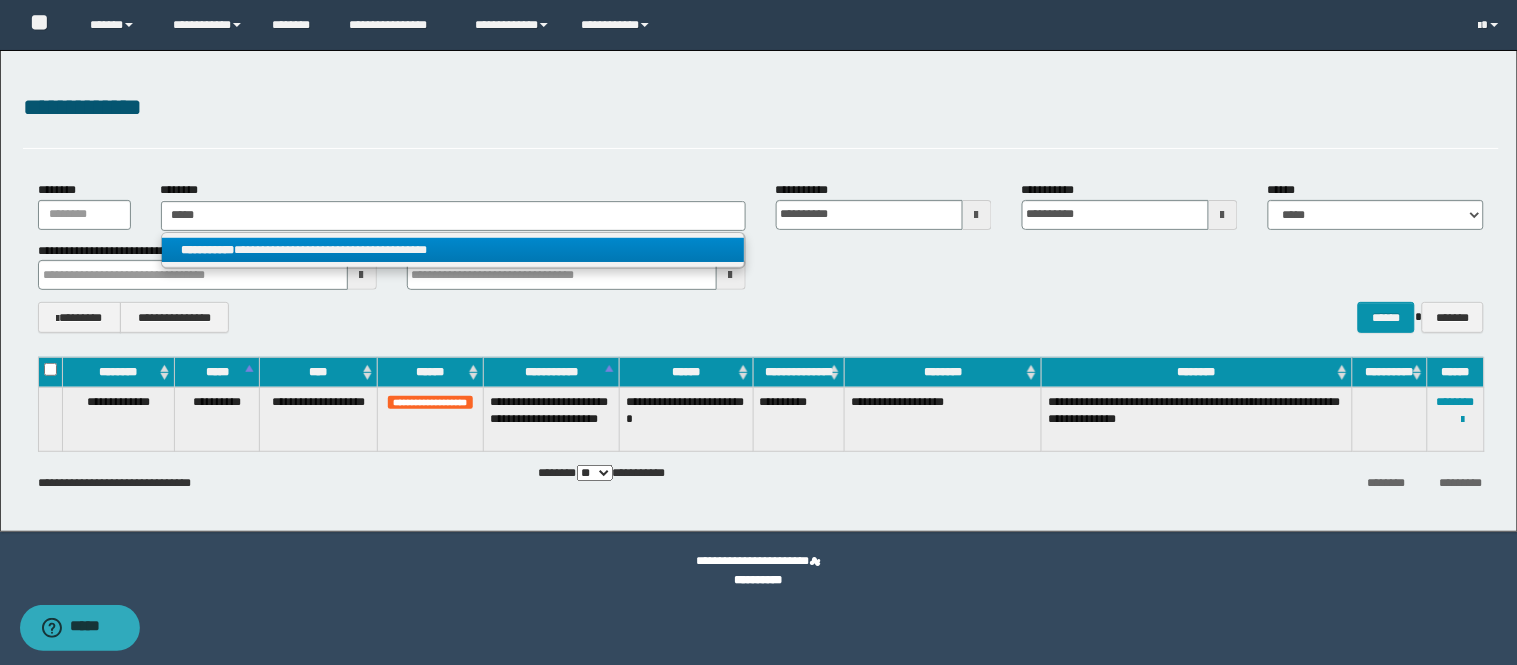 click on "**********" at bounding box center (208, 250) 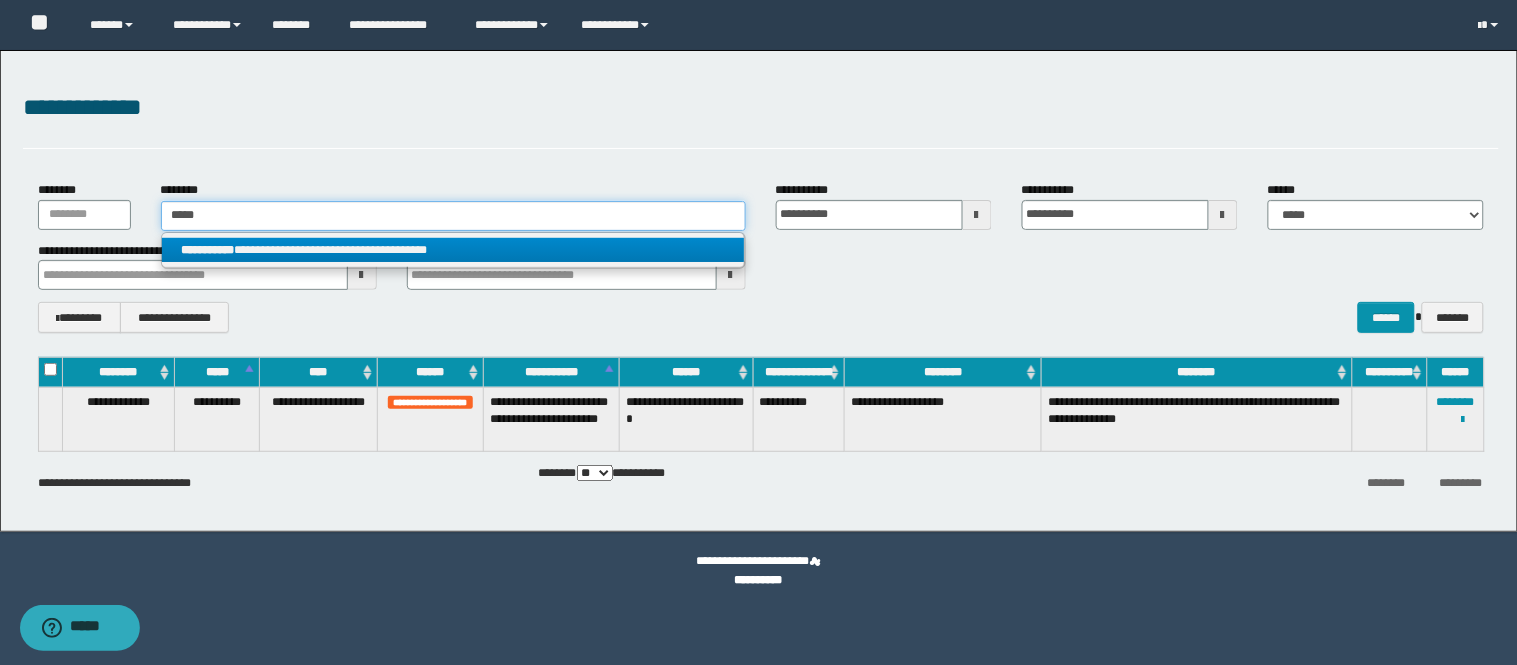 type 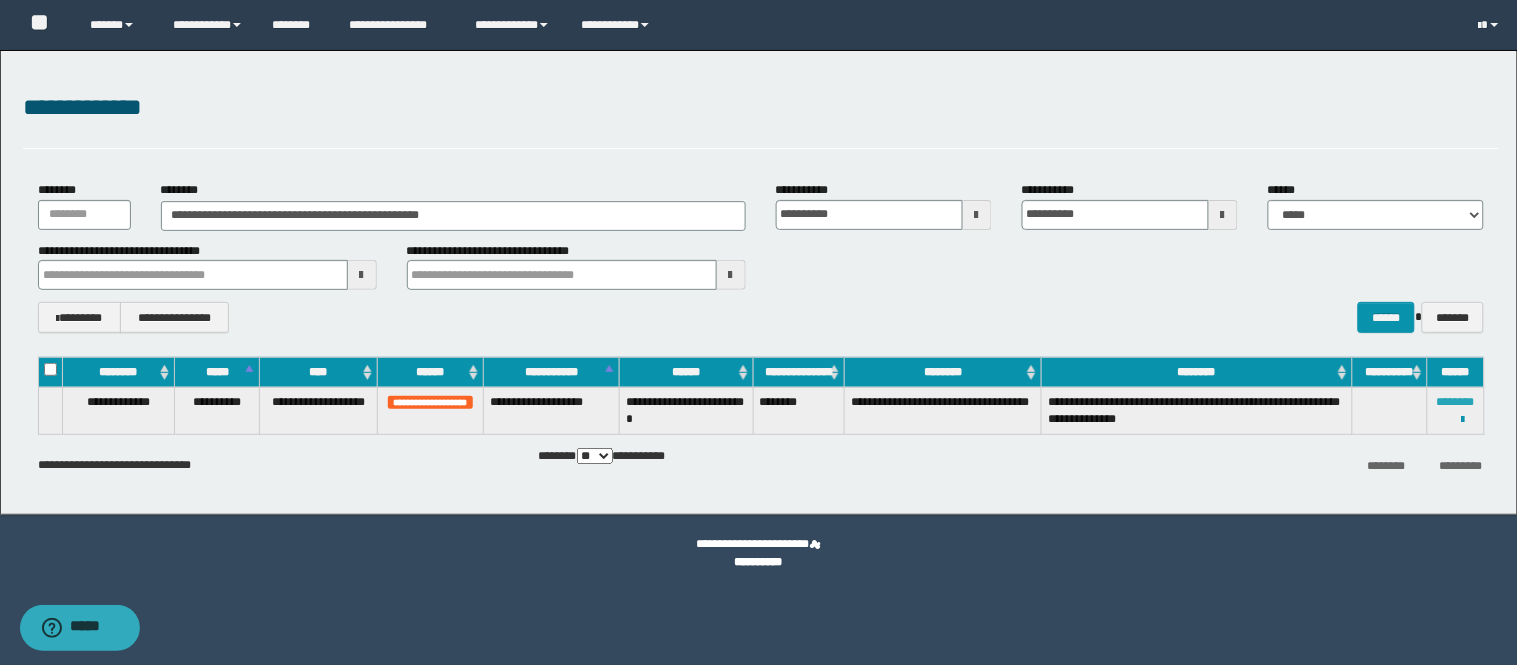 click on "********" at bounding box center (1456, 402) 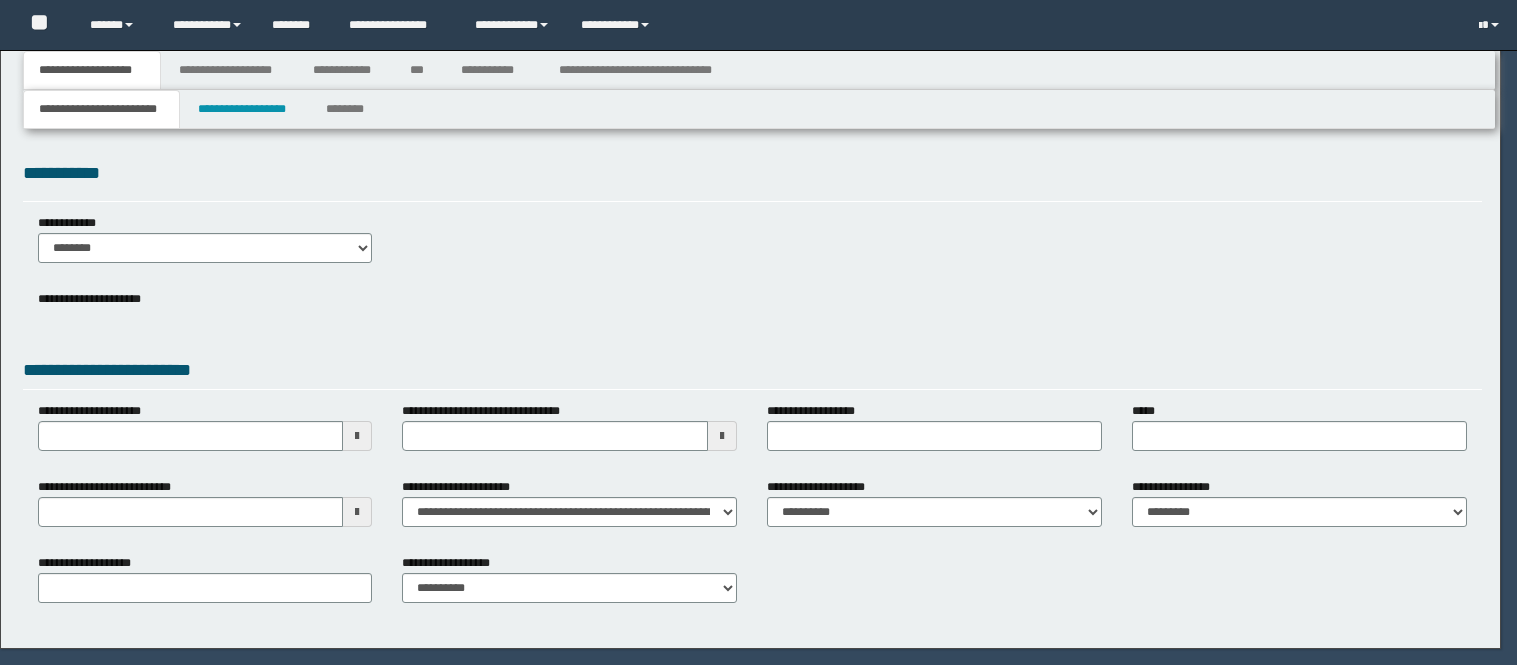 scroll, scrollTop: 0, scrollLeft: 0, axis: both 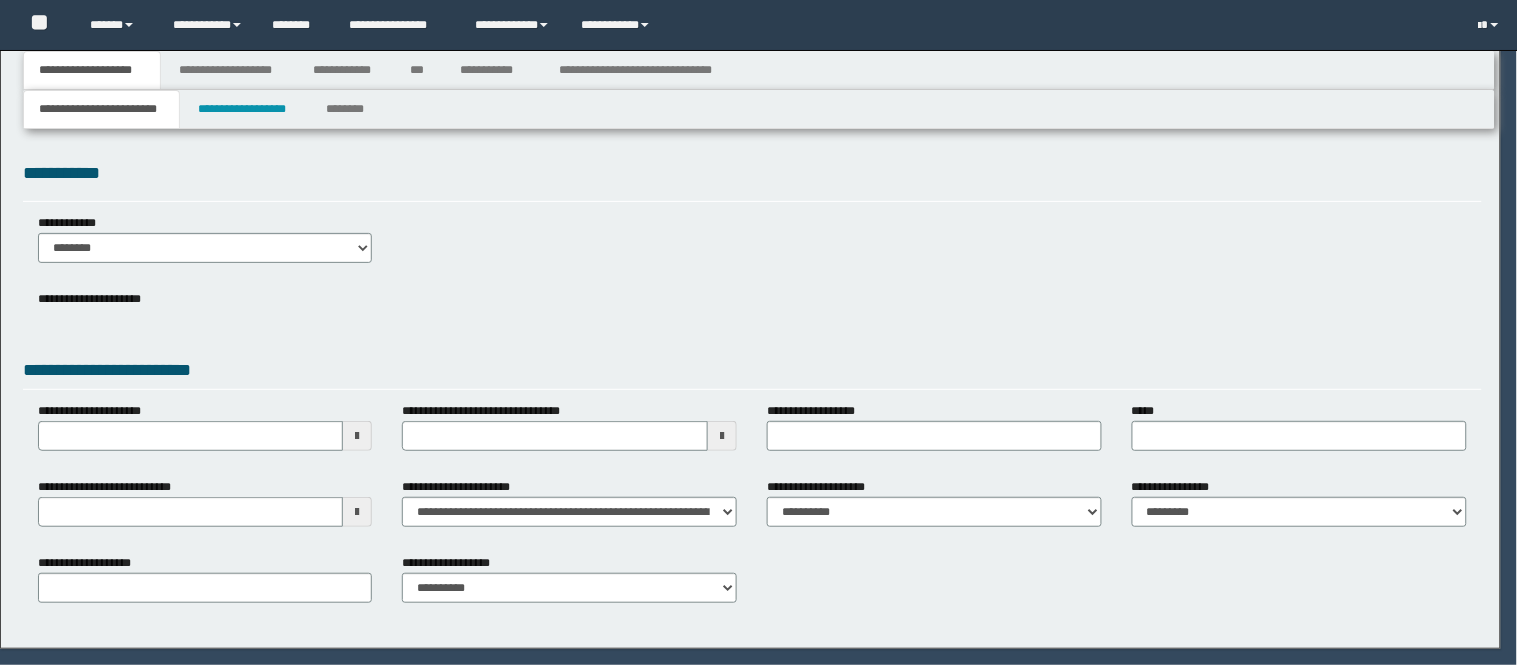 select on "*" 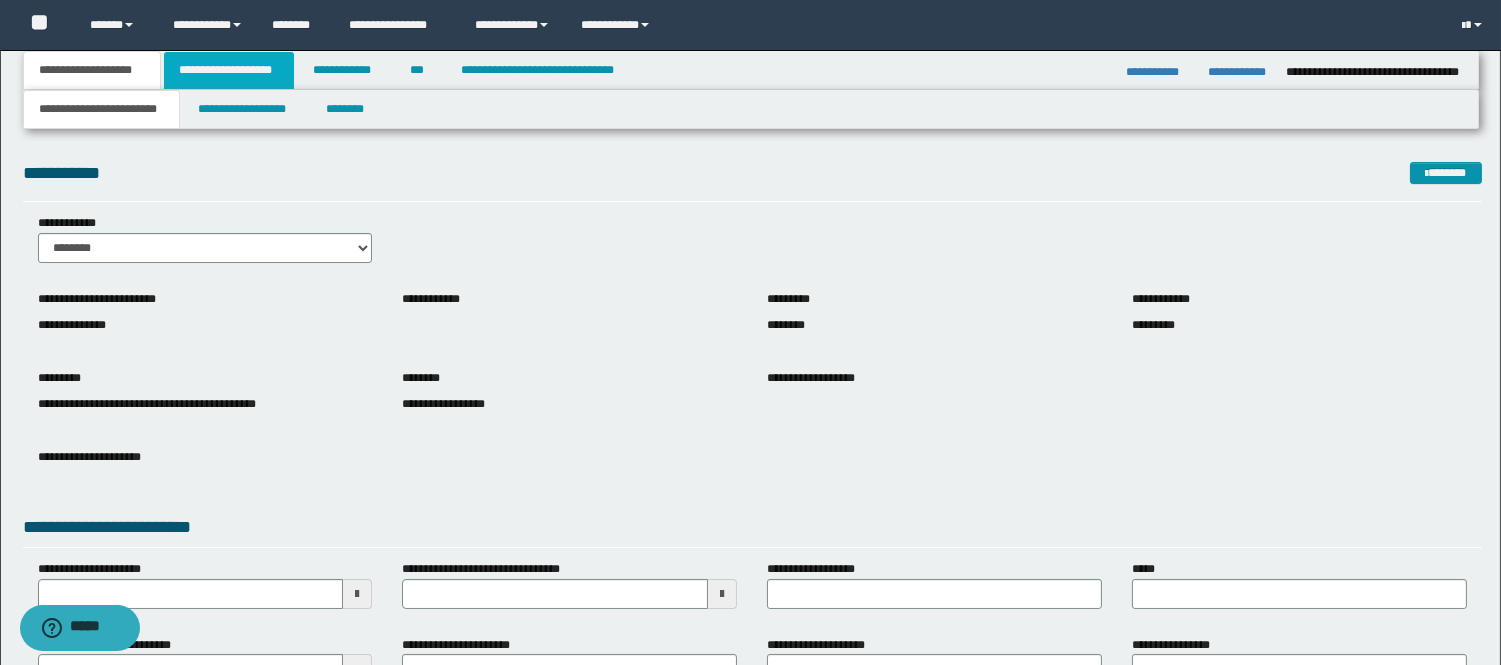 click on "**********" at bounding box center [229, 70] 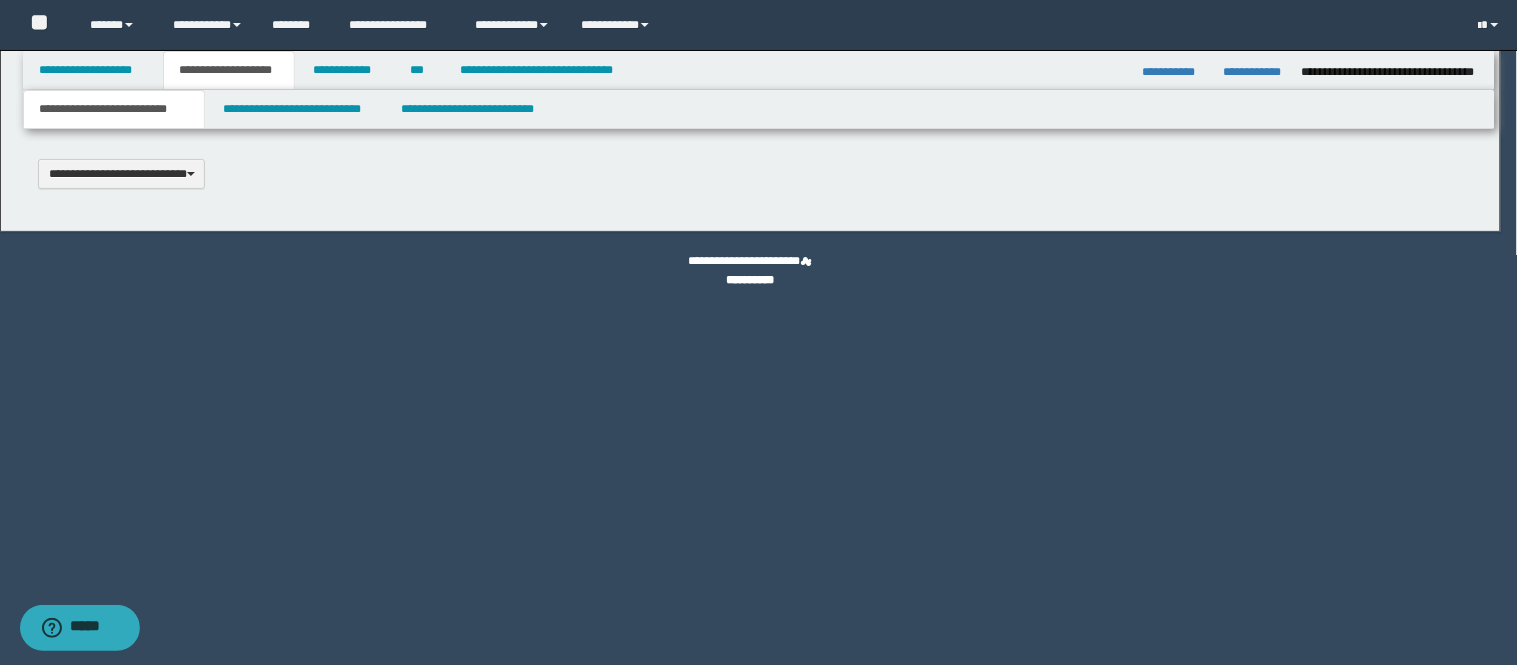 scroll, scrollTop: 0, scrollLeft: 0, axis: both 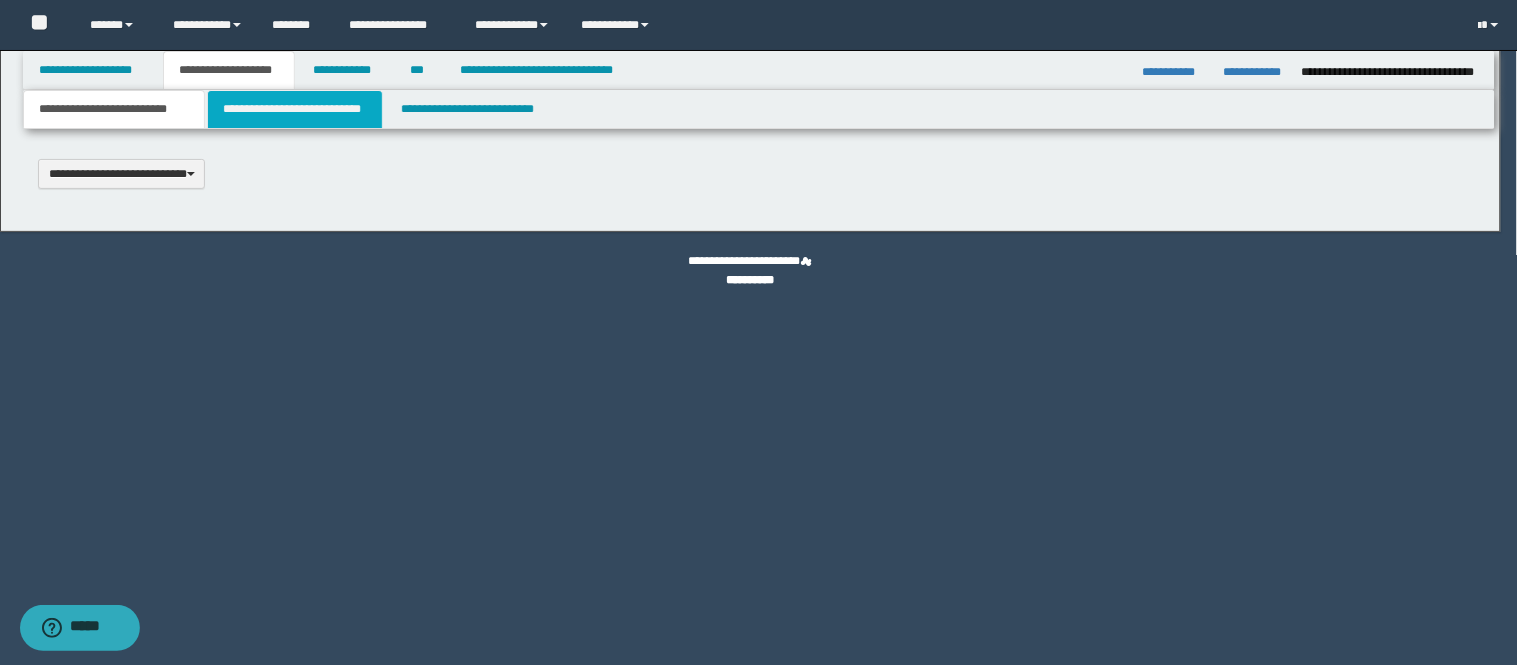 select on "*" 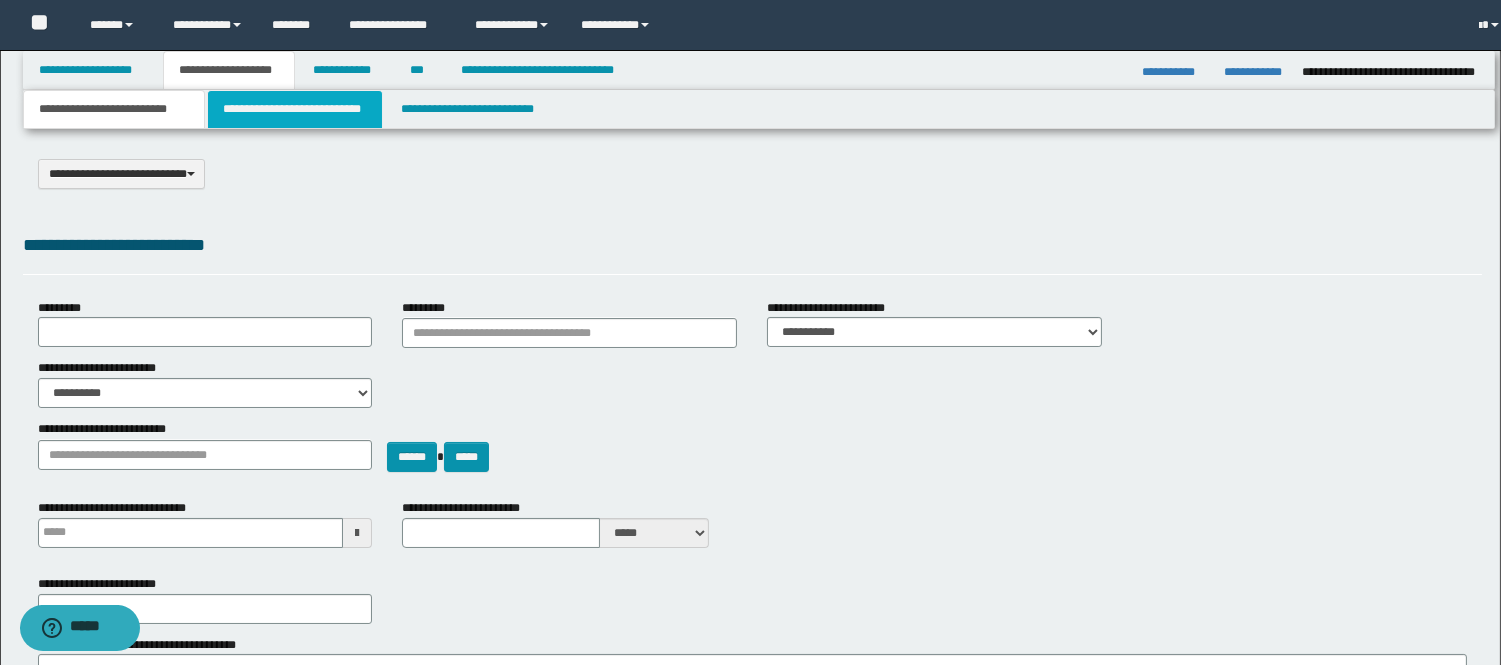 click on "**********" at bounding box center [295, 109] 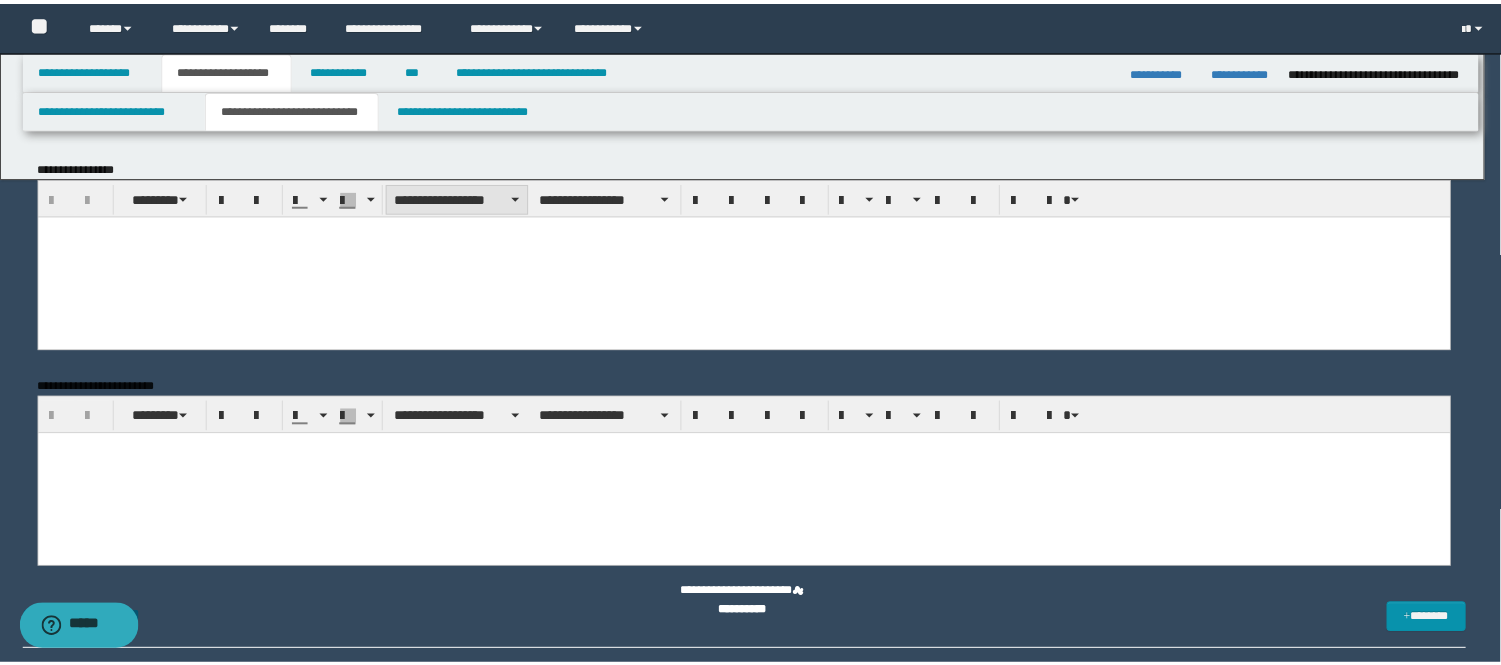 scroll, scrollTop: 0, scrollLeft: 0, axis: both 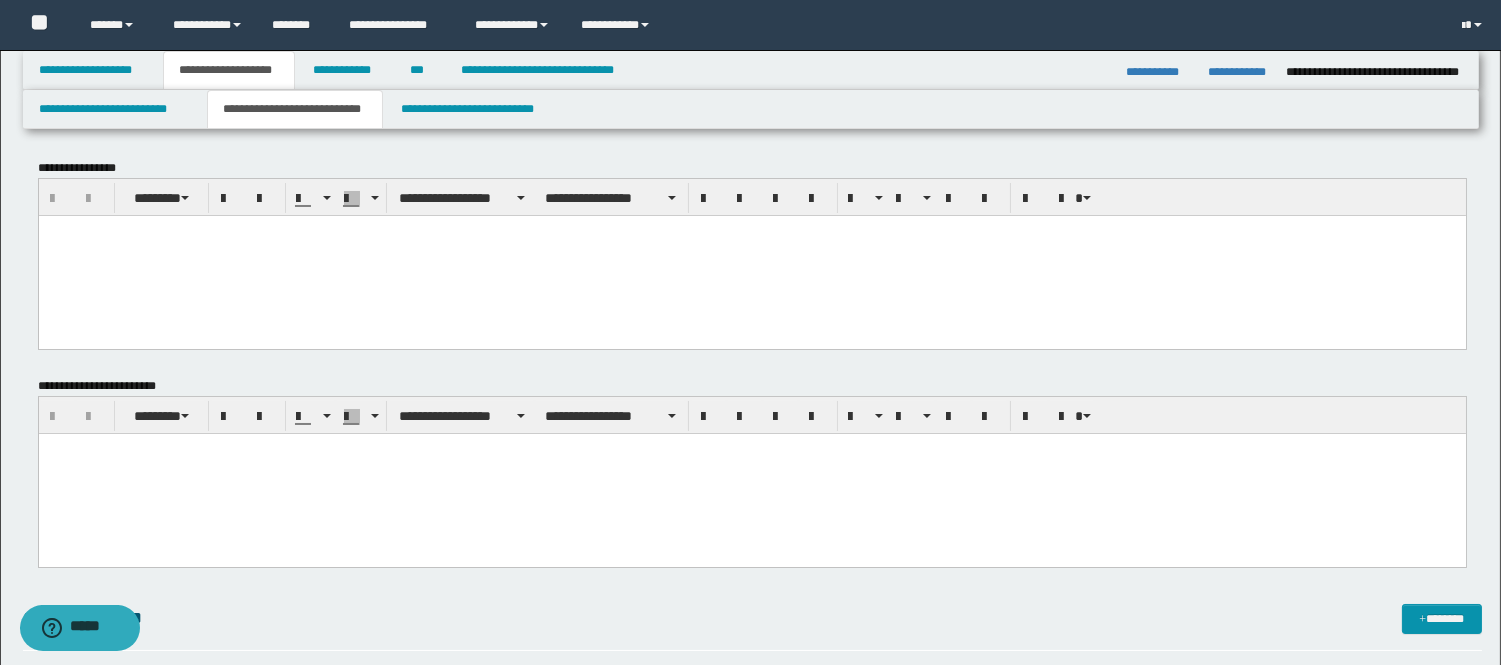click at bounding box center [751, 449] 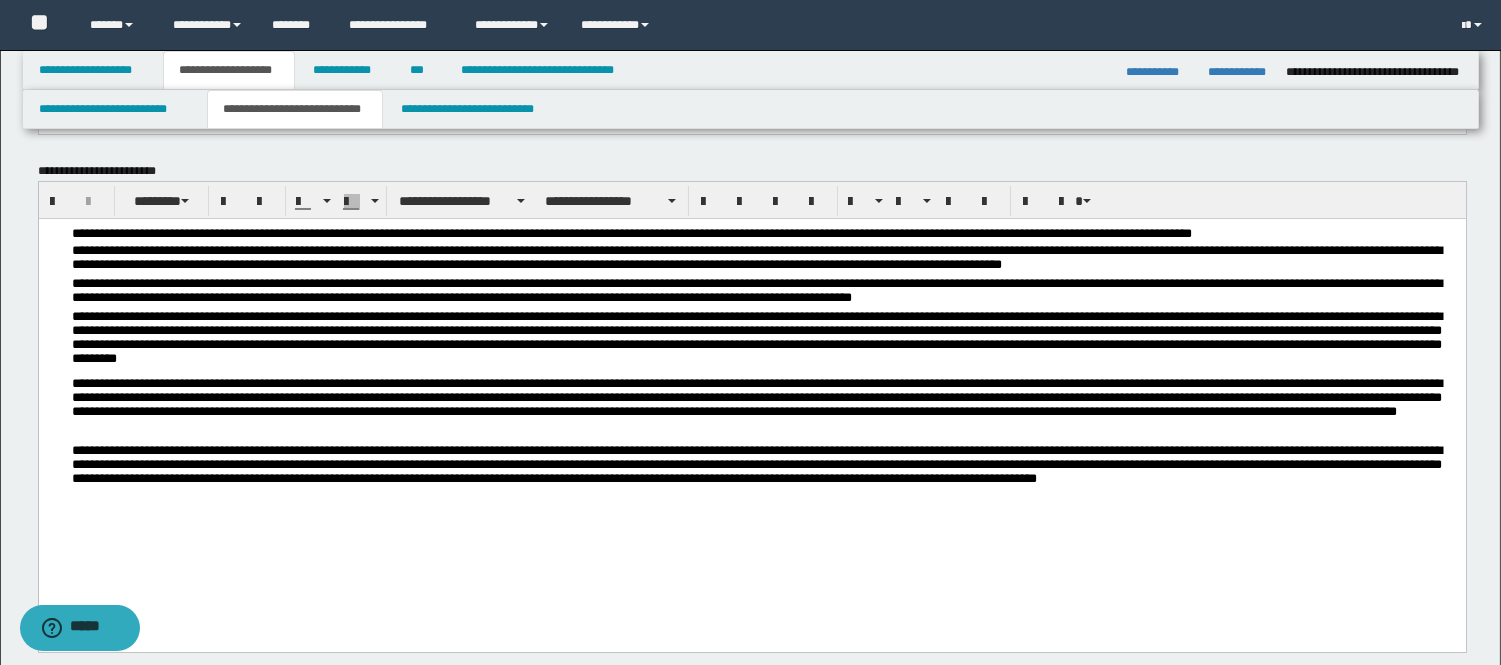 scroll, scrollTop: 222, scrollLeft: 0, axis: vertical 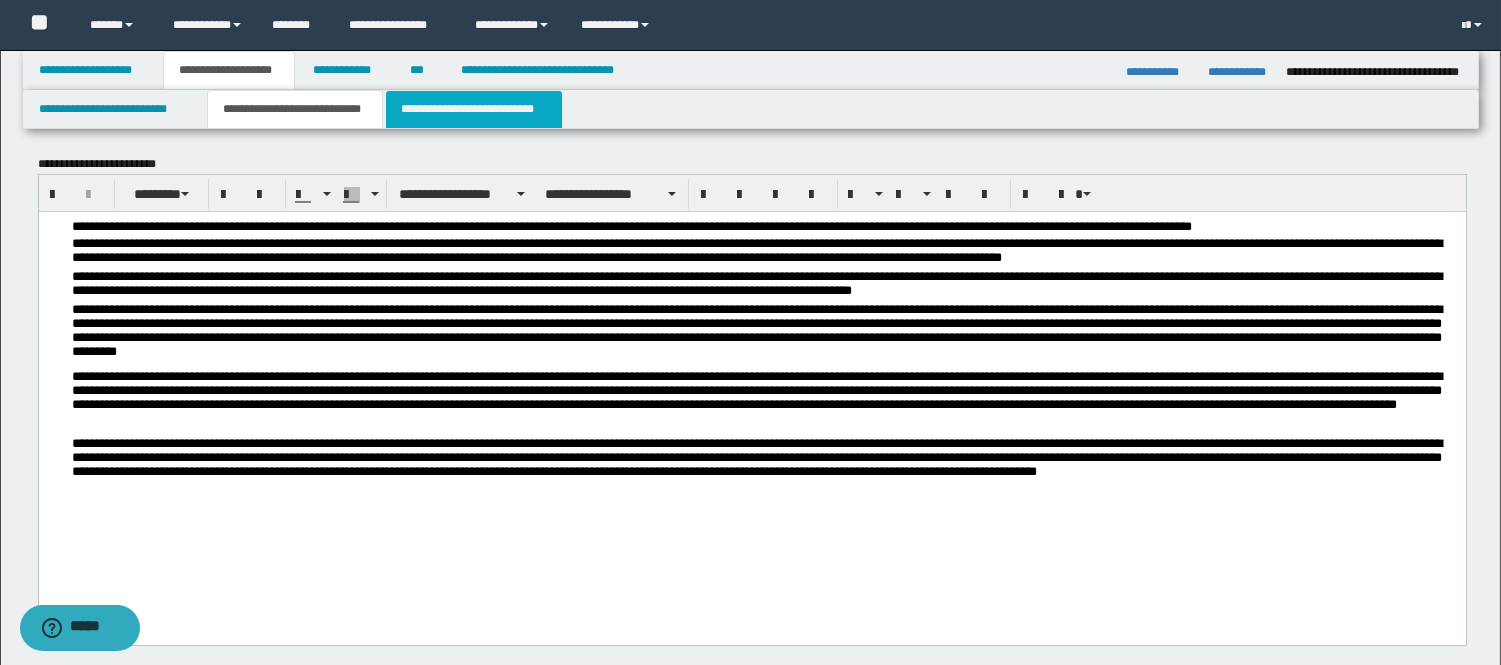 click on "**********" at bounding box center [474, 109] 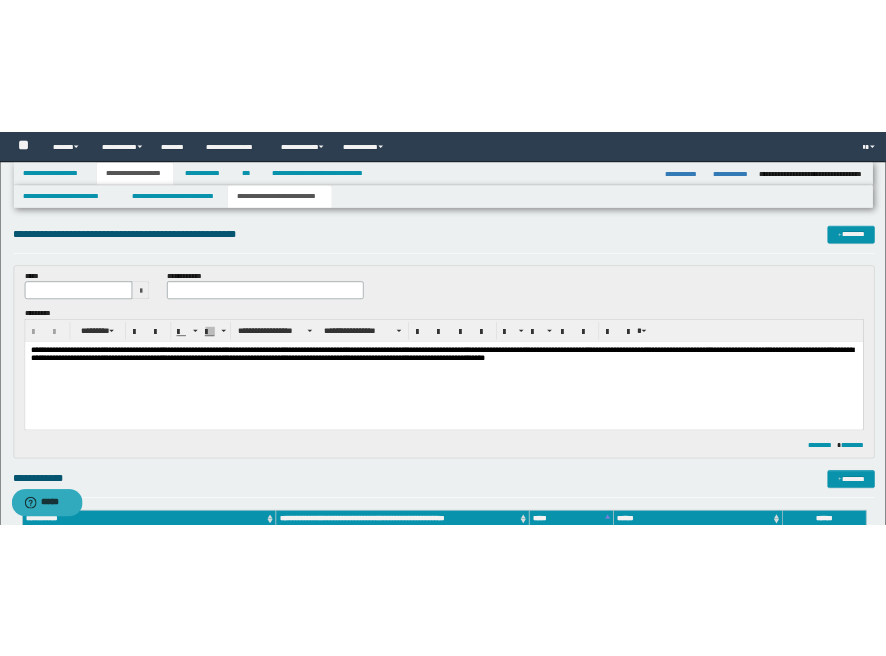scroll, scrollTop: 0, scrollLeft: 0, axis: both 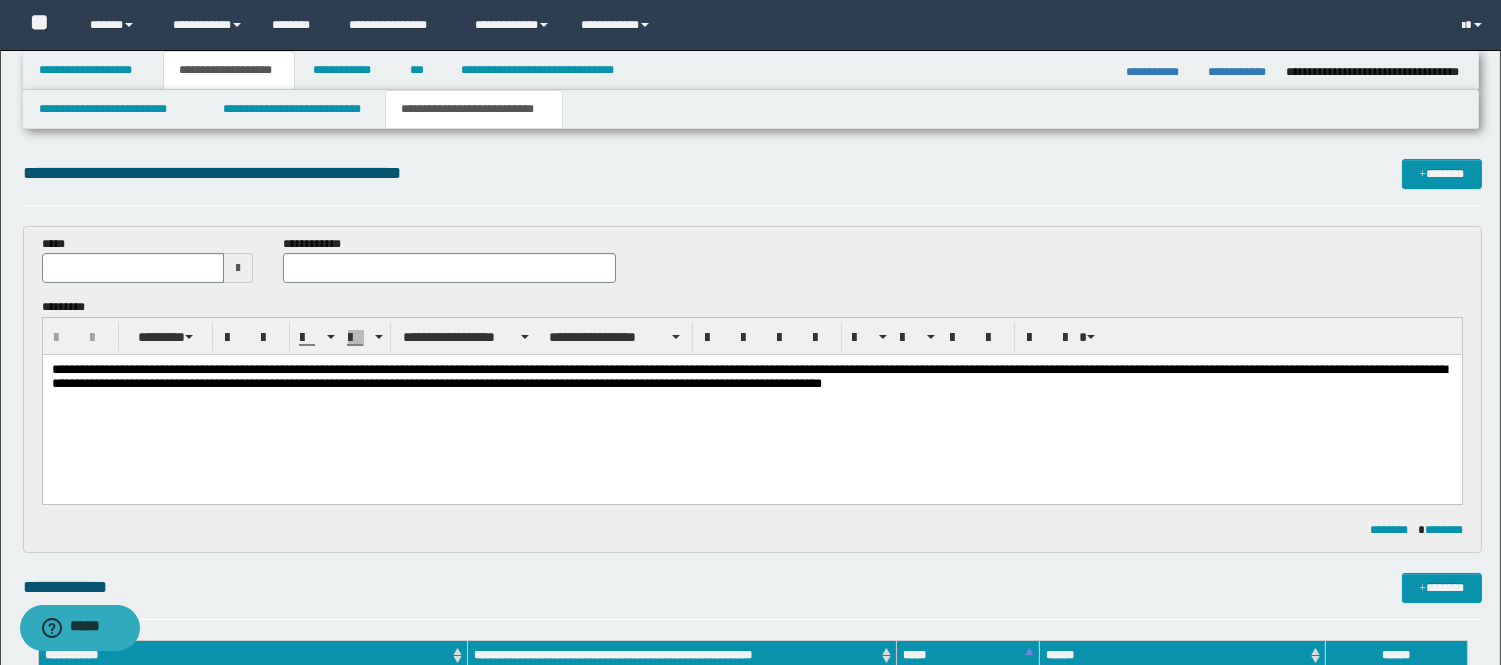 click on "**********" at bounding box center (751, 404) 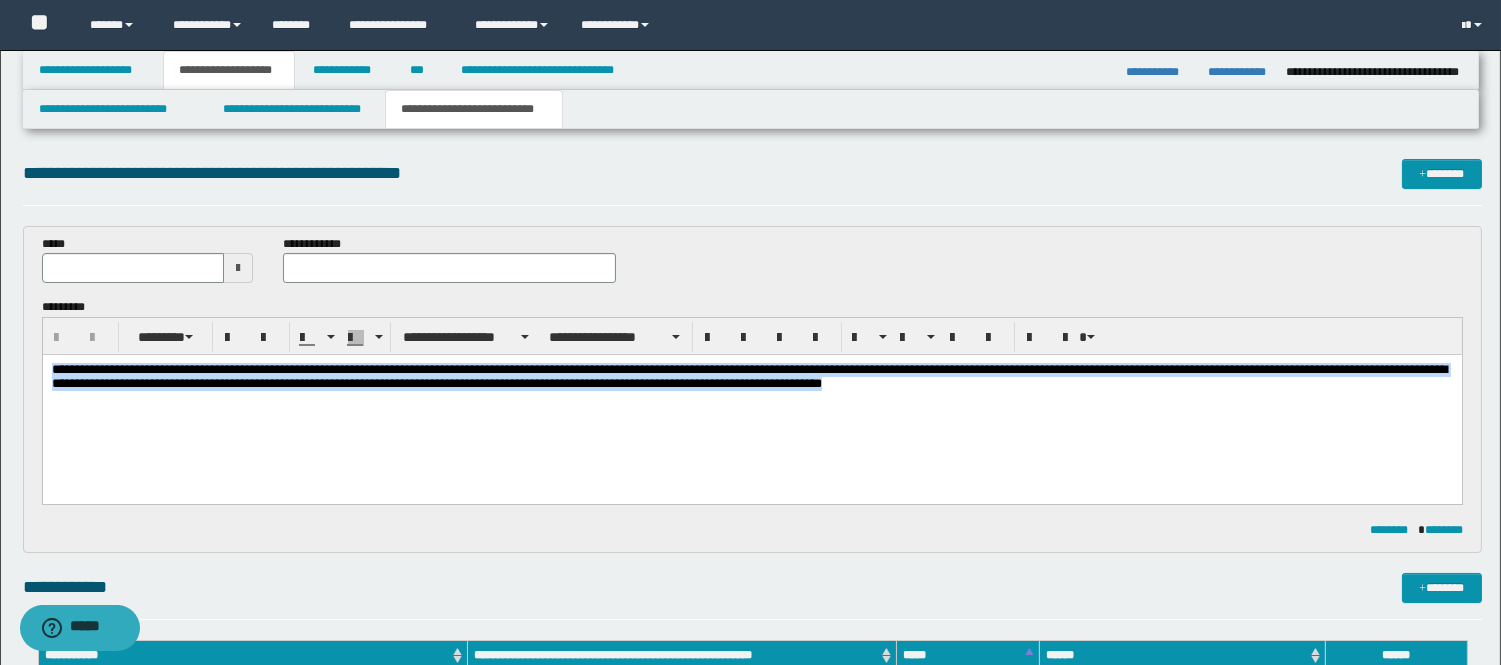 drag, startPoint x: 50, startPoint y: 365, endPoint x: 1073, endPoint y: 446, distance: 1026.2018 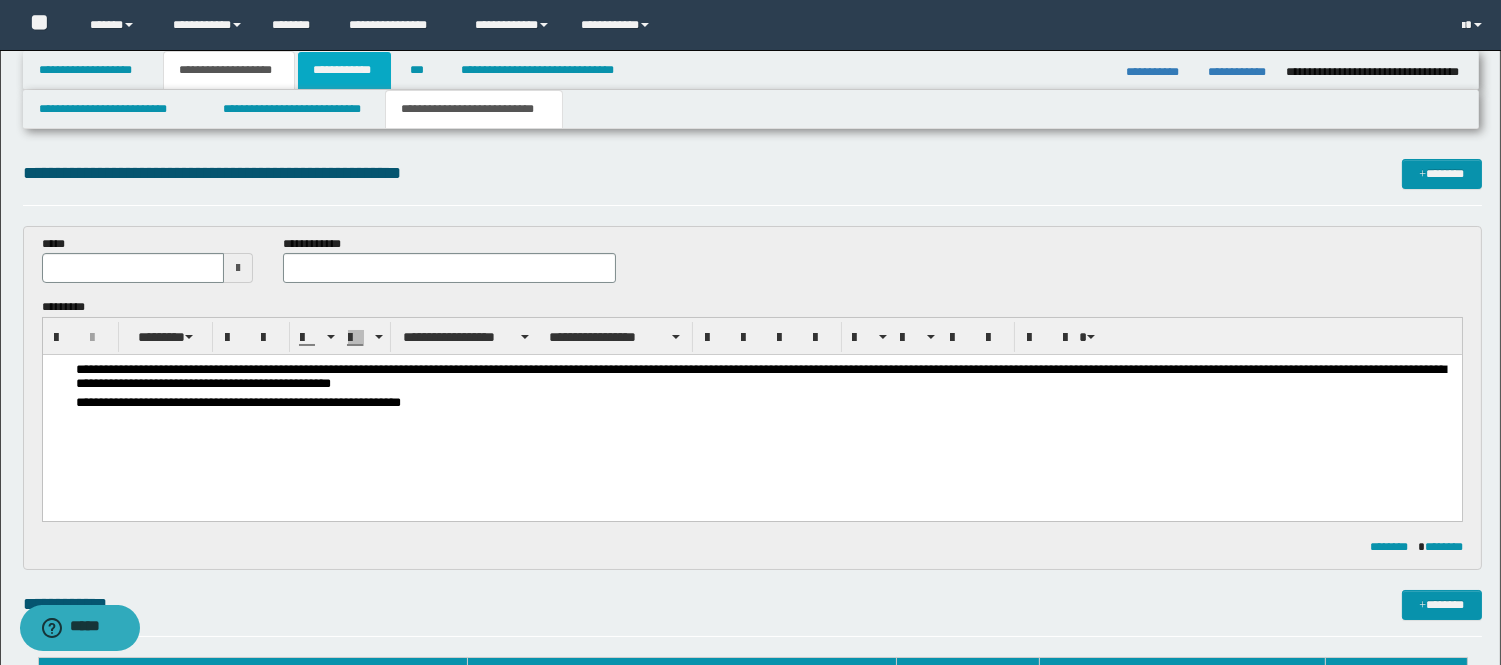 click on "**********" at bounding box center (344, 70) 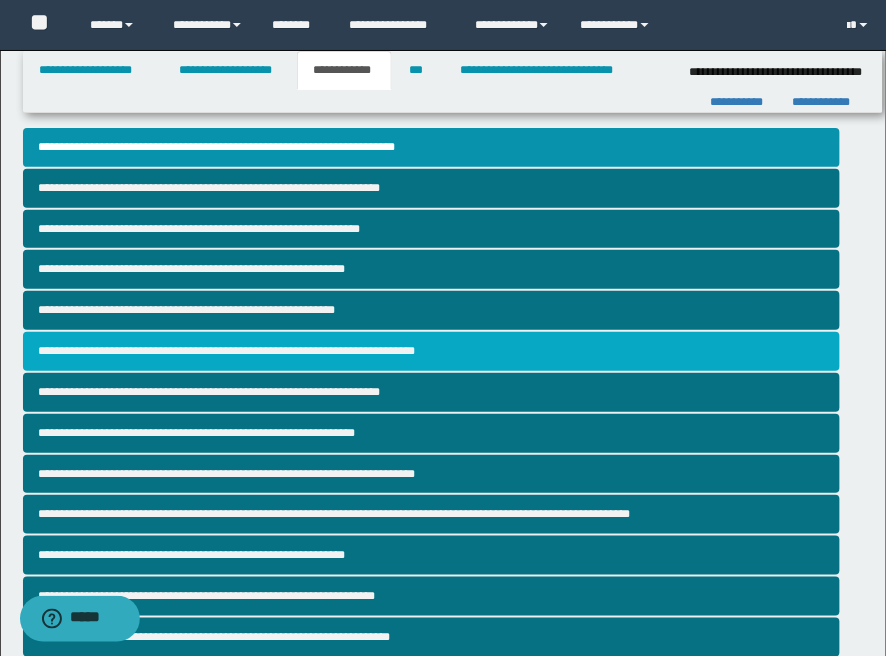 click on "**********" at bounding box center [432, 351] 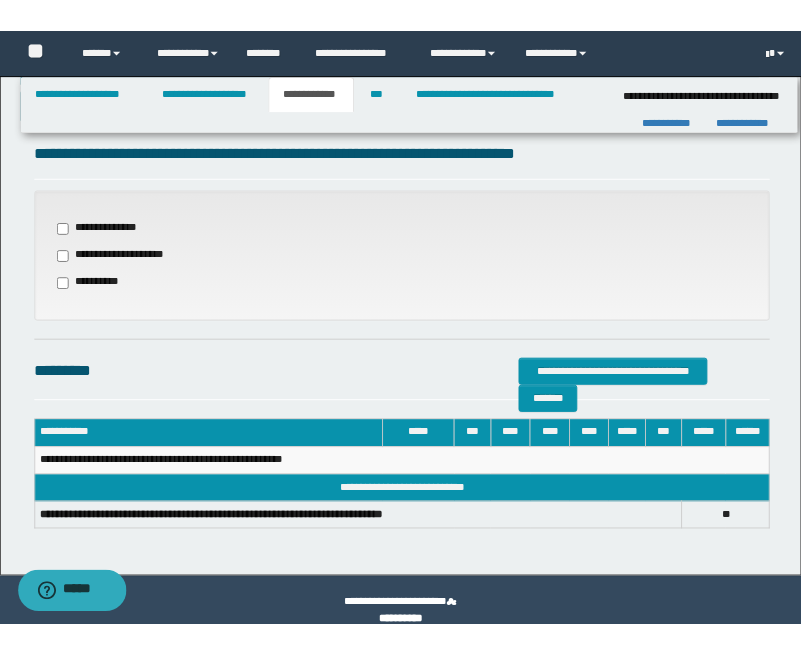 scroll, scrollTop: 658, scrollLeft: 0, axis: vertical 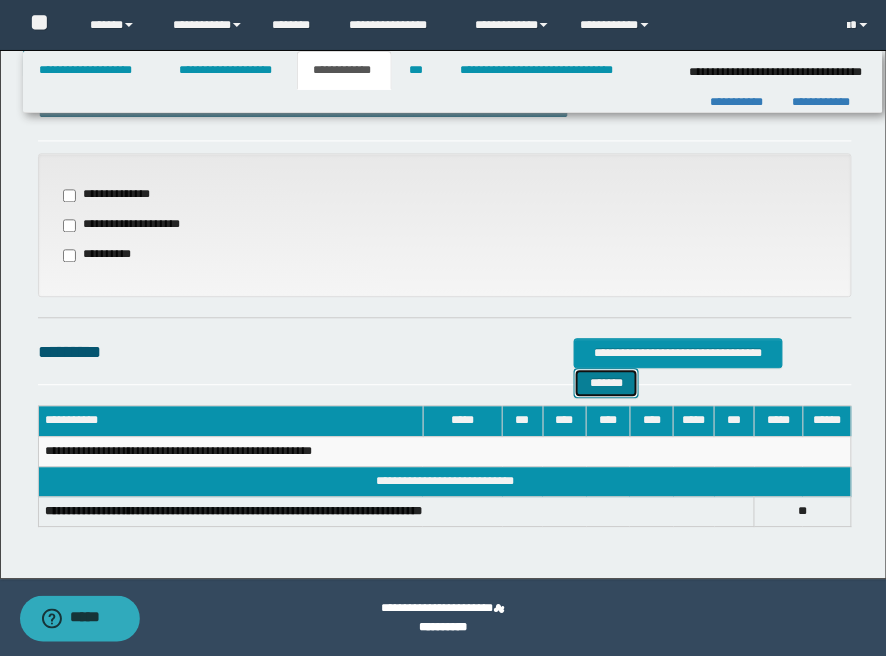 click on "*******" at bounding box center (606, 384) 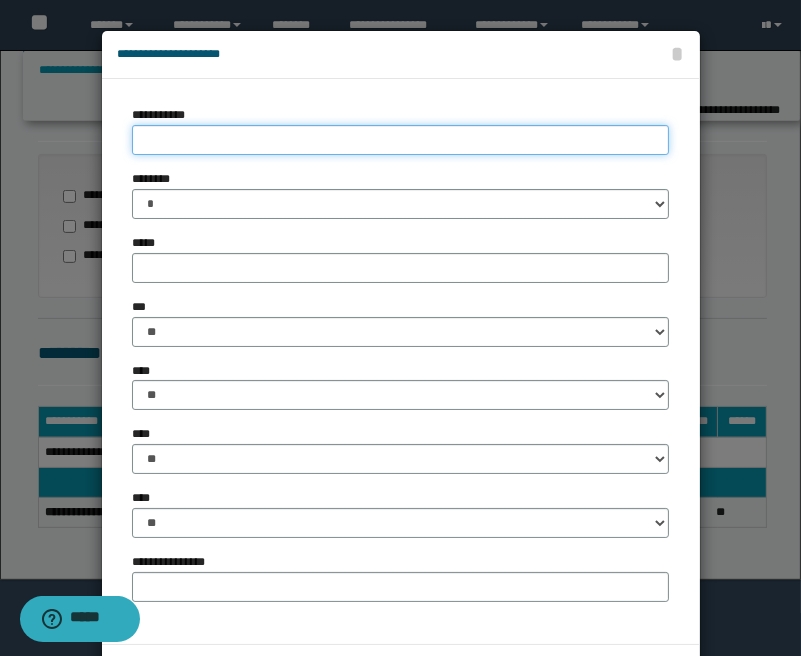 click on "**********" at bounding box center [401, 140] 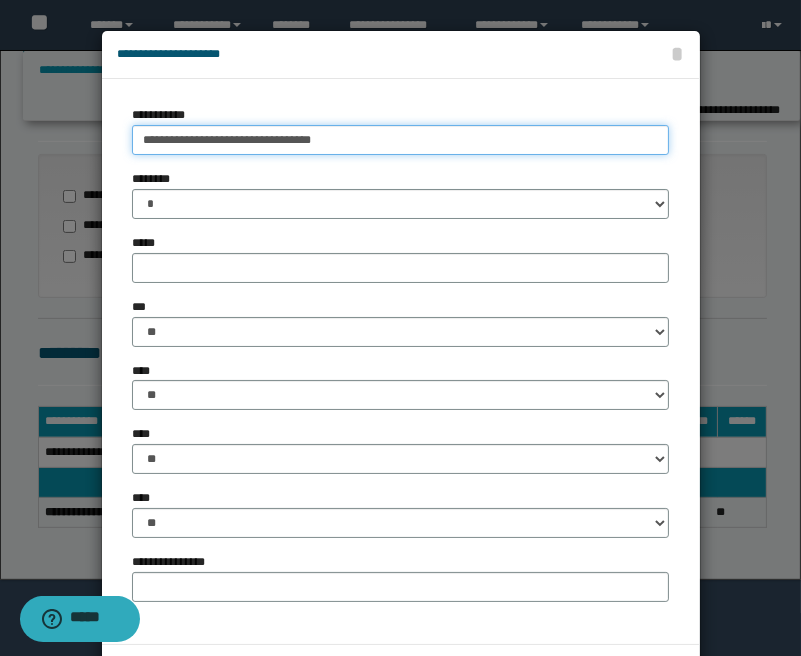 type on "**********" 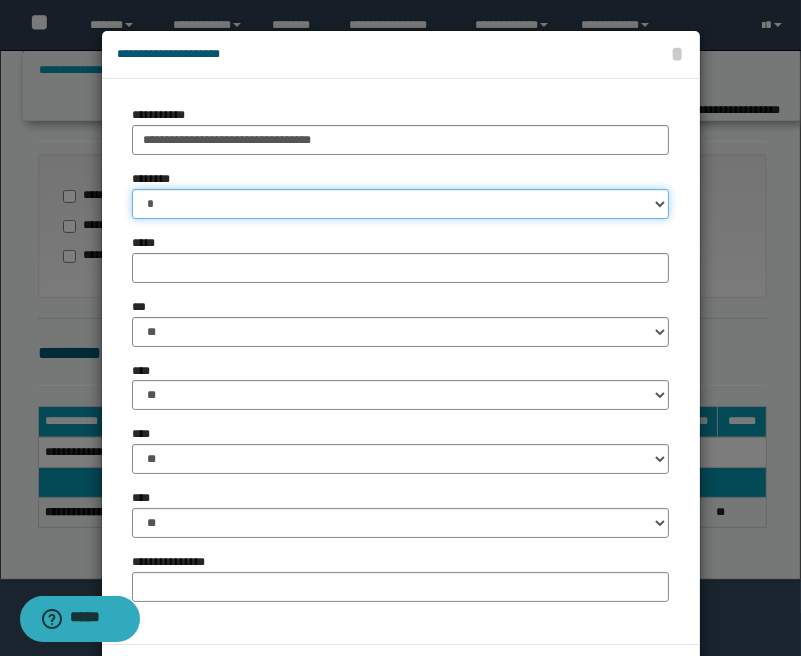 click on "*
*
*
*
*
*
*
*
*
**
**
**
**
**
**" at bounding box center [401, 204] 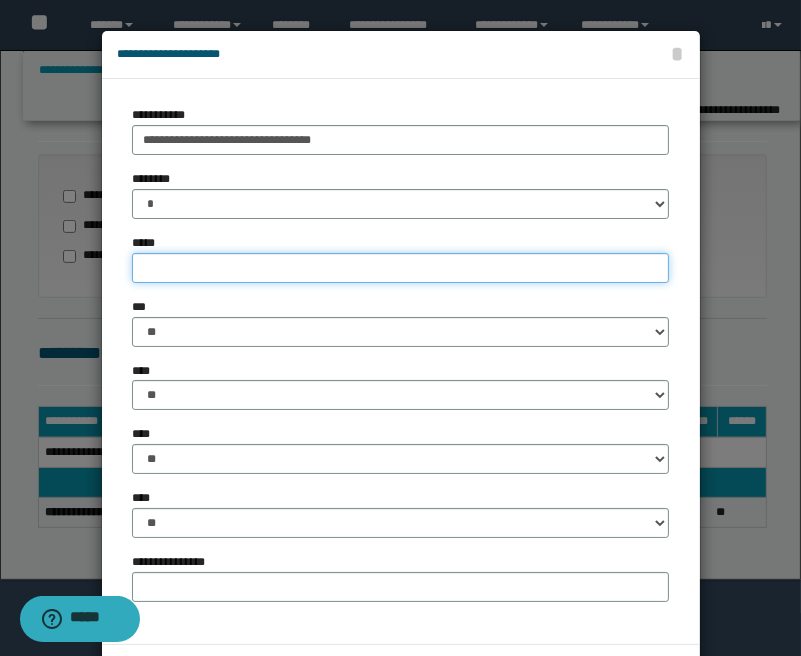 click on "*****" at bounding box center (401, 268) 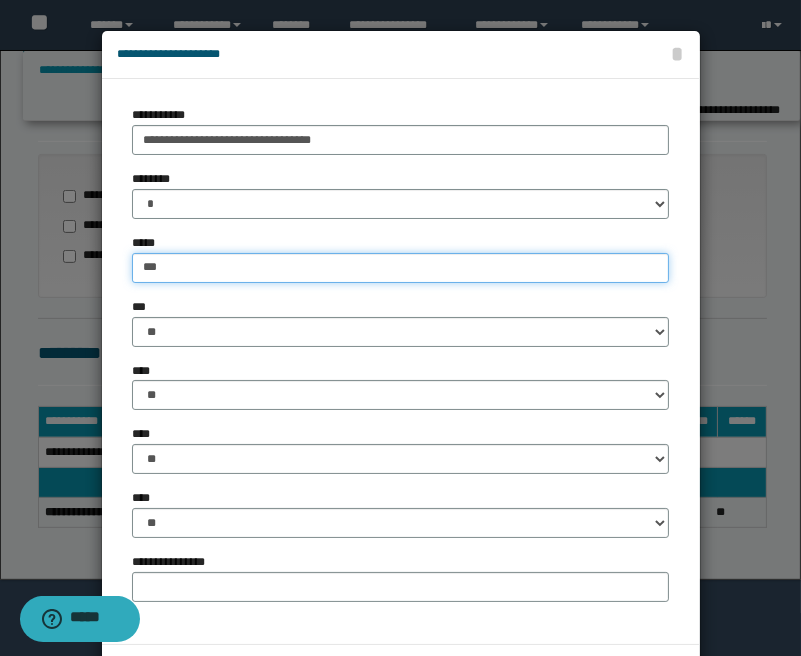 scroll, scrollTop: 445, scrollLeft: 0, axis: vertical 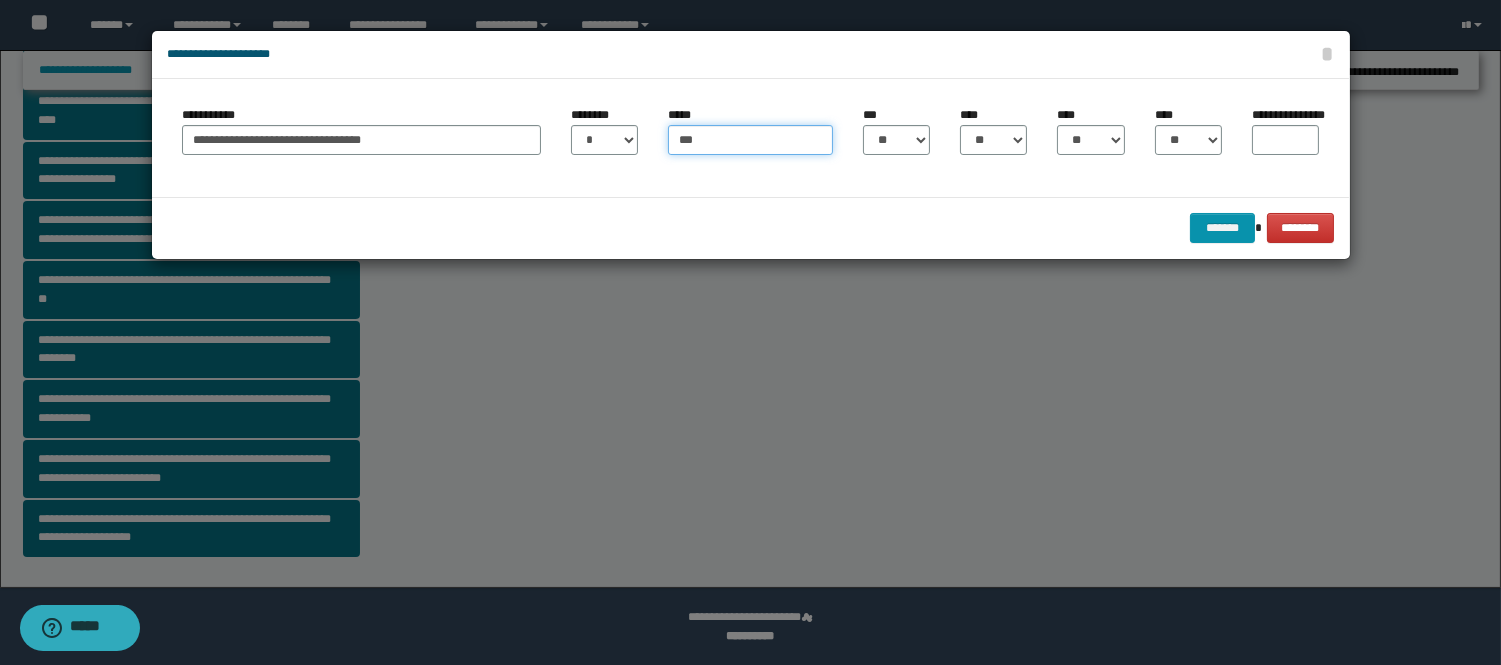 type on "***" 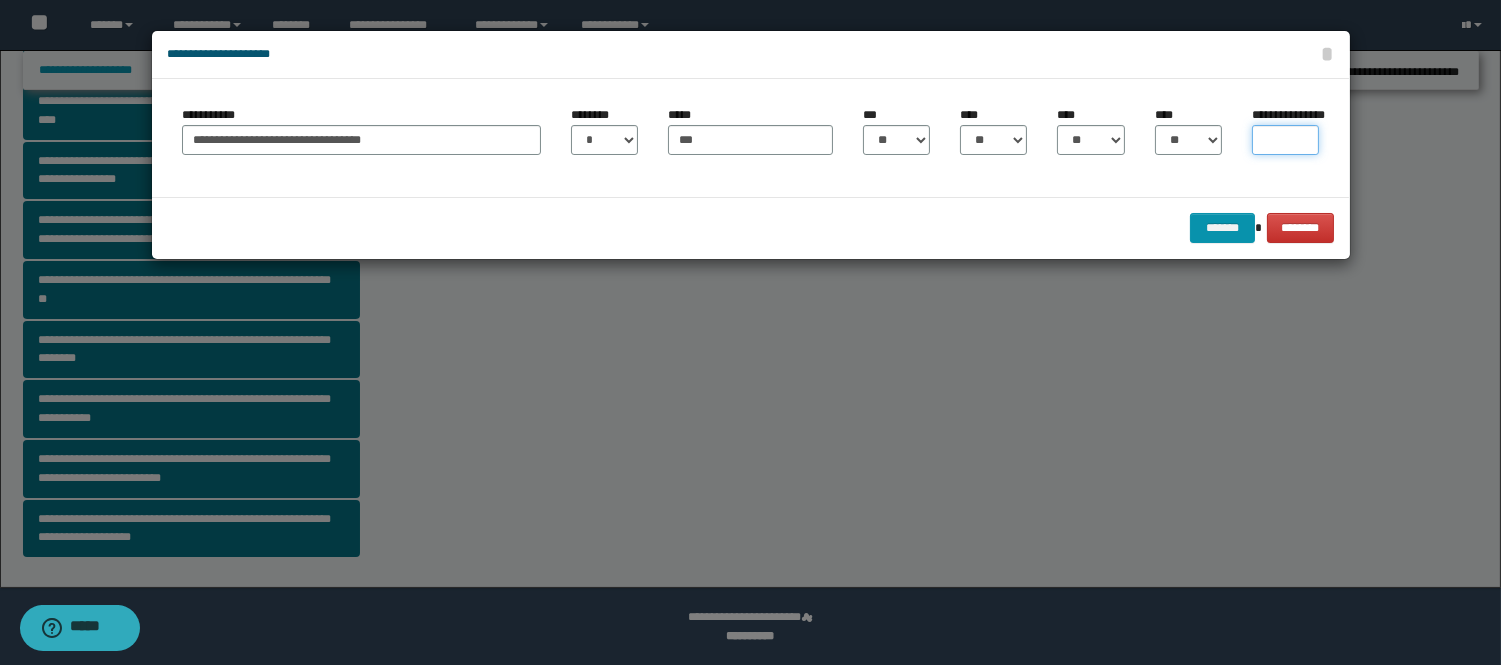 click on "**********" at bounding box center (1285, 140) 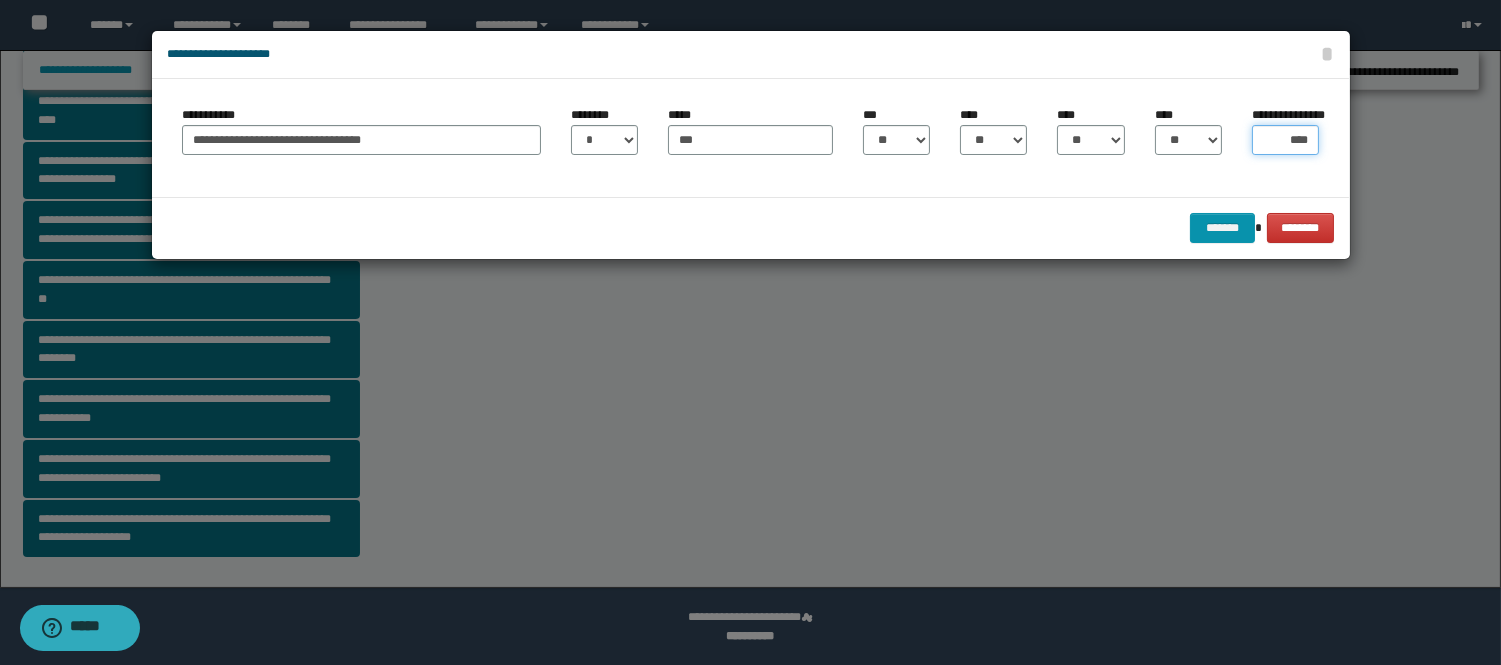 type on "*****" 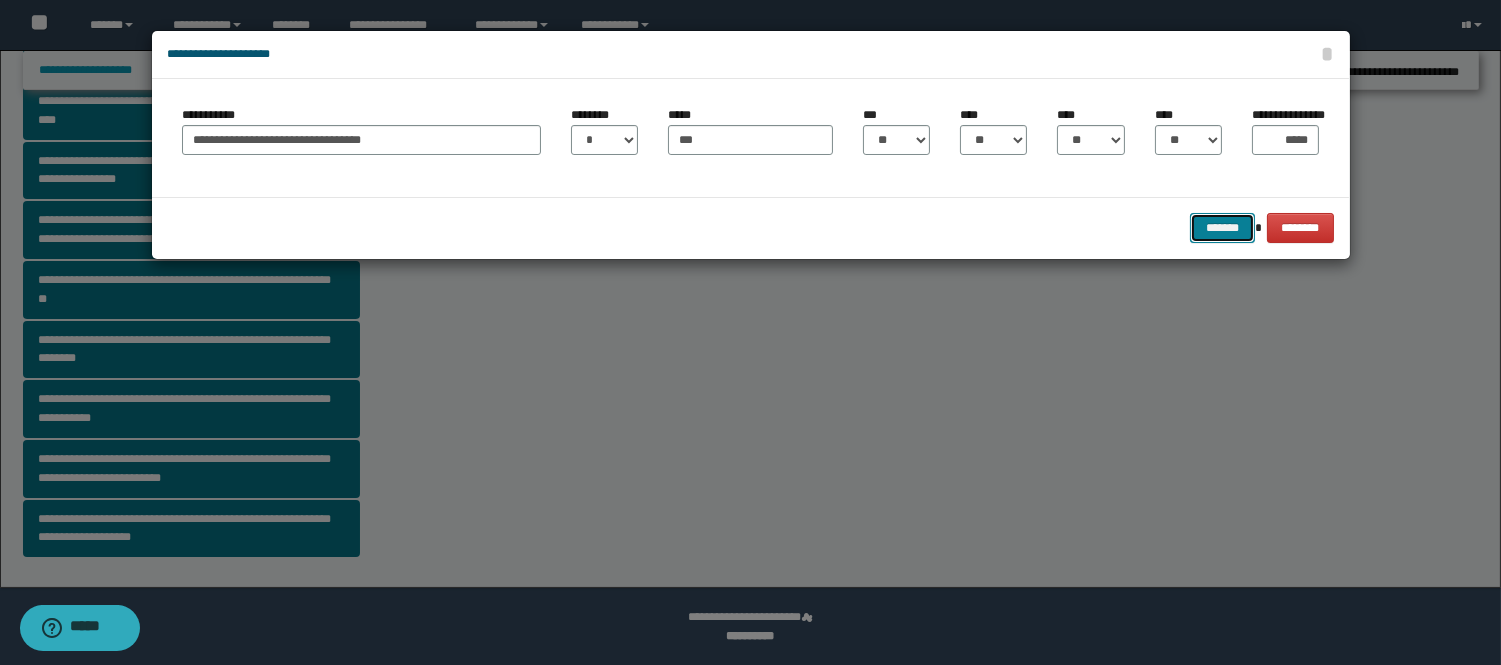 click on "*******" at bounding box center [1222, 228] 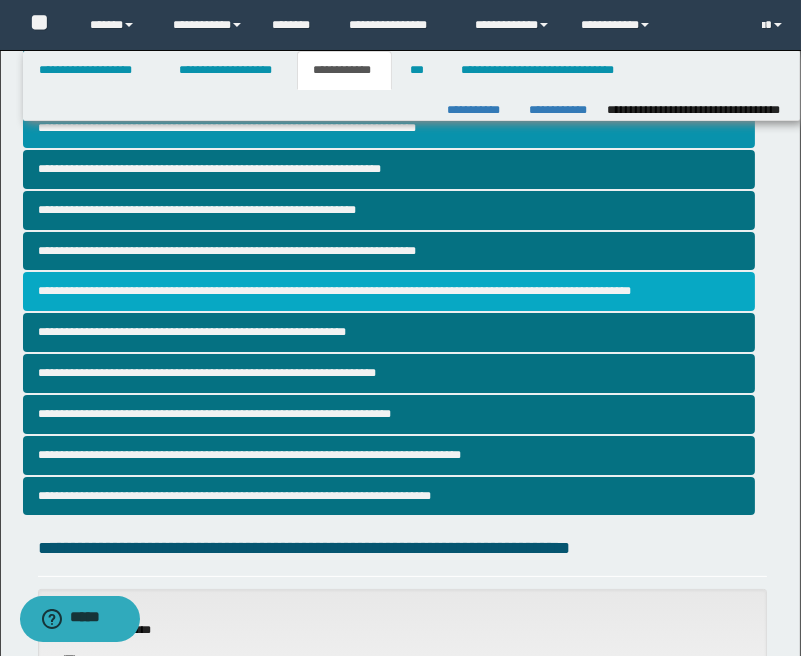 scroll, scrollTop: 226, scrollLeft: 0, axis: vertical 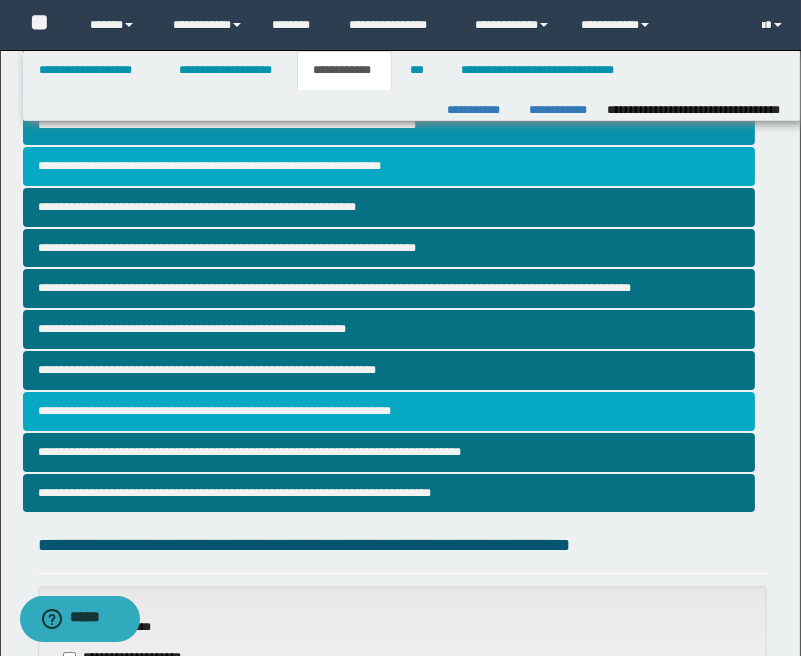 click on "**********" at bounding box center [389, 411] 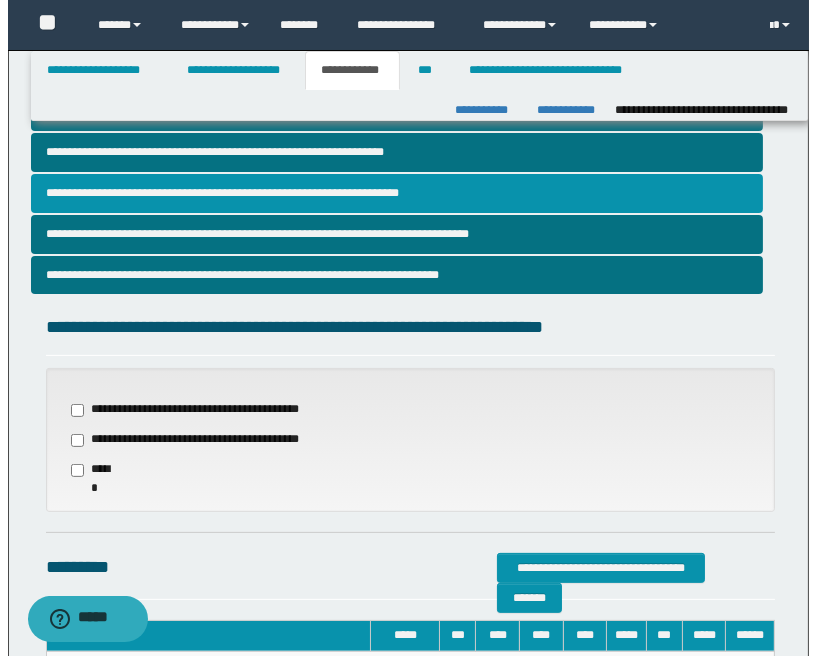 scroll, scrollTop: 658, scrollLeft: 0, axis: vertical 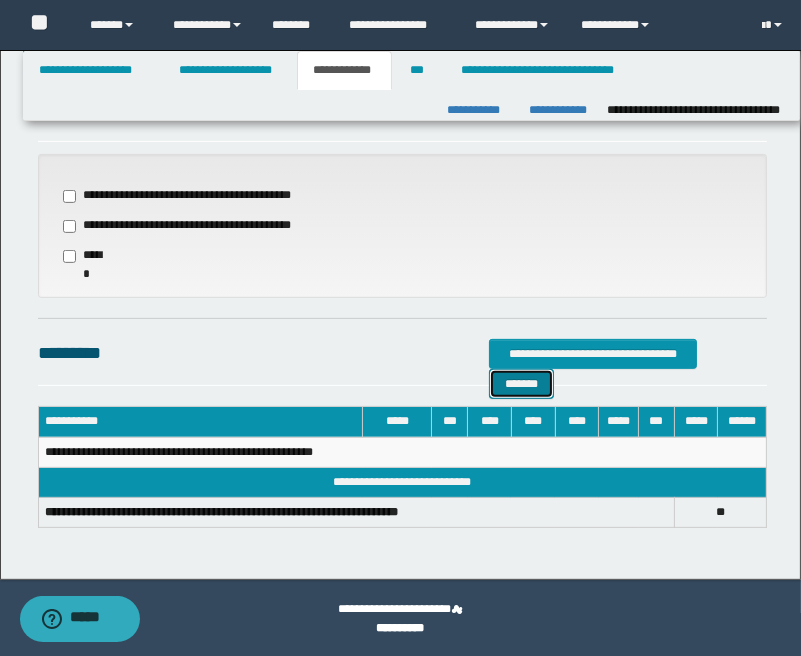 click on "*******" at bounding box center [521, 384] 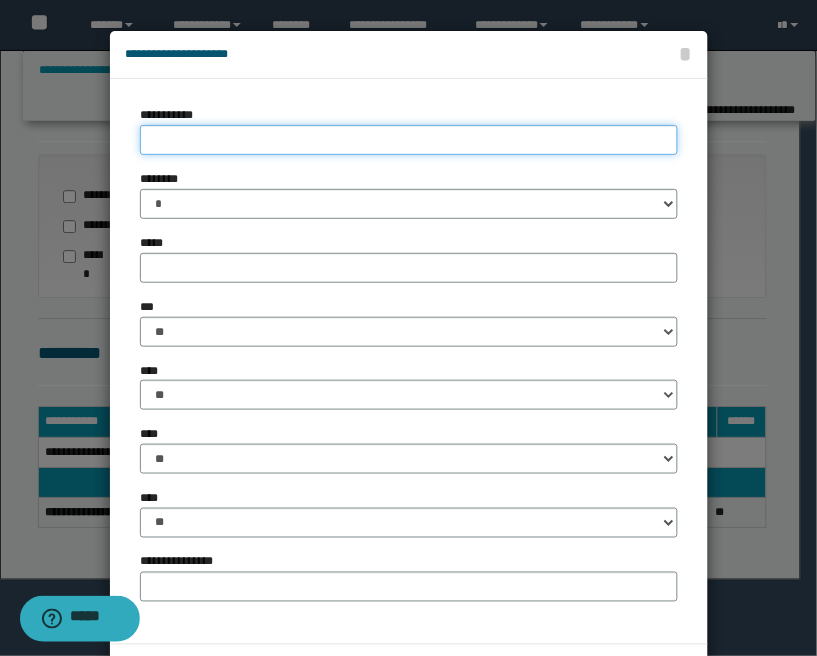 click on "**********" at bounding box center (409, 140) 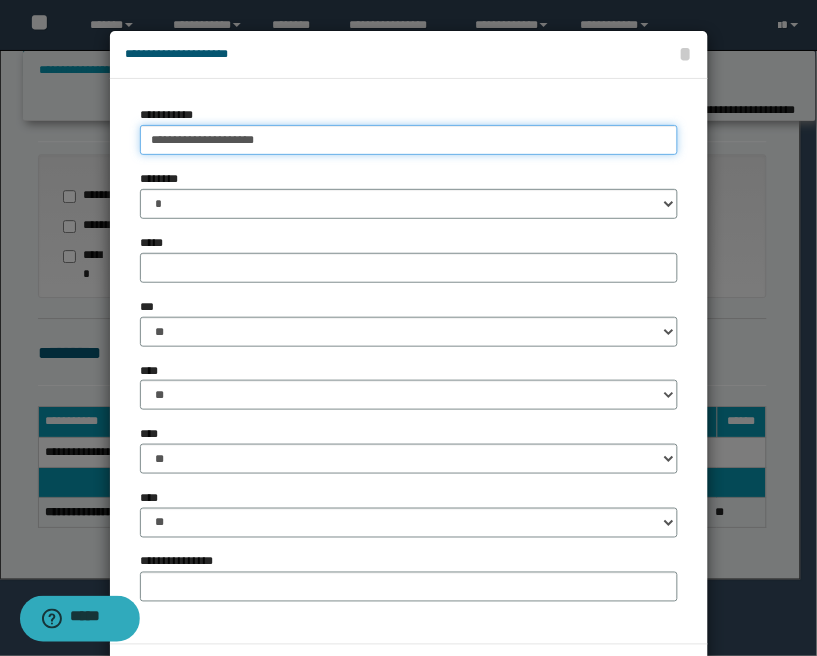 type on "**********" 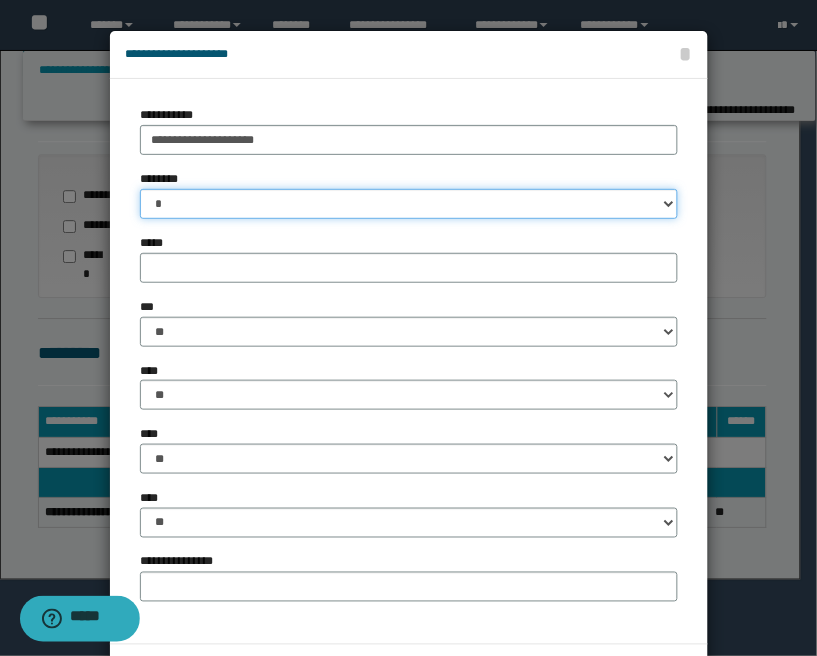 click on "*
*
*
*
*
*
*
*
*
**
**
**
**
**
**" at bounding box center (409, 204) 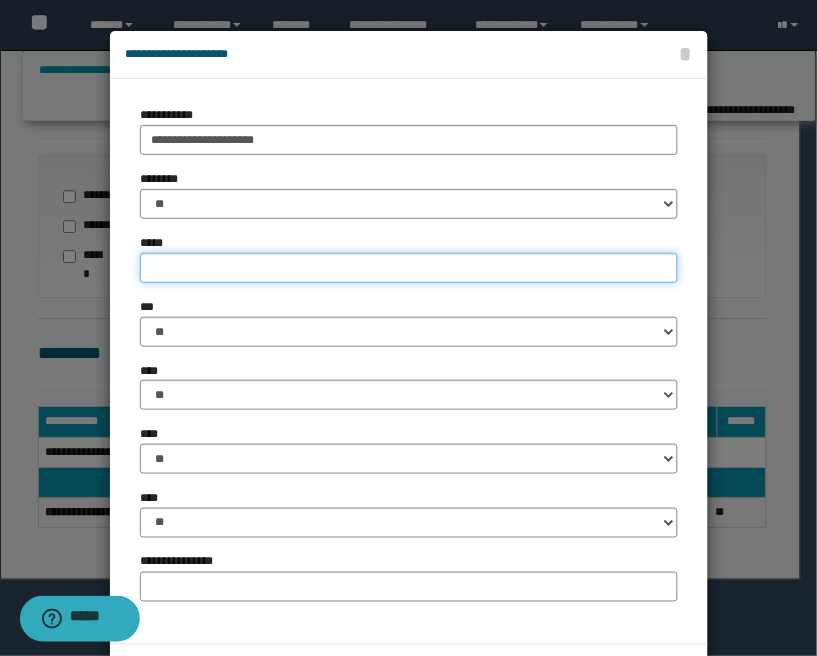 click on "*****" at bounding box center [409, 268] 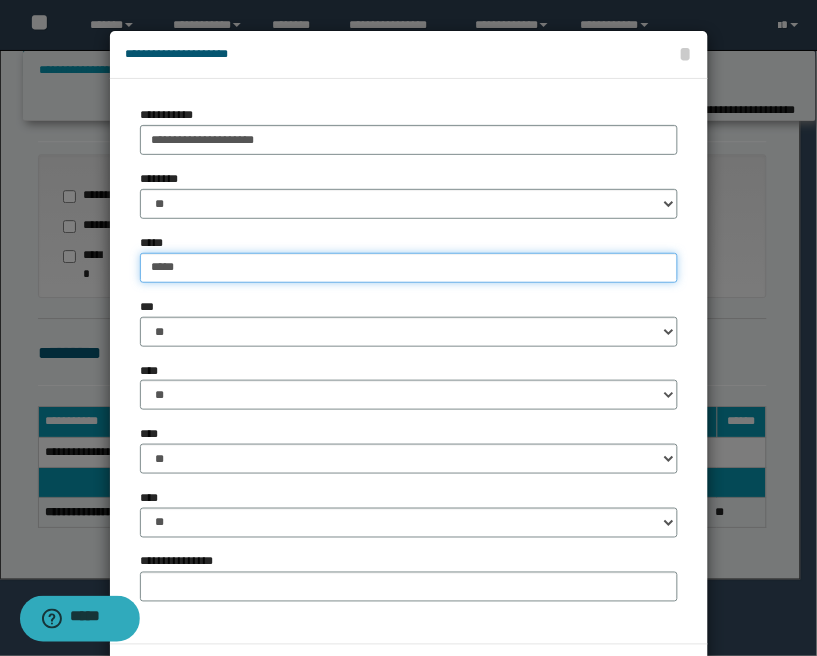 type on "*****" 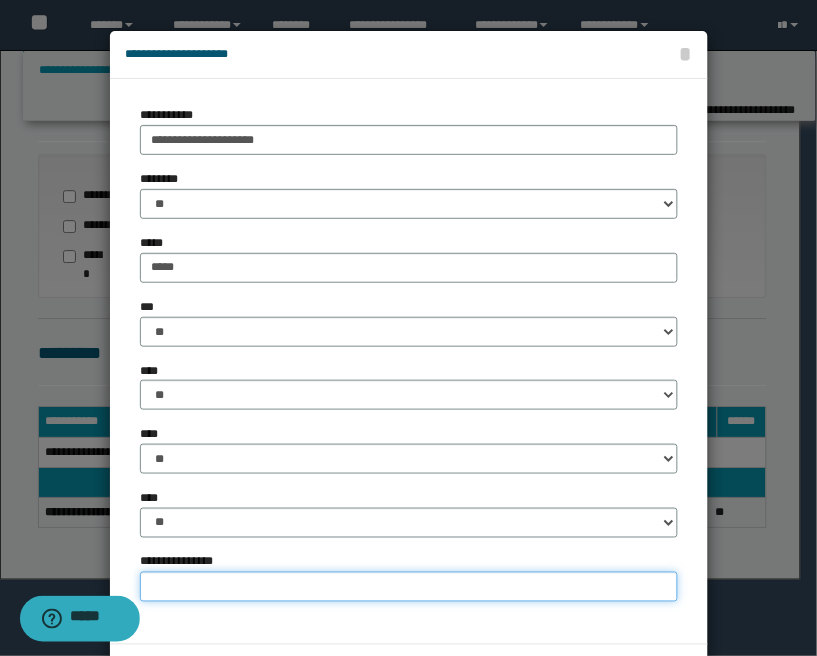 click on "**********" at bounding box center (409, 587) 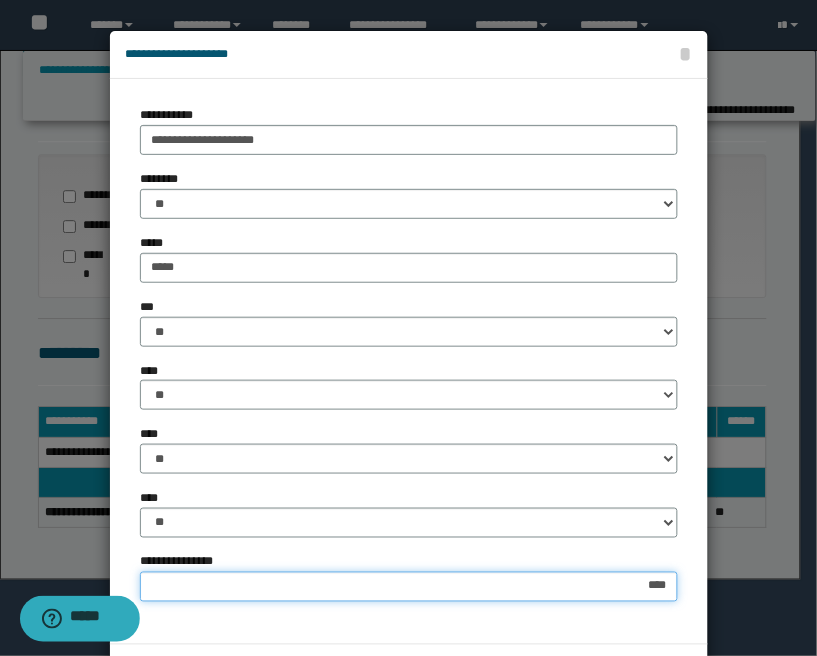 type on "*****" 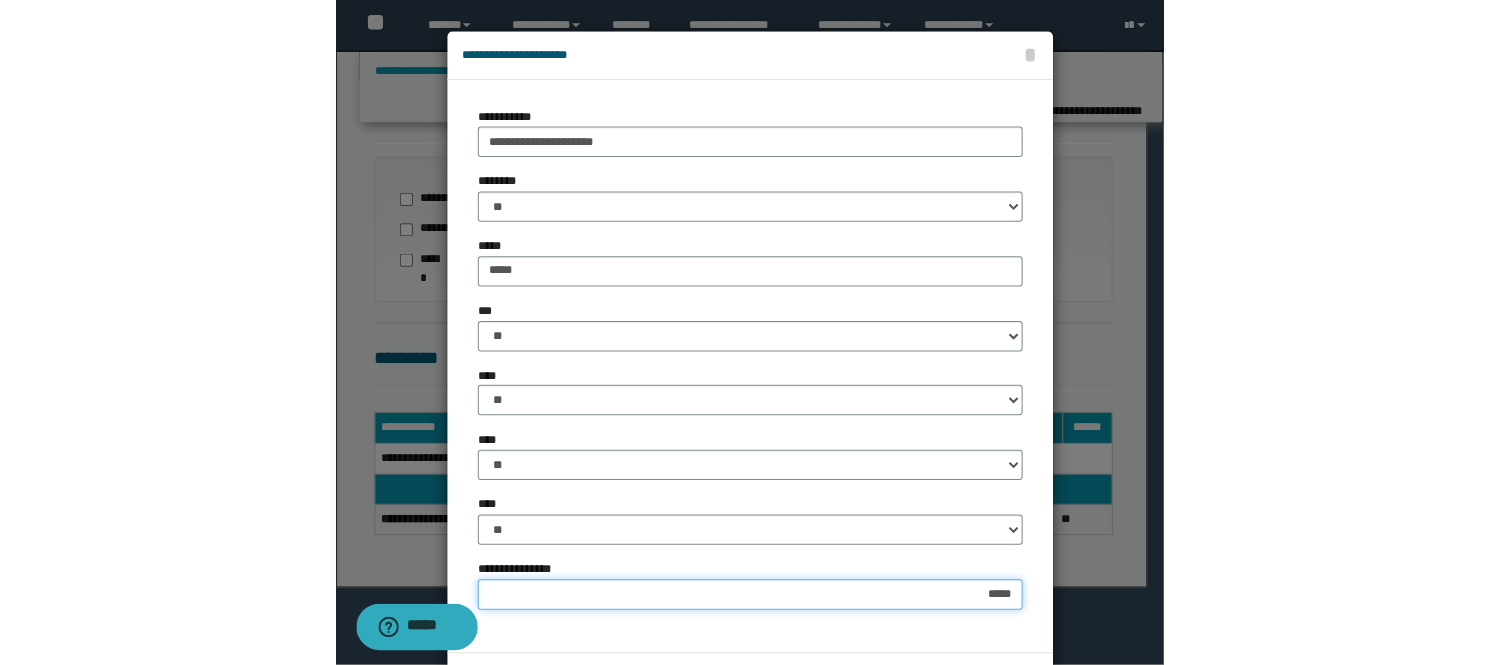 scroll, scrollTop: 445, scrollLeft: 0, axis: vertical 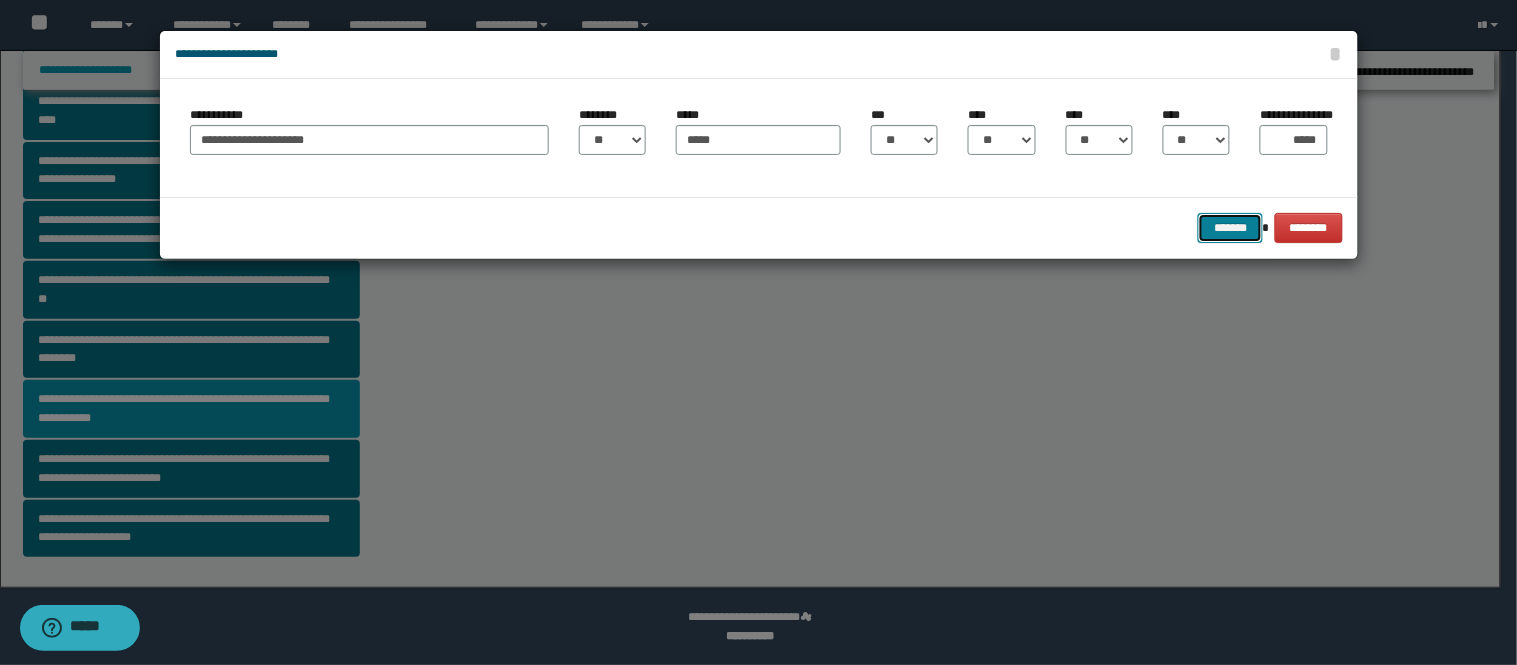 click on "*******" at bounding box center [1230, 228] 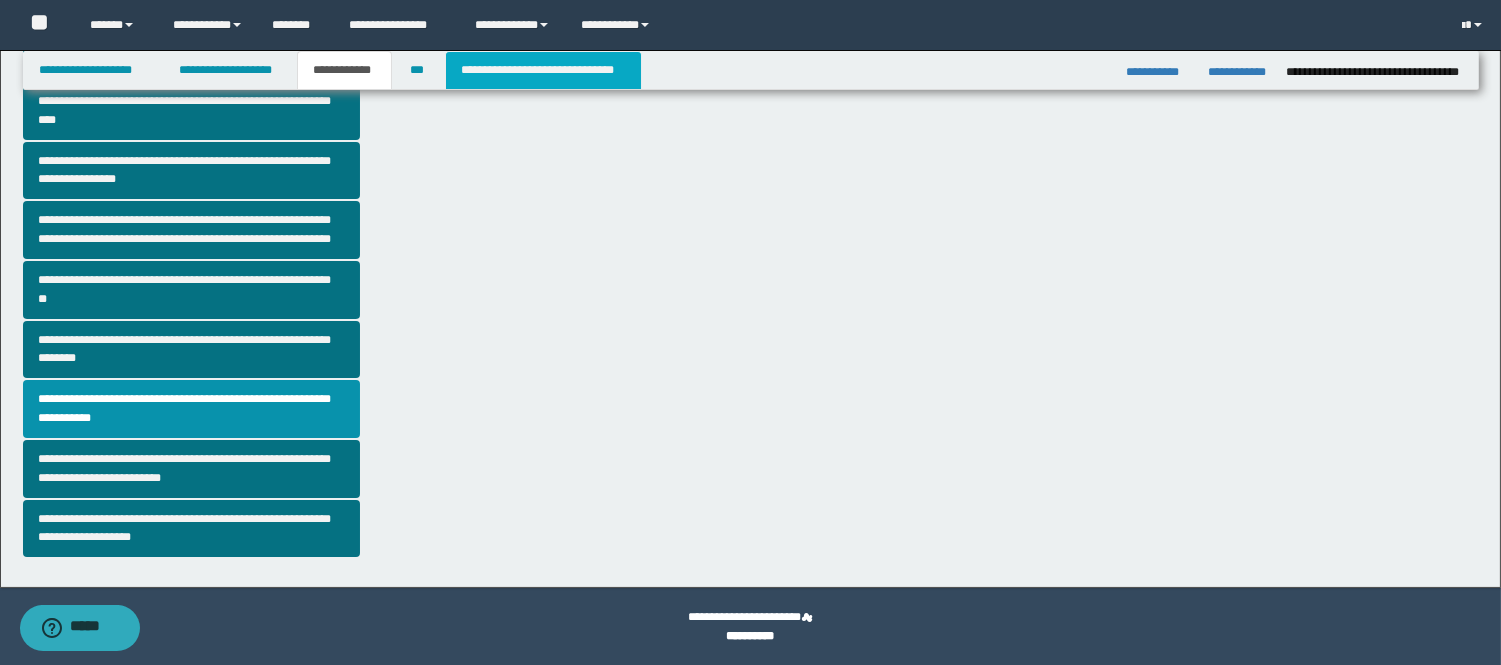 click on "**********" at bounding box center [543, 70] 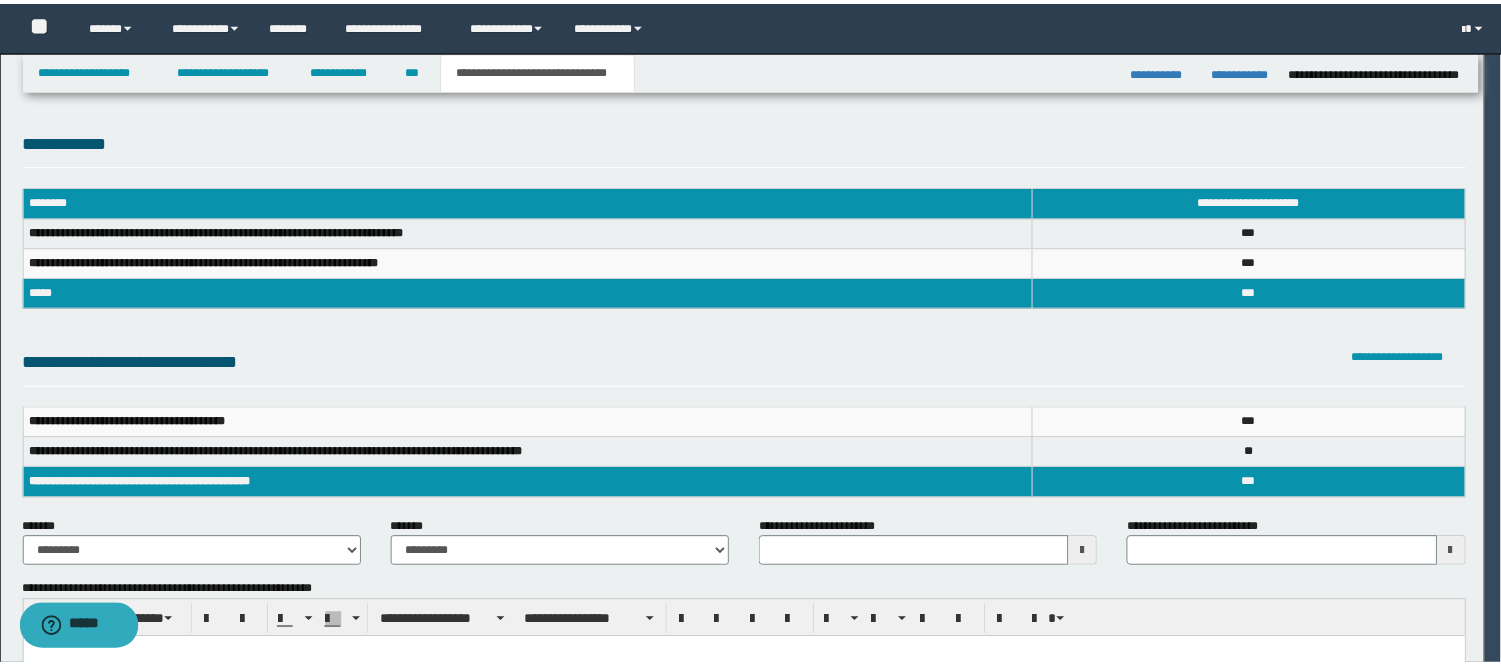 scroll, scrollTop: 0, scrollLeft: 0, axis: both 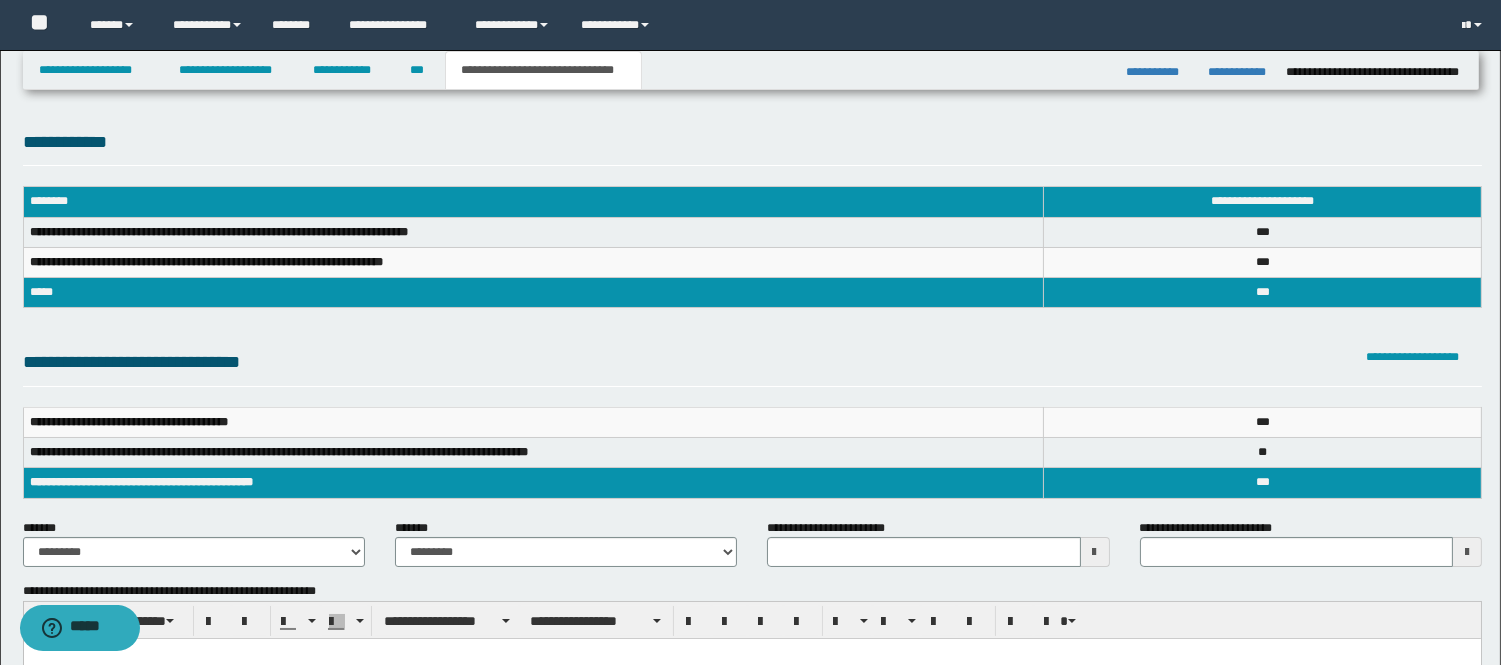 type 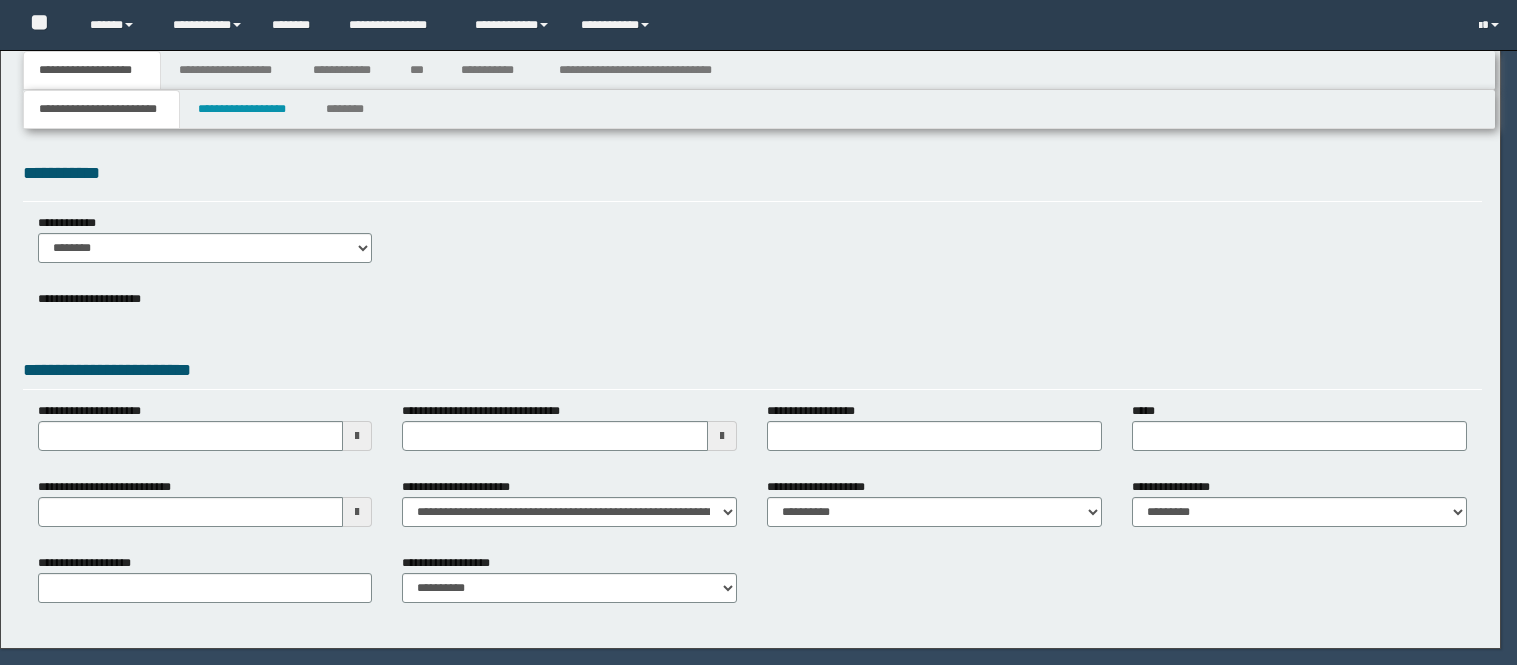 scroll, scrollTop: 0, scrollLeft: 0, axis: both 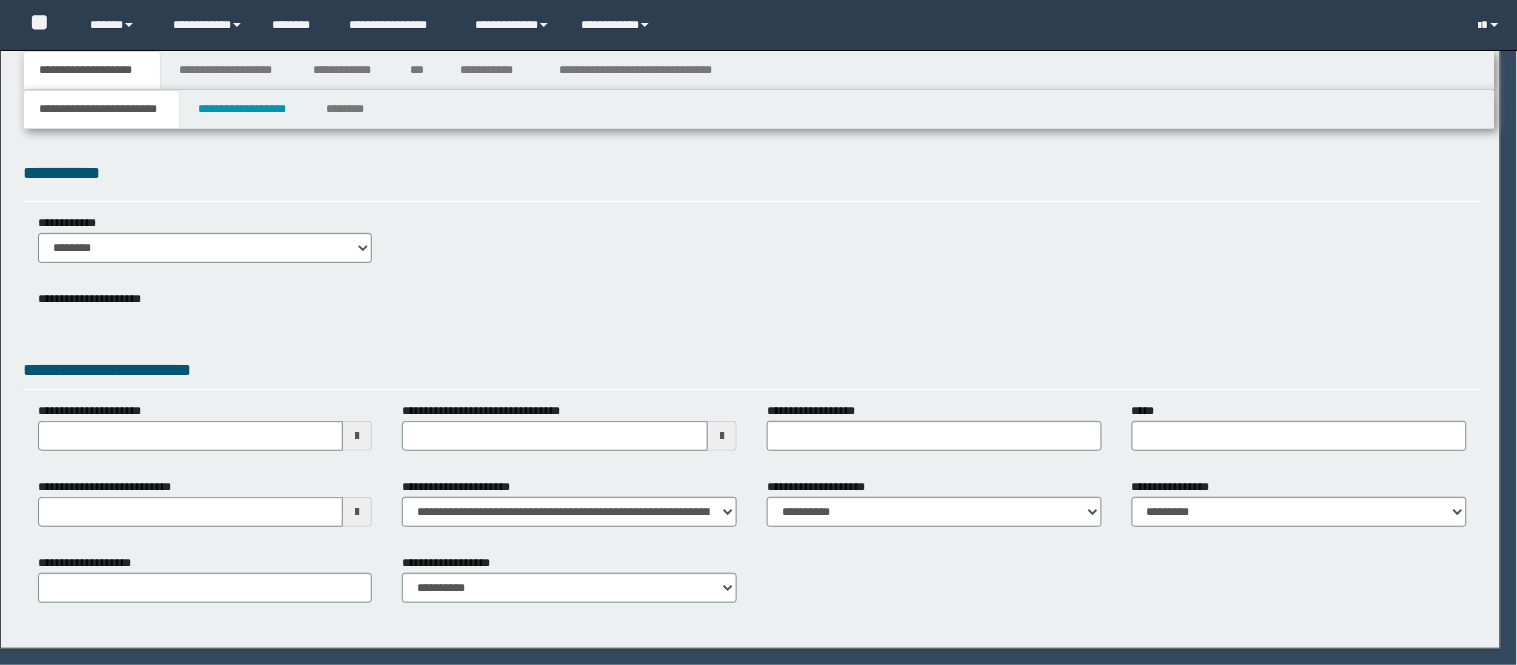 select on "**" 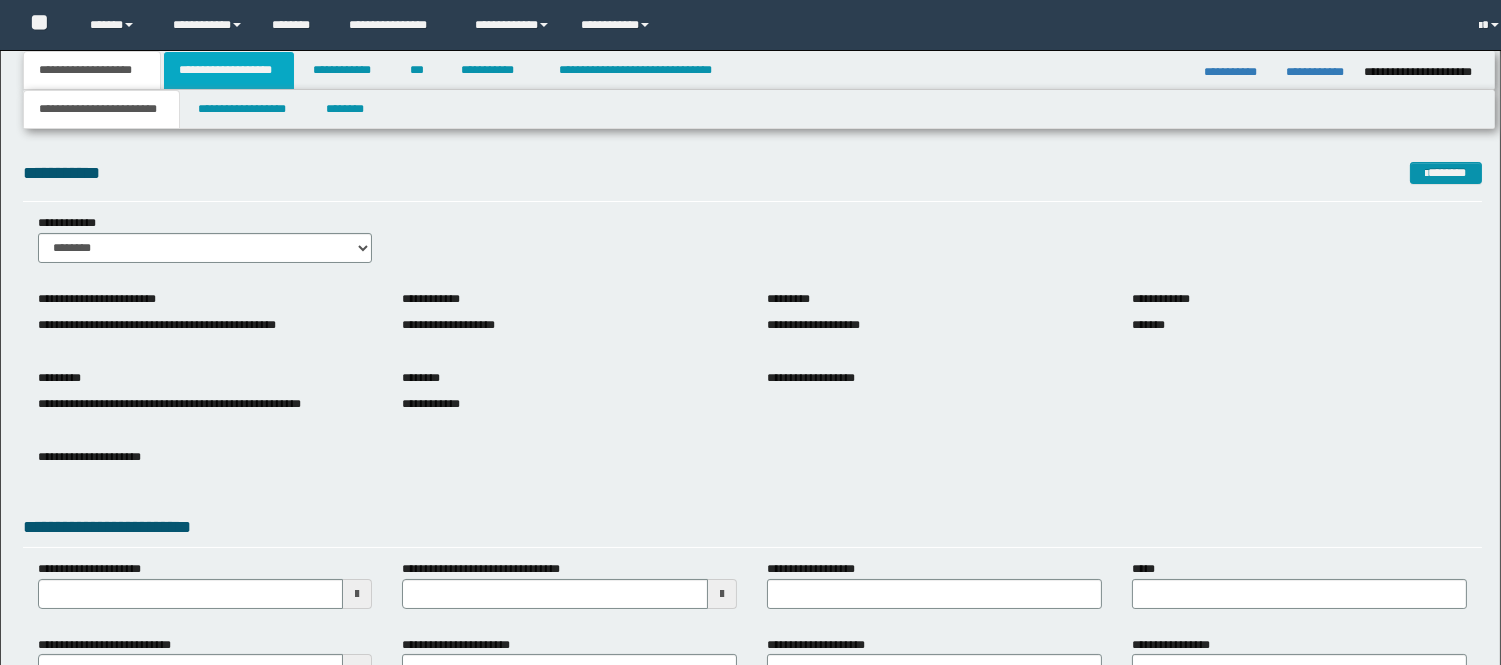 click on "**********" at bounding box center [229, 70] 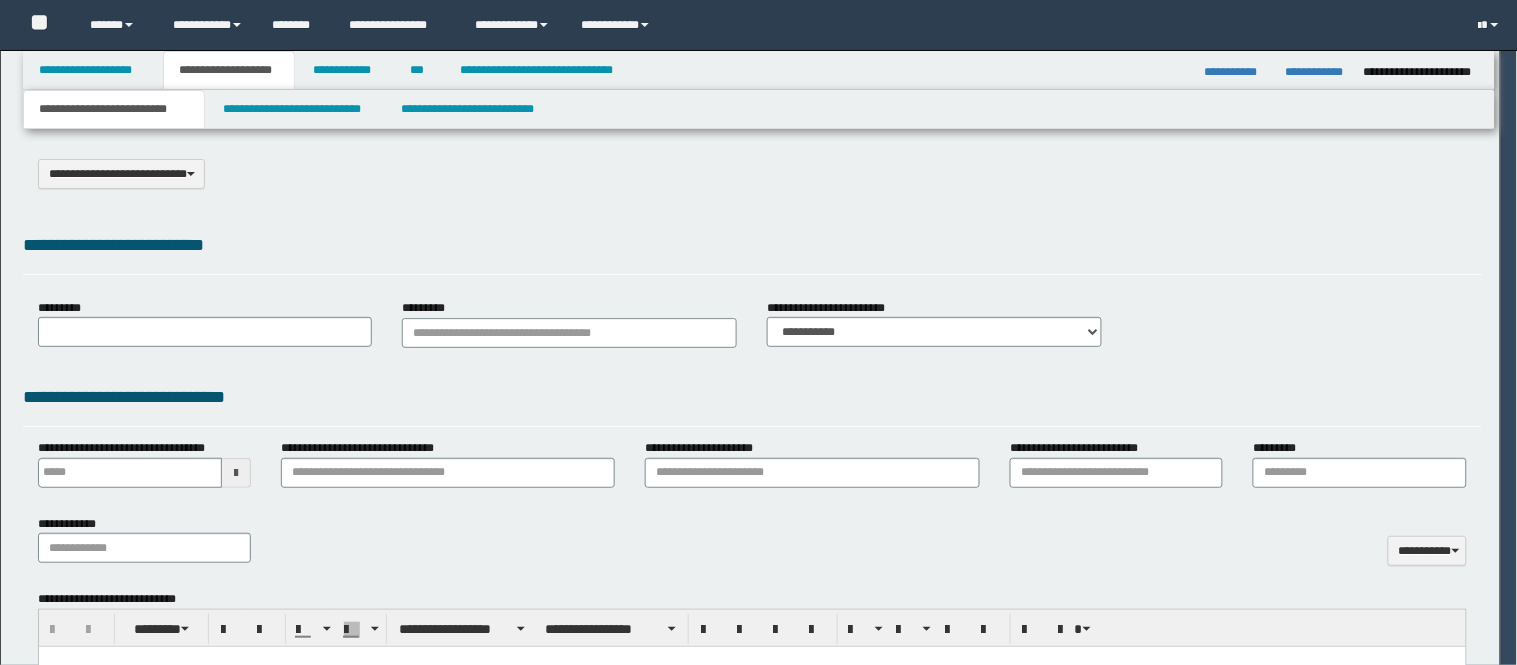 select on "*" 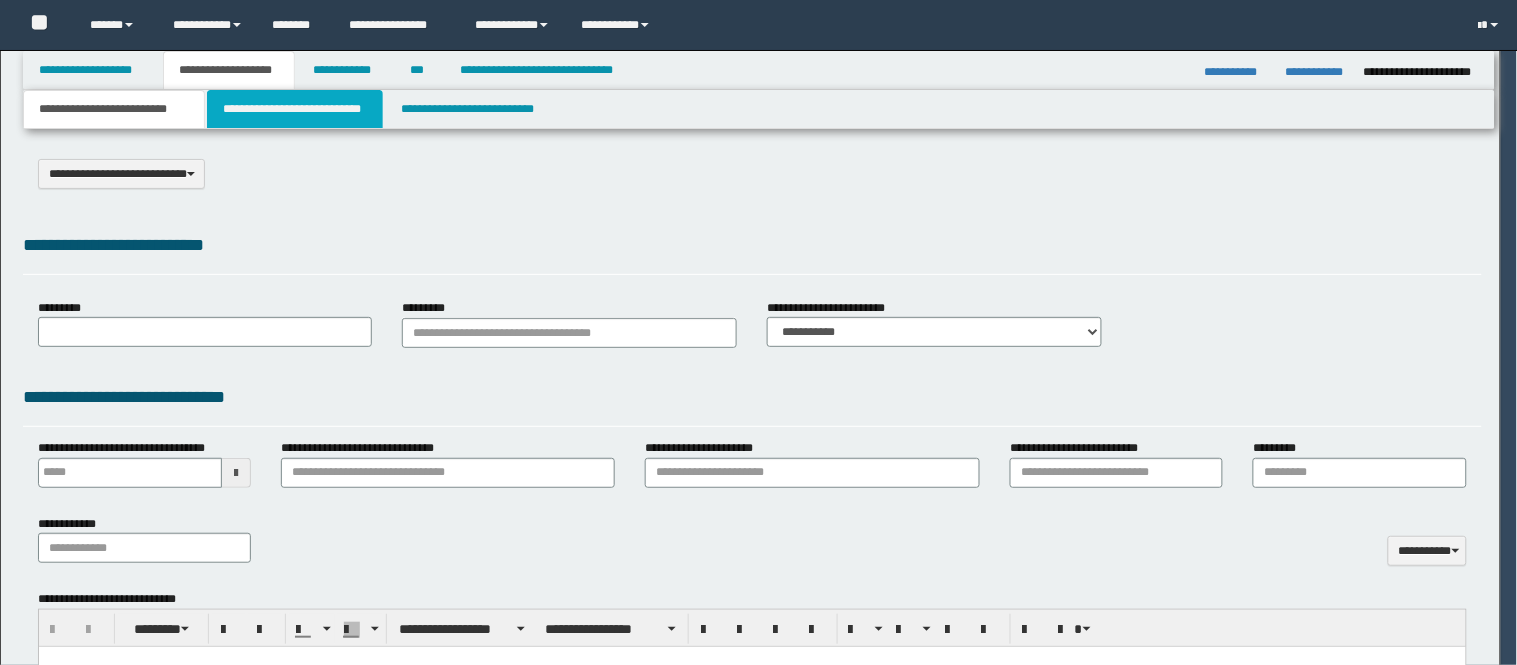 scroll, scrollTop: 0, scrollLeft: 0, axis: both 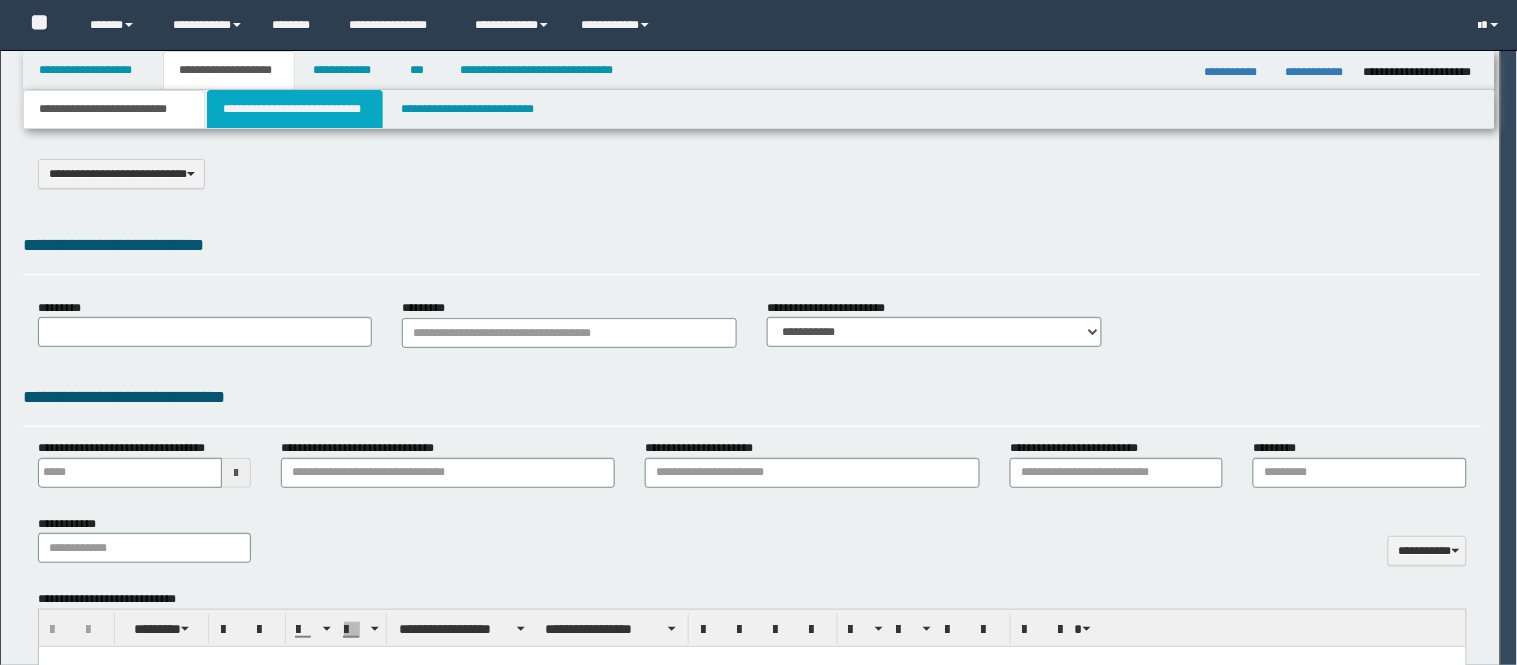 click on "**********" at bounding box center [295, 109] 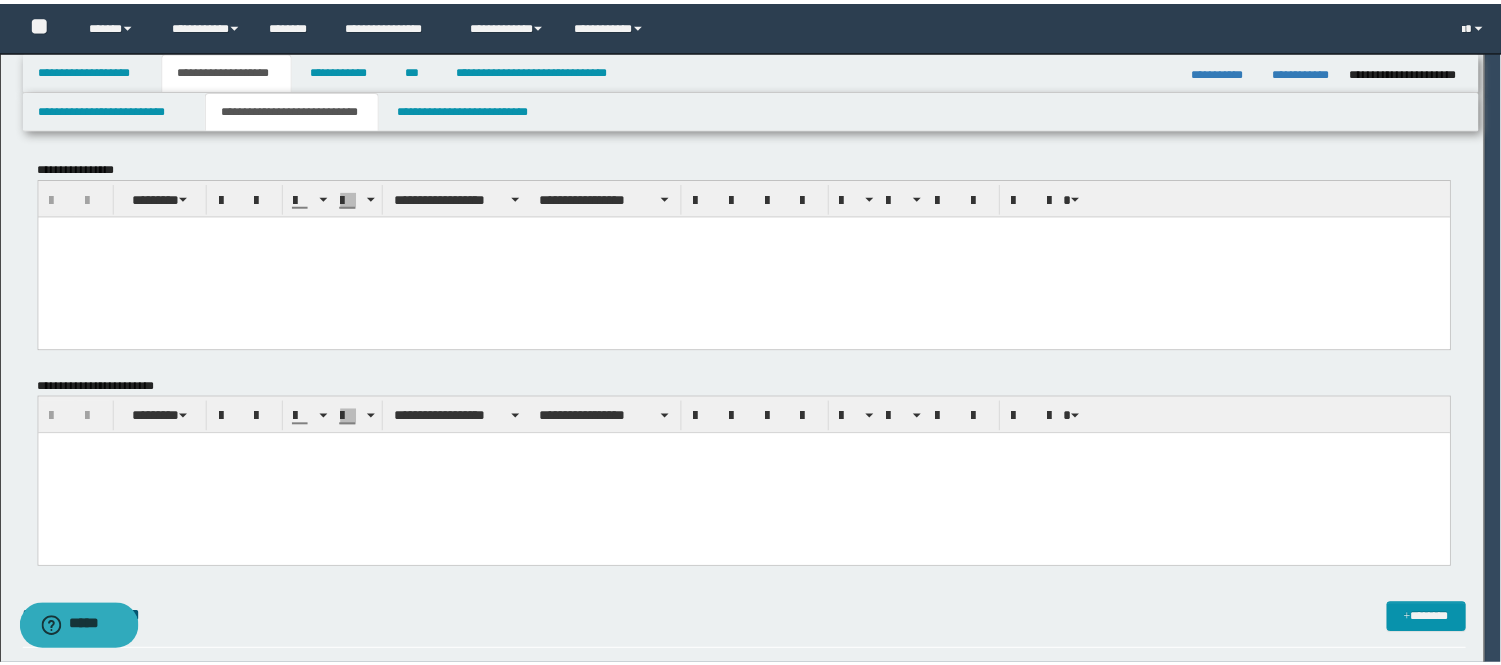 scroll, scrollTop: 0, scrollLeft: 0, axis: both 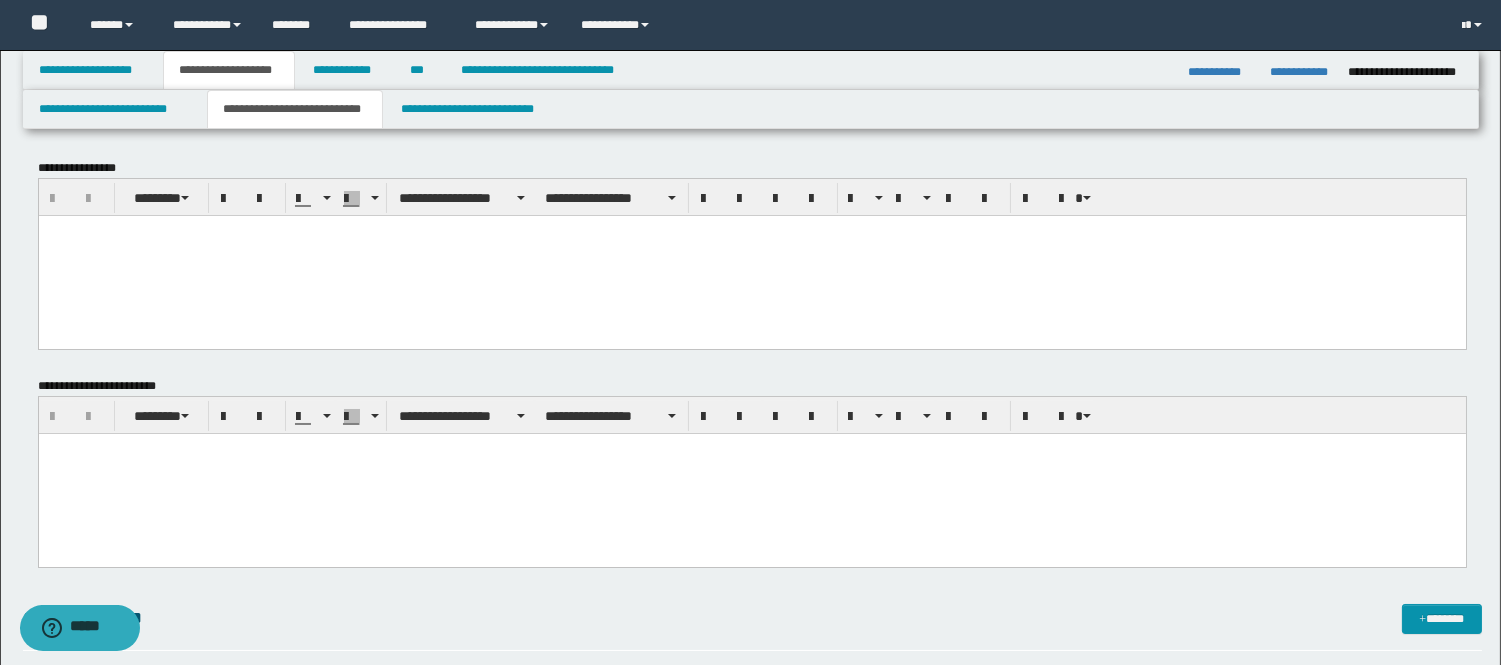 click at bounding box center [751, 474] 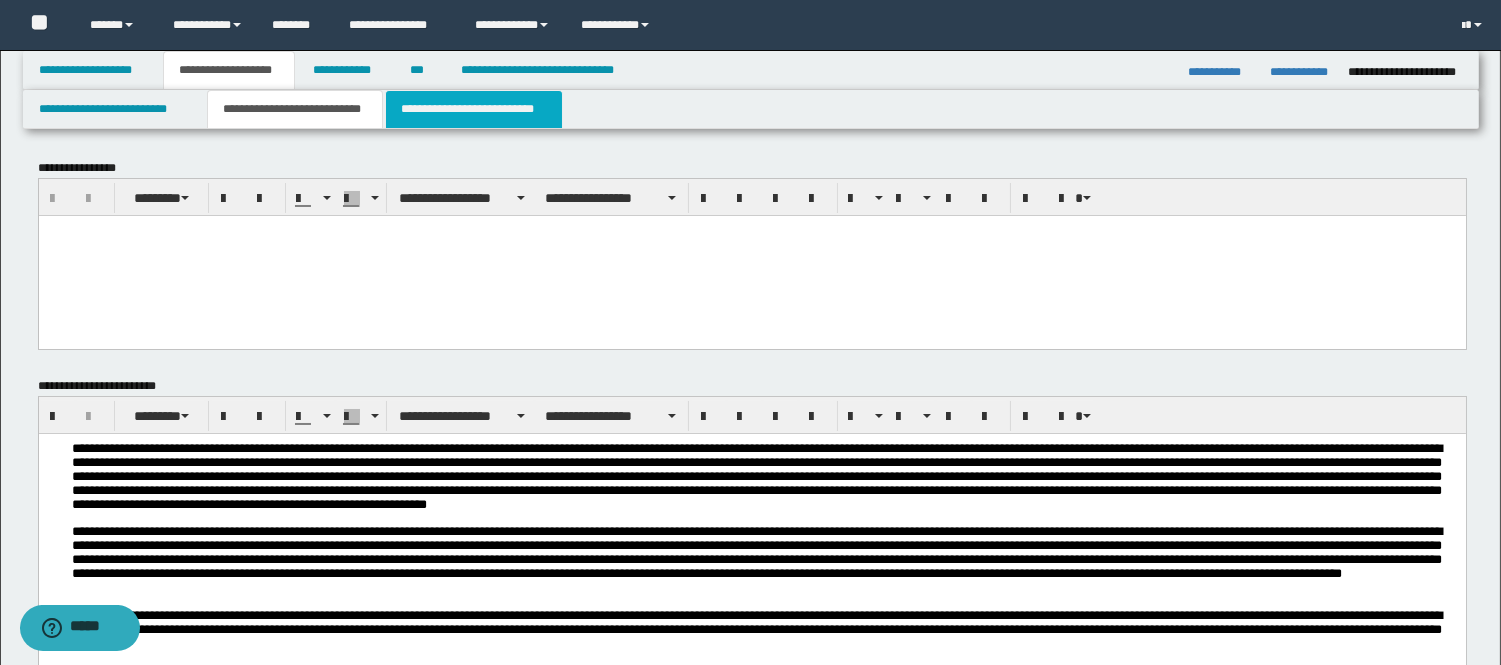 click on "**********" at bounding box center [474, 109] 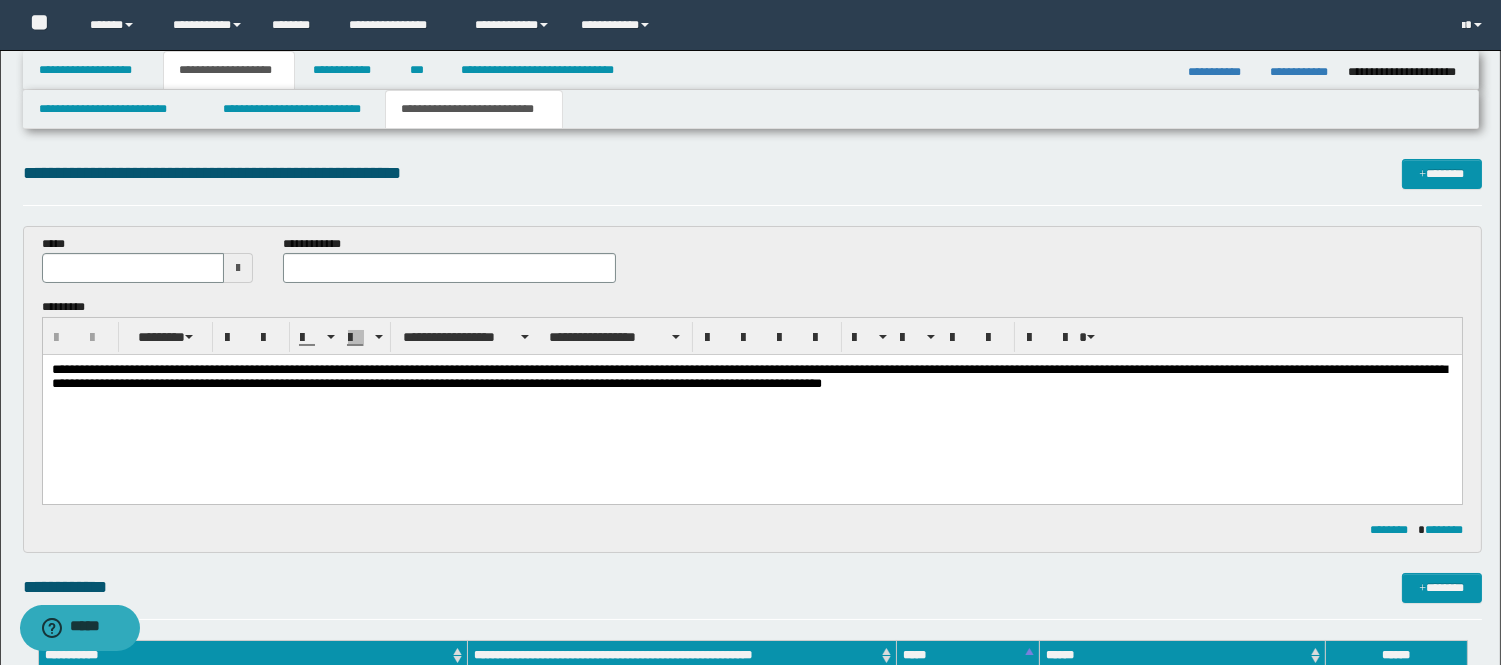 scroll, scrollTop: 0, scrollLeft: 0, axis: both 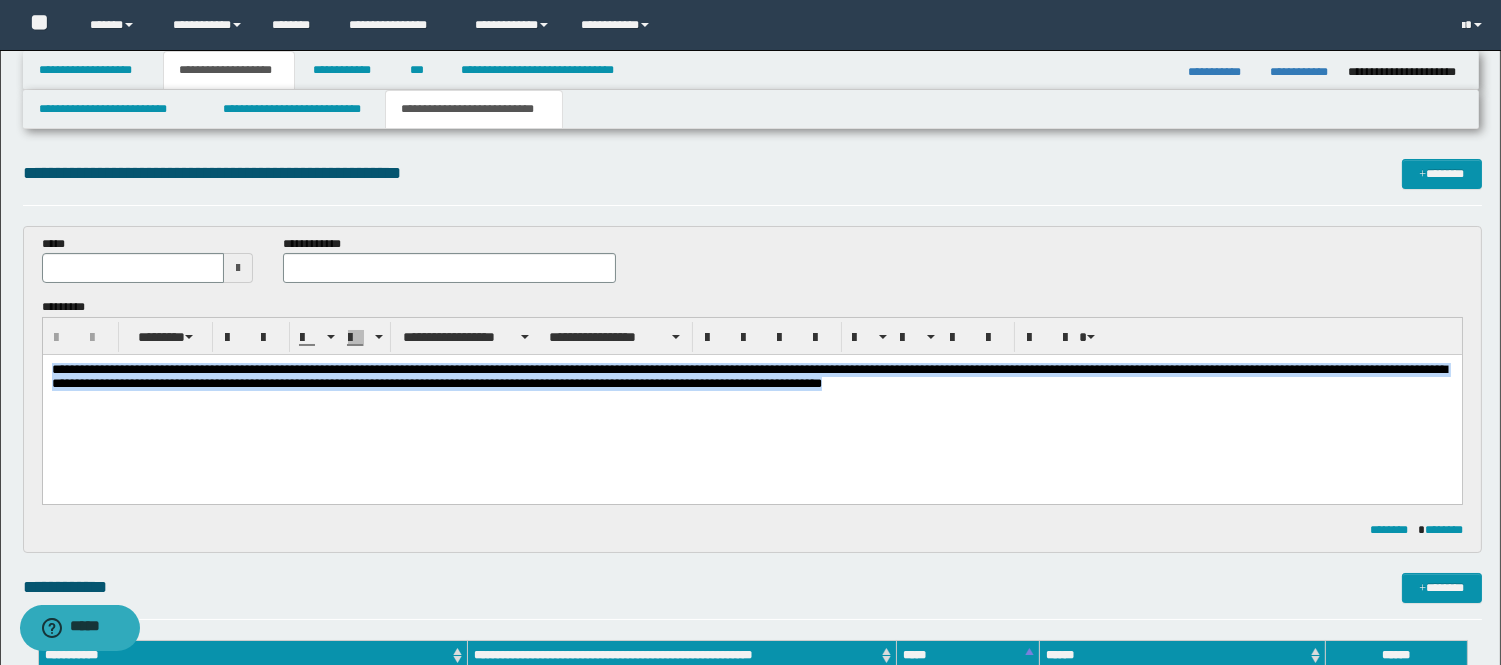 drag, startPoint x: 50, startPoint y: 364, endPoint x: 1076, endPoint y: 495, distance: 1034.3292 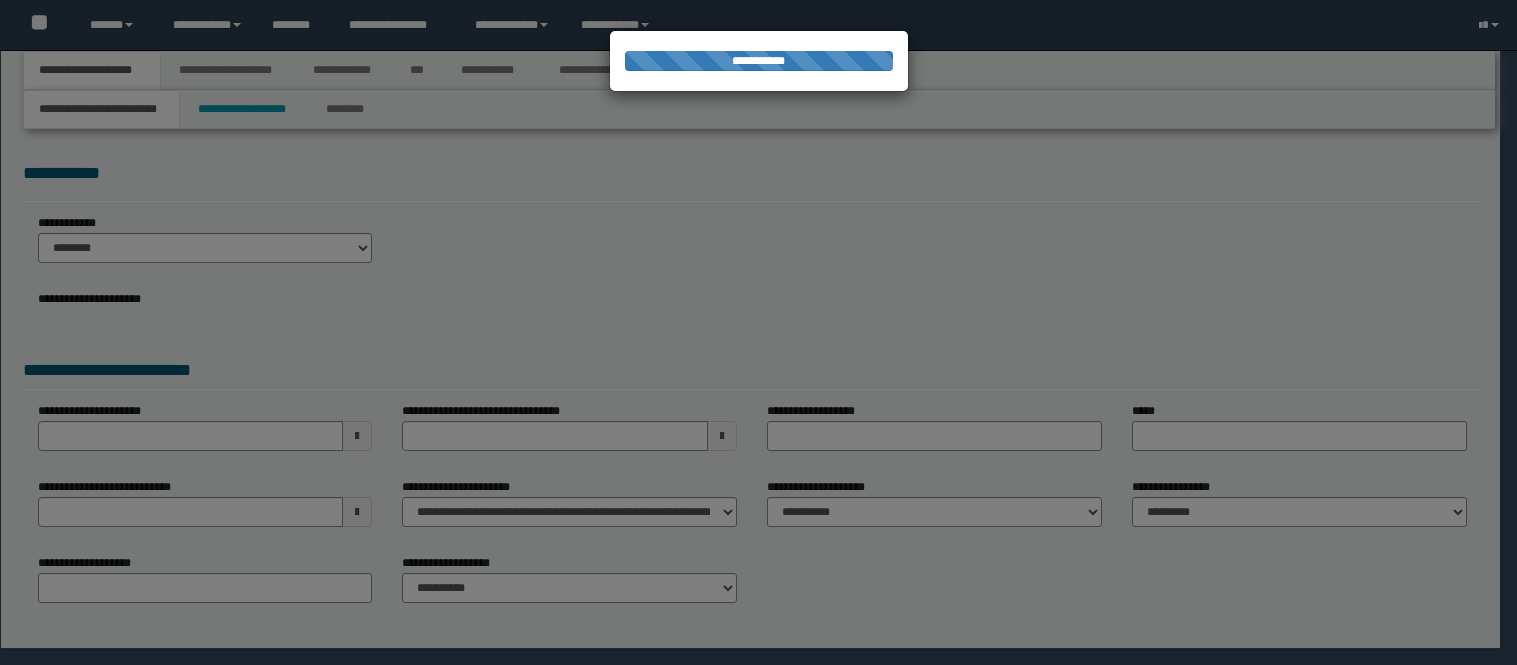 scroll, scrollTop: 0, scrollLeft: 0, axis: both 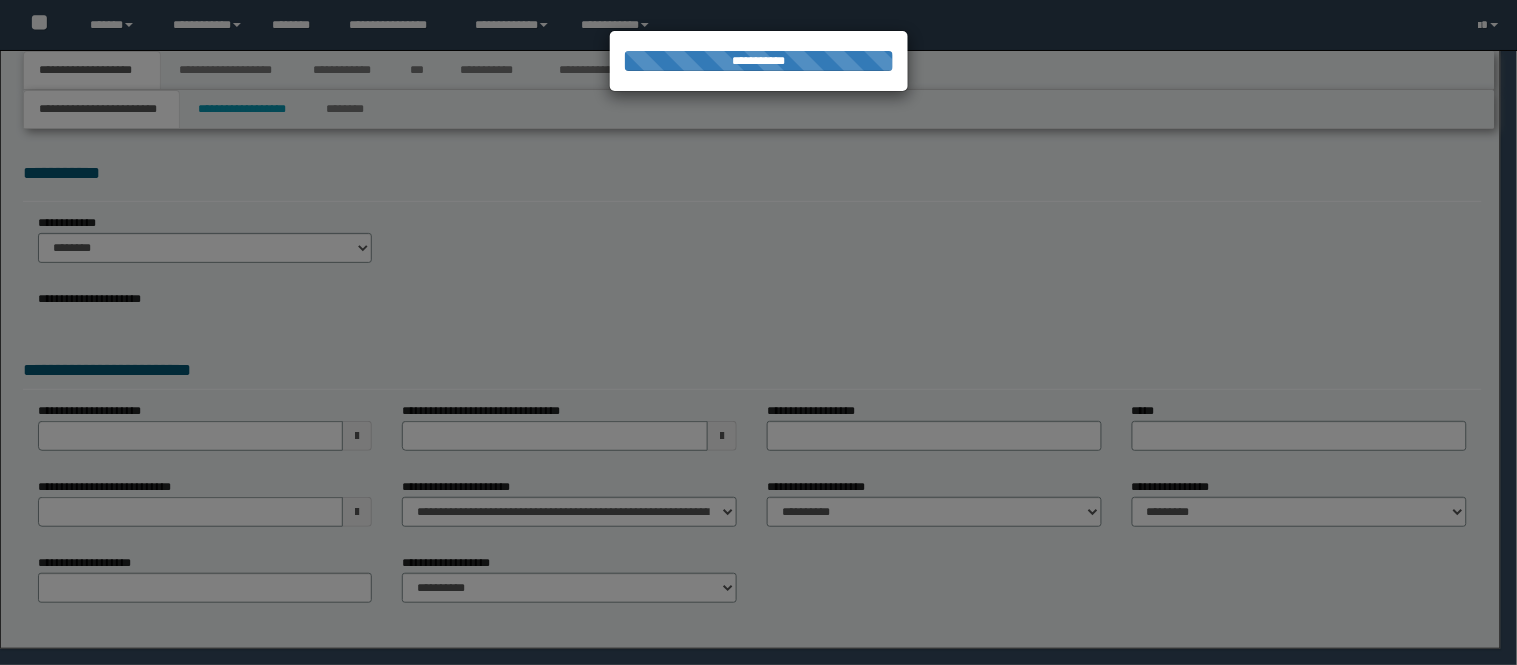 select on "*" 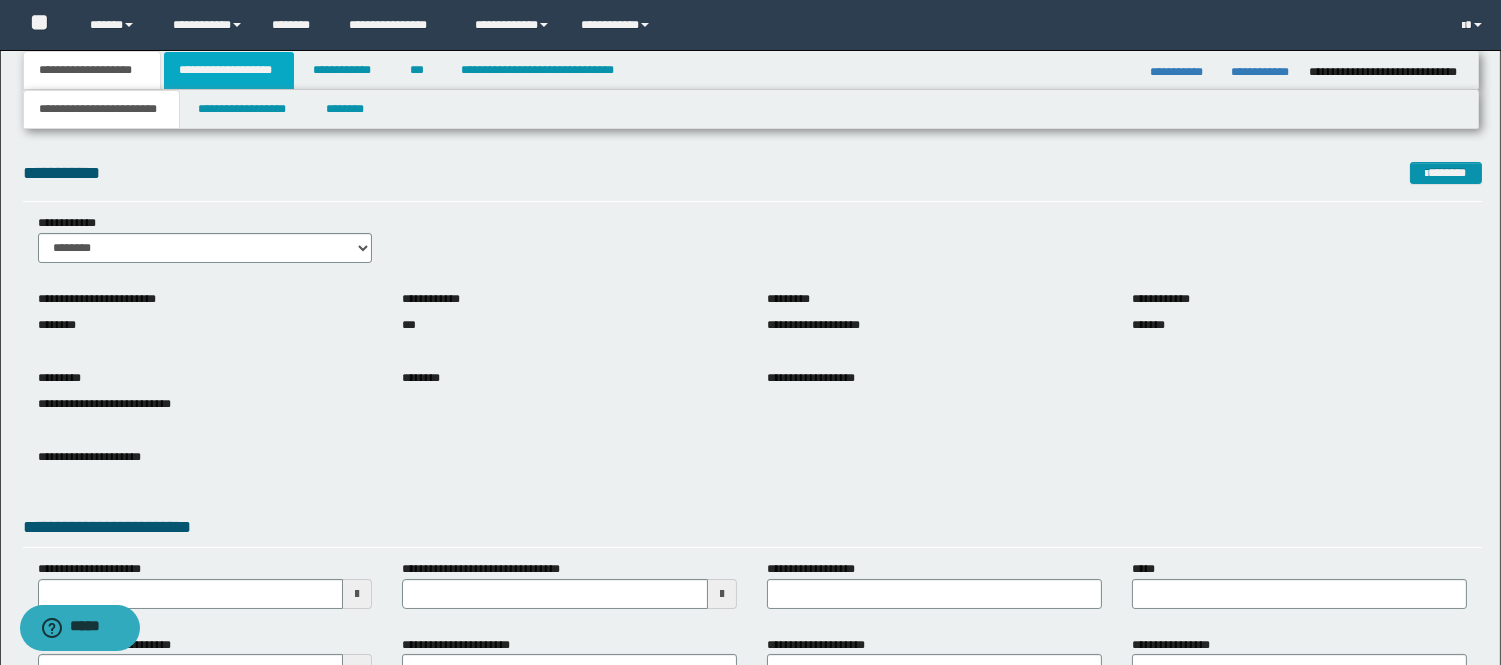 click on "**********" at bounding box center [229, 70] 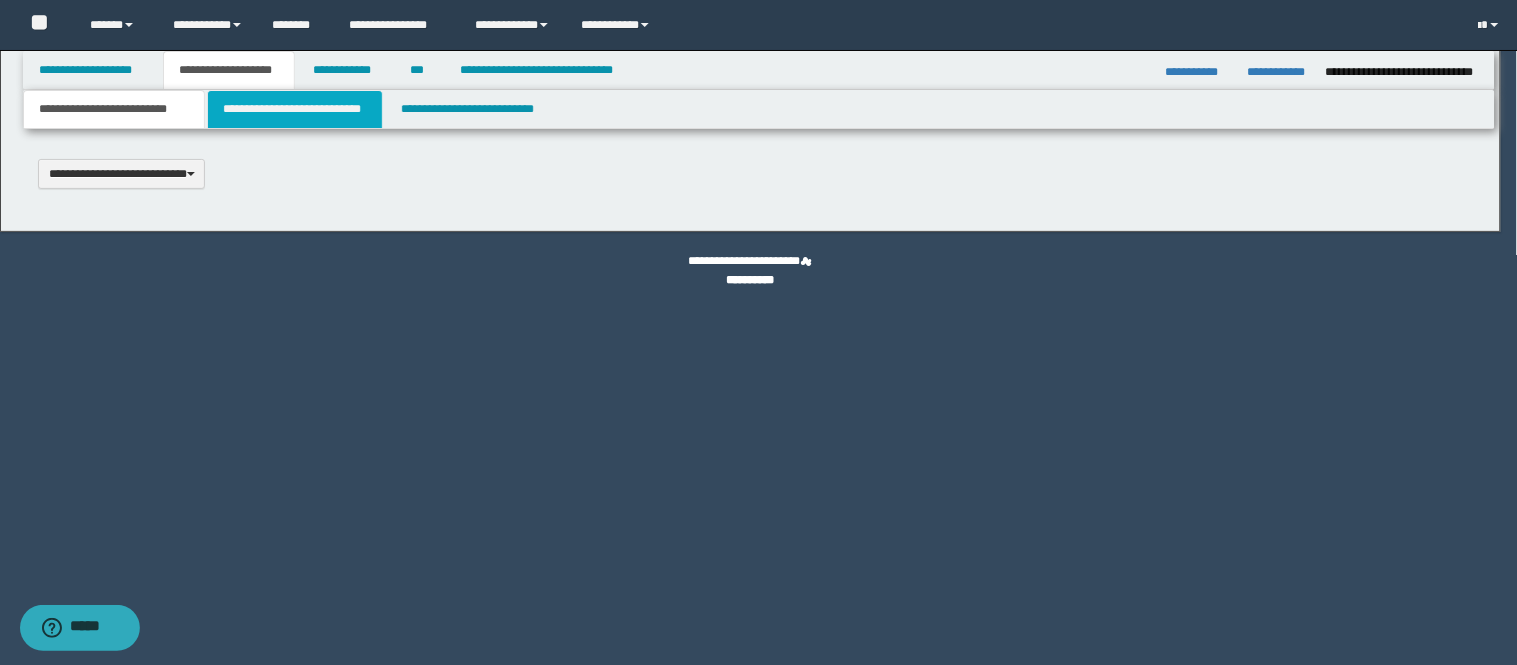 scroll, scrollTop: 0, scrollLeft: 0, axis: both 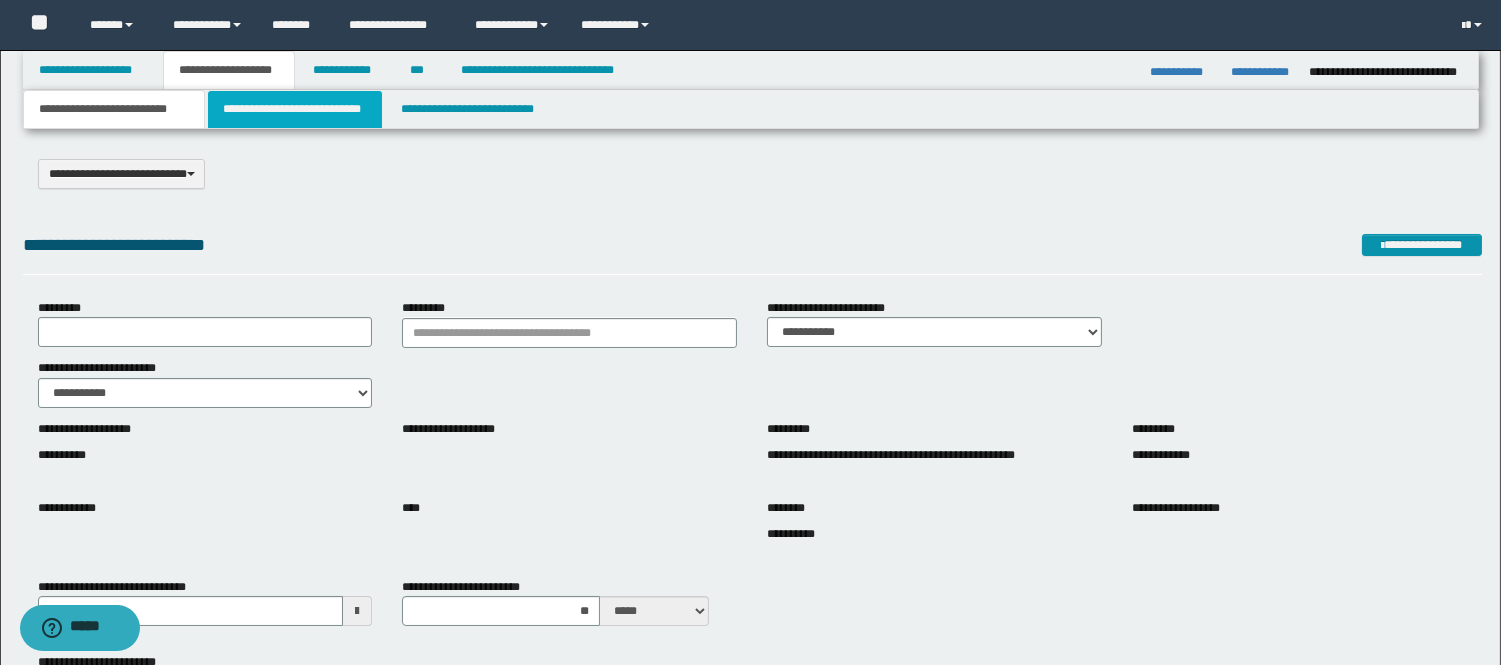 click on "**********" at bounding box center (295, 109) 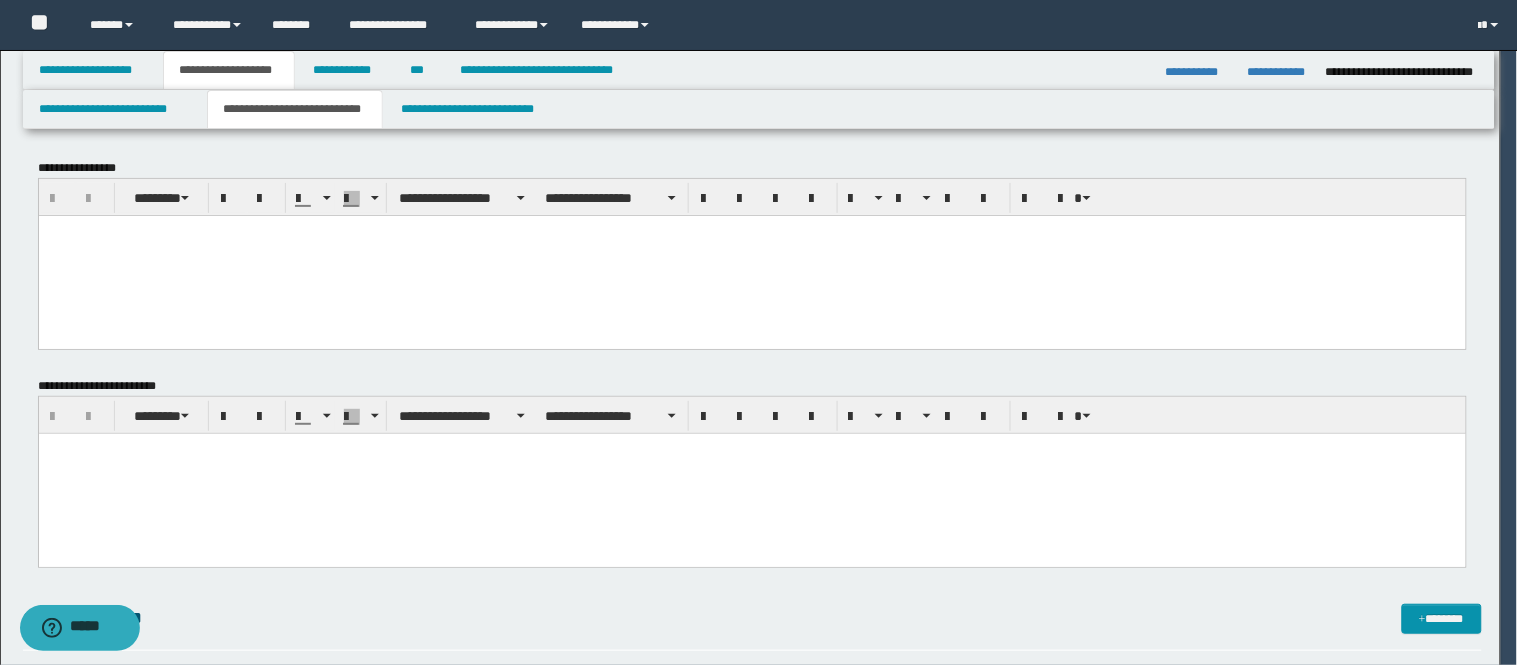 scroll, scrollTop: 0, scrollLeft: 0, axis: both 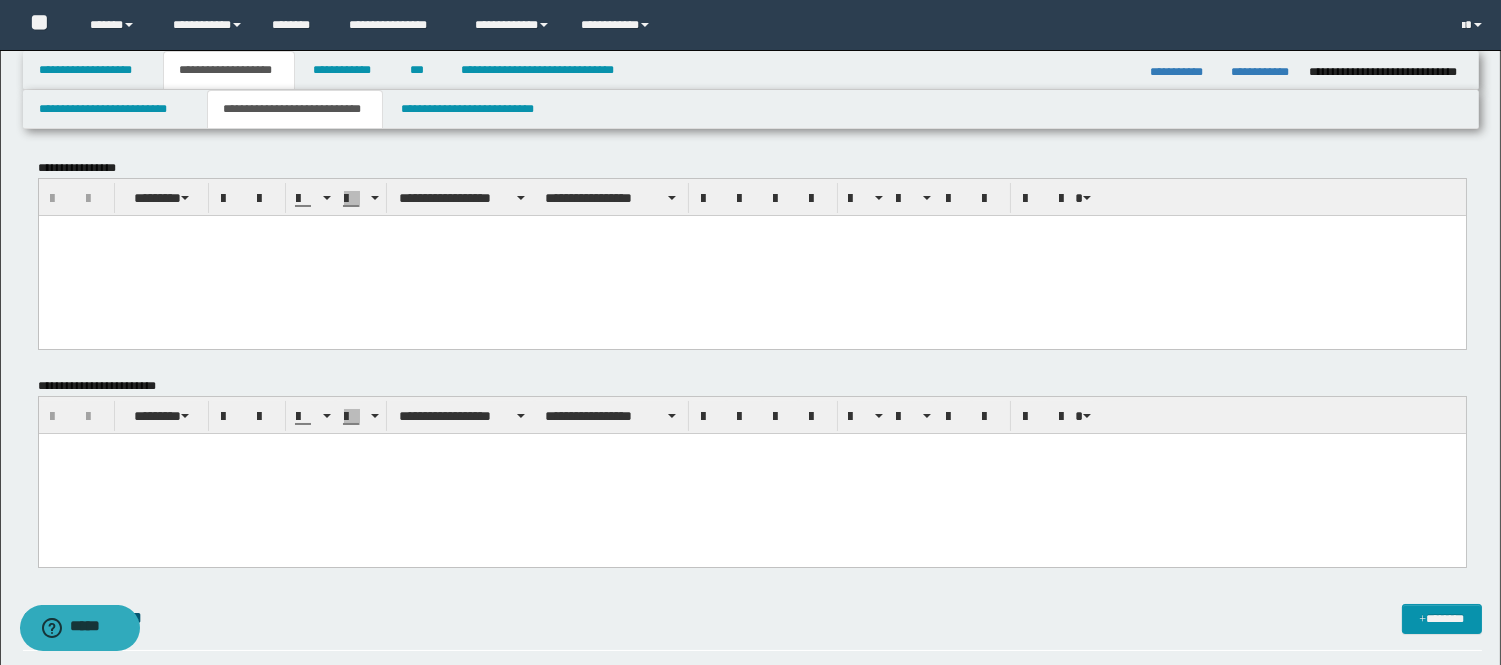 click at bounding box center [751, 474] 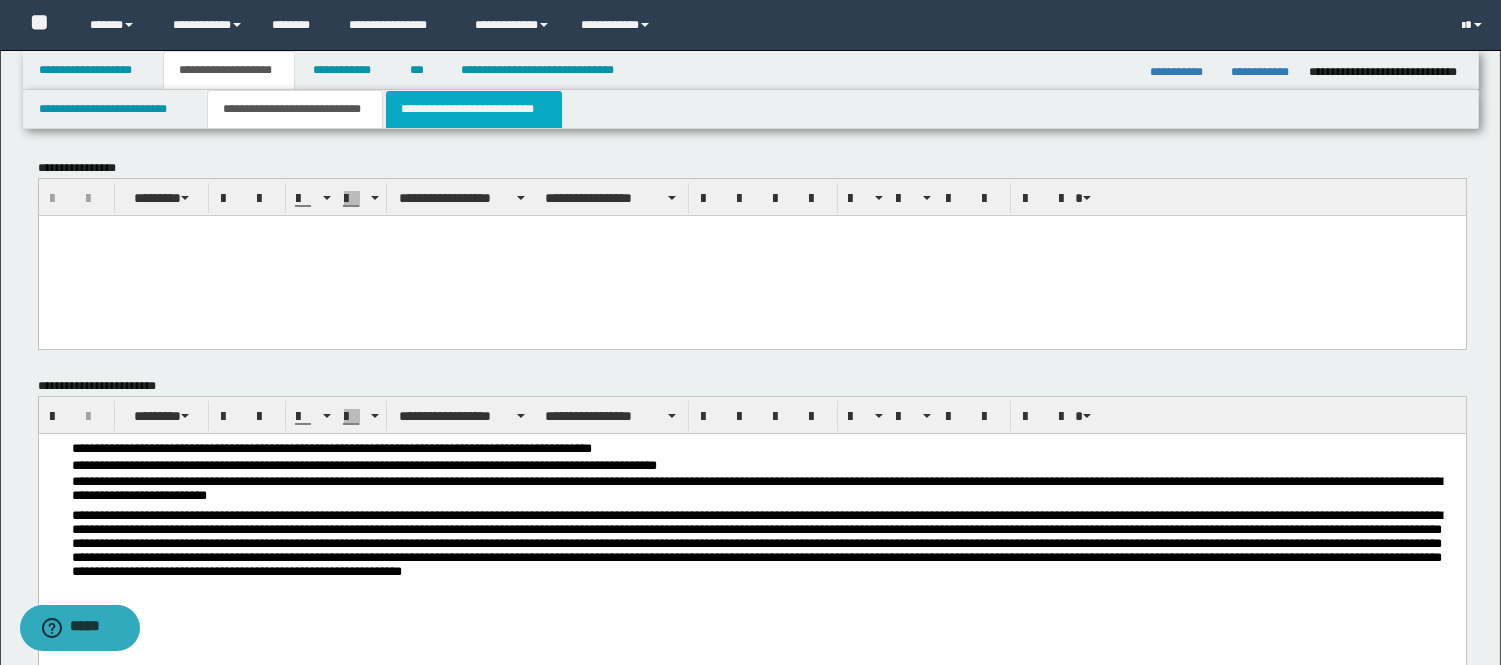 click on "**********" at bounding box center (474, 109) 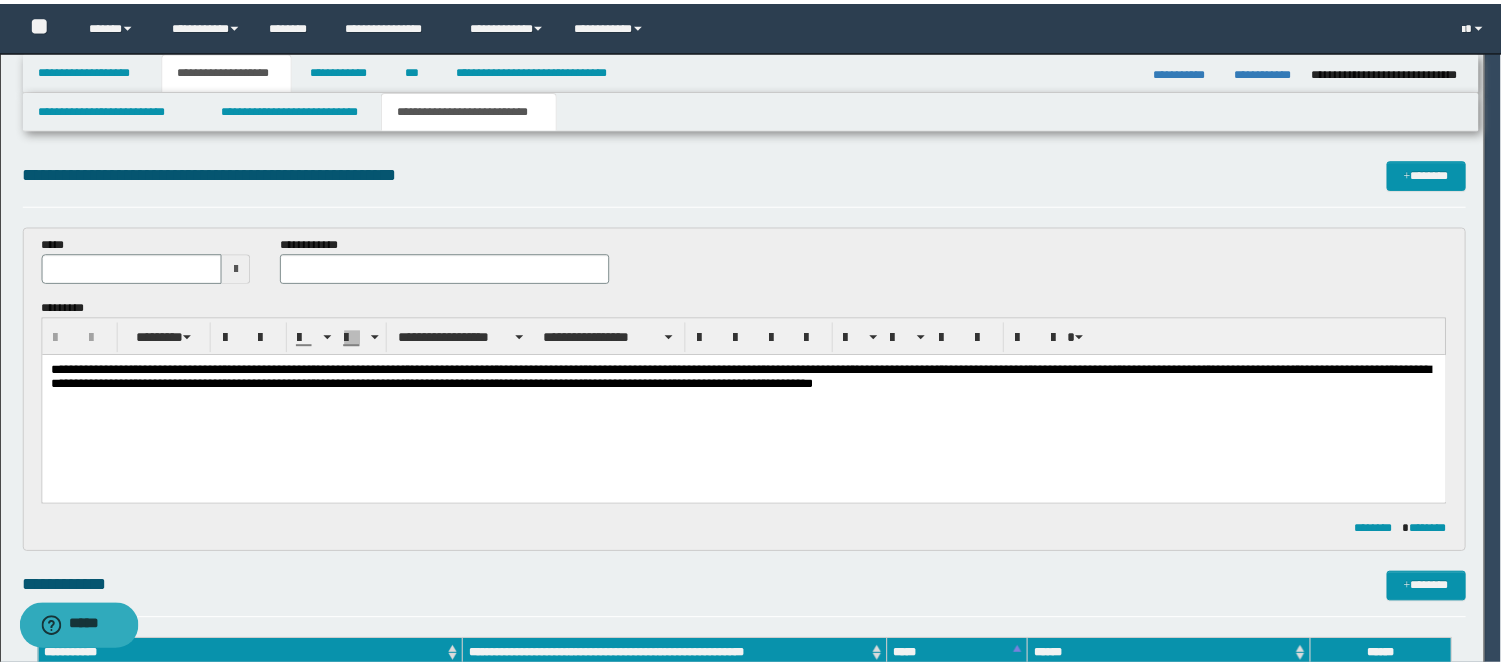 scroll, scrollTop: 0, scrollLeft: 0, axis: both 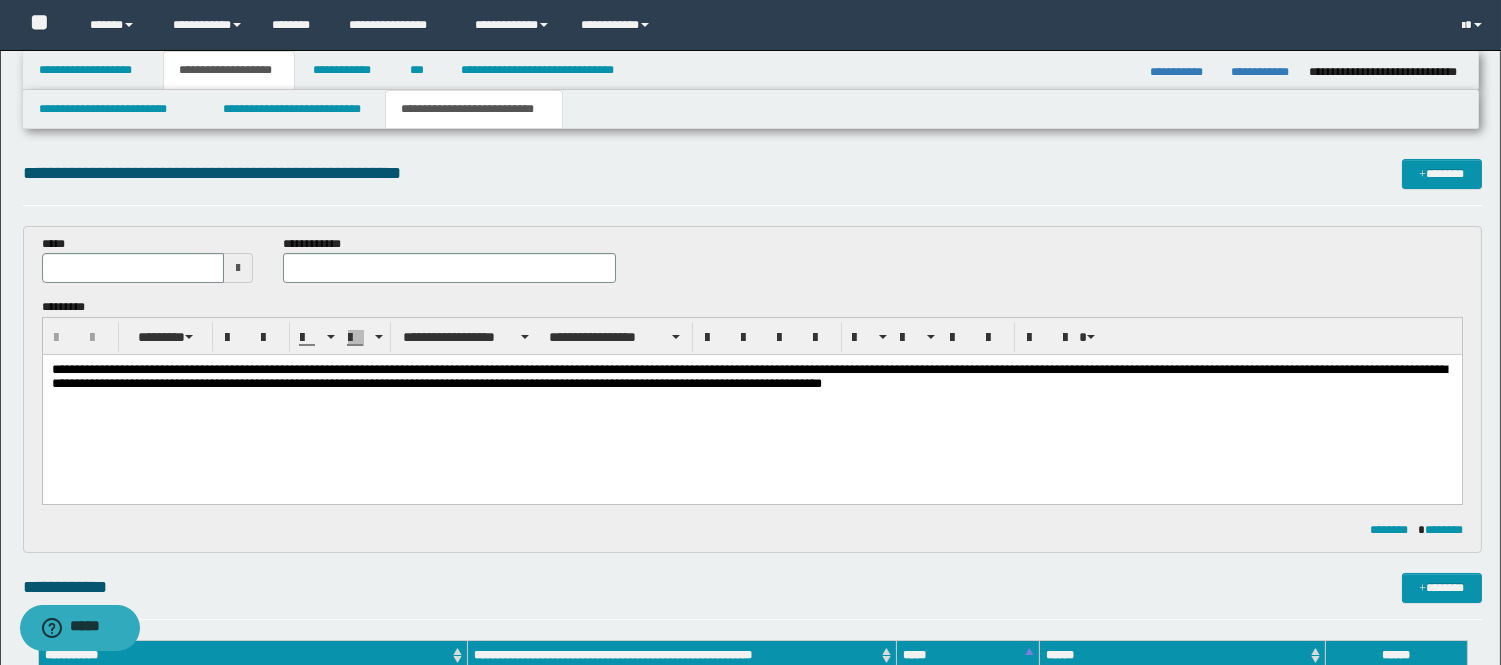 drag, startPoint x: 321, startPoint y: 475, endPoint x: 182, endPoint y: 449, distance: 141.41075 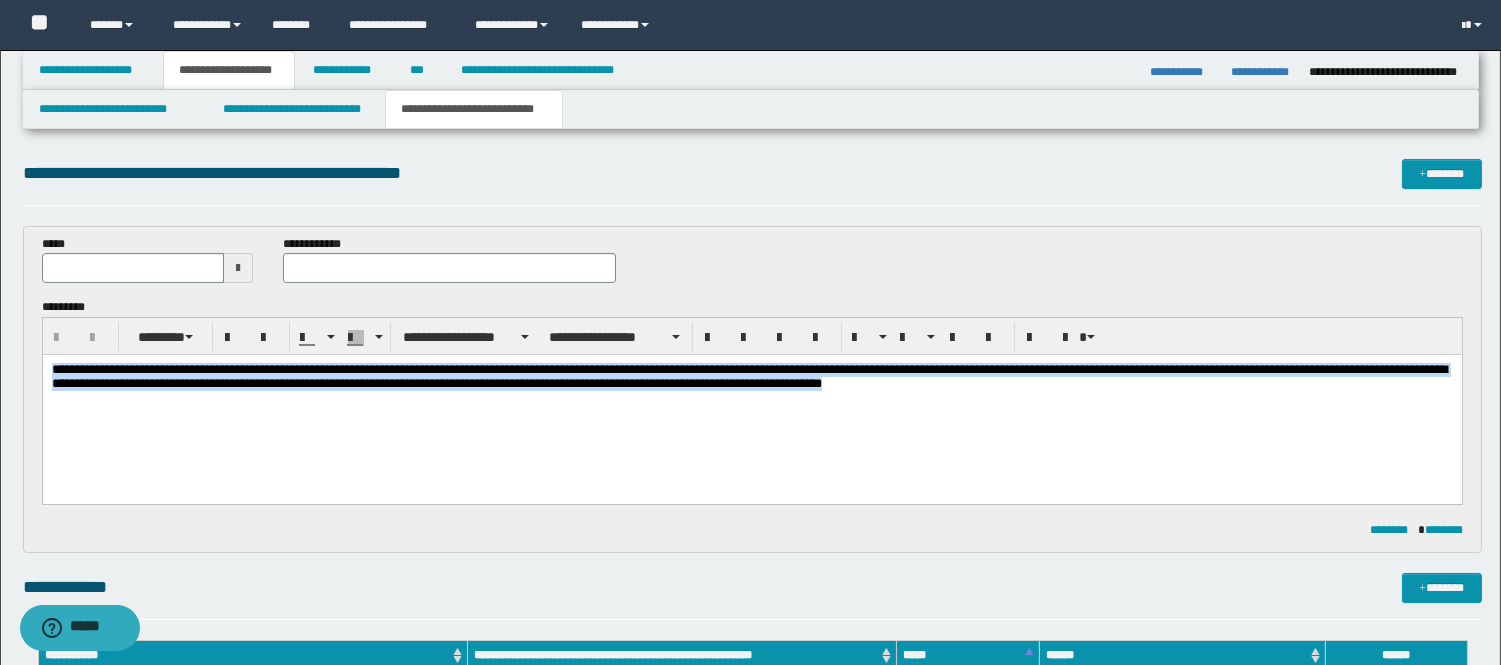 drag, startPoint x: 51, startPoint y: 366, endPoint x: 1146, endPoint y: 891, distance: 1214.3517 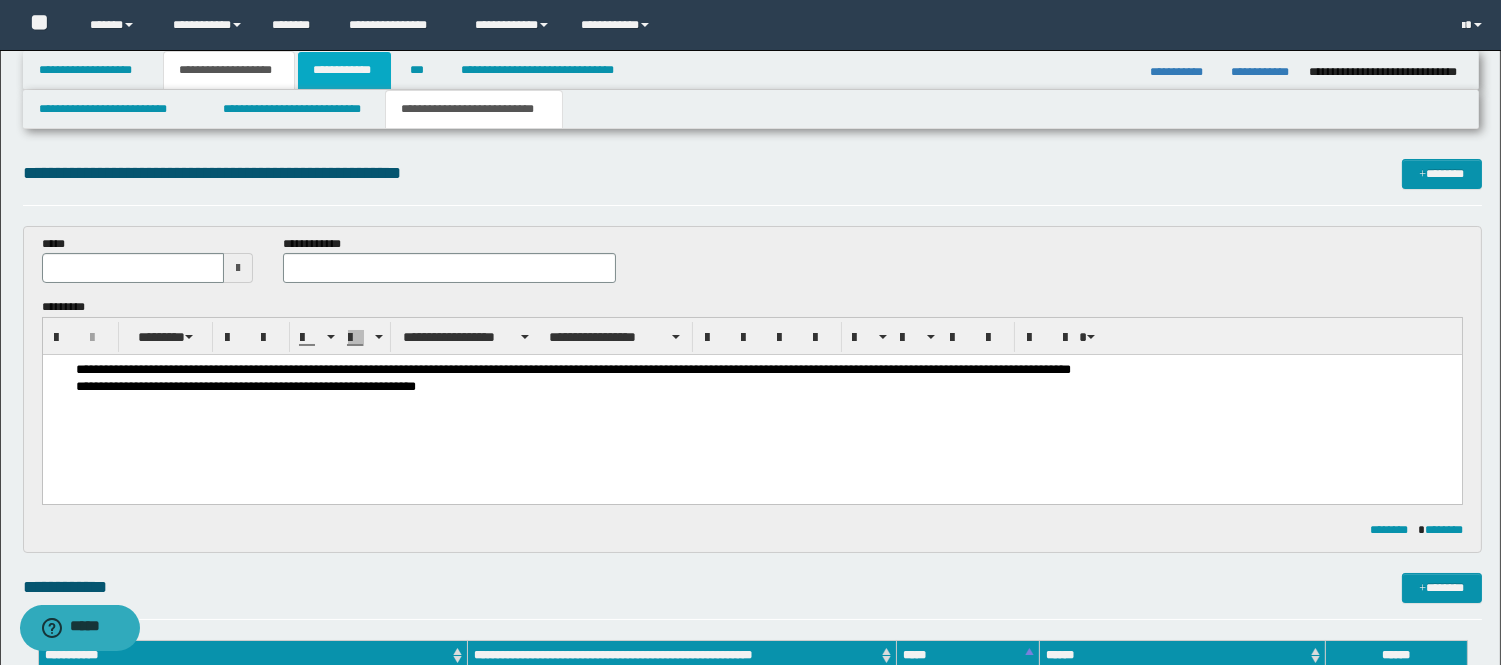 click on "**********" at bounding box center [344, 70] 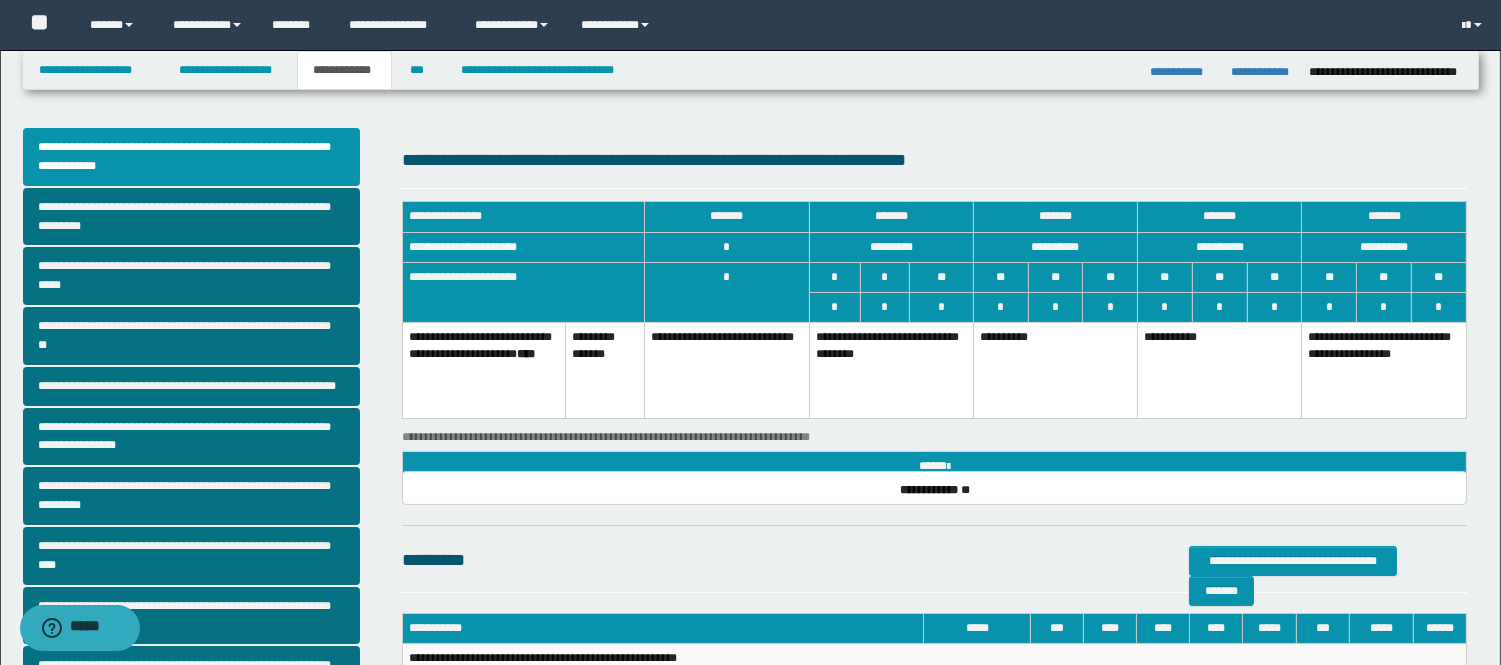 drag, startPoint x: 938, startPoint y: 497, endPoint x: 914, endPoint y: 510, distance: 27.294687 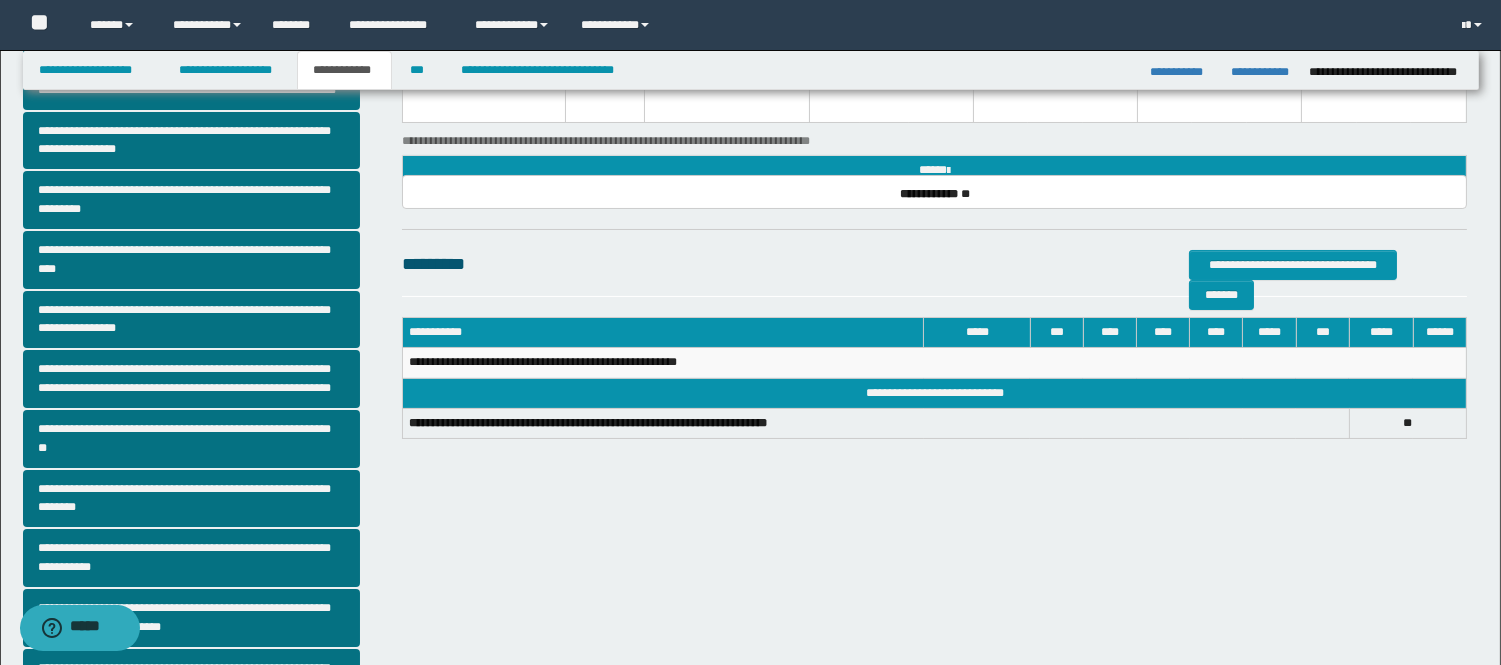 scroll, scrollTop: 333, scrollLeft: 0, axis: vertical 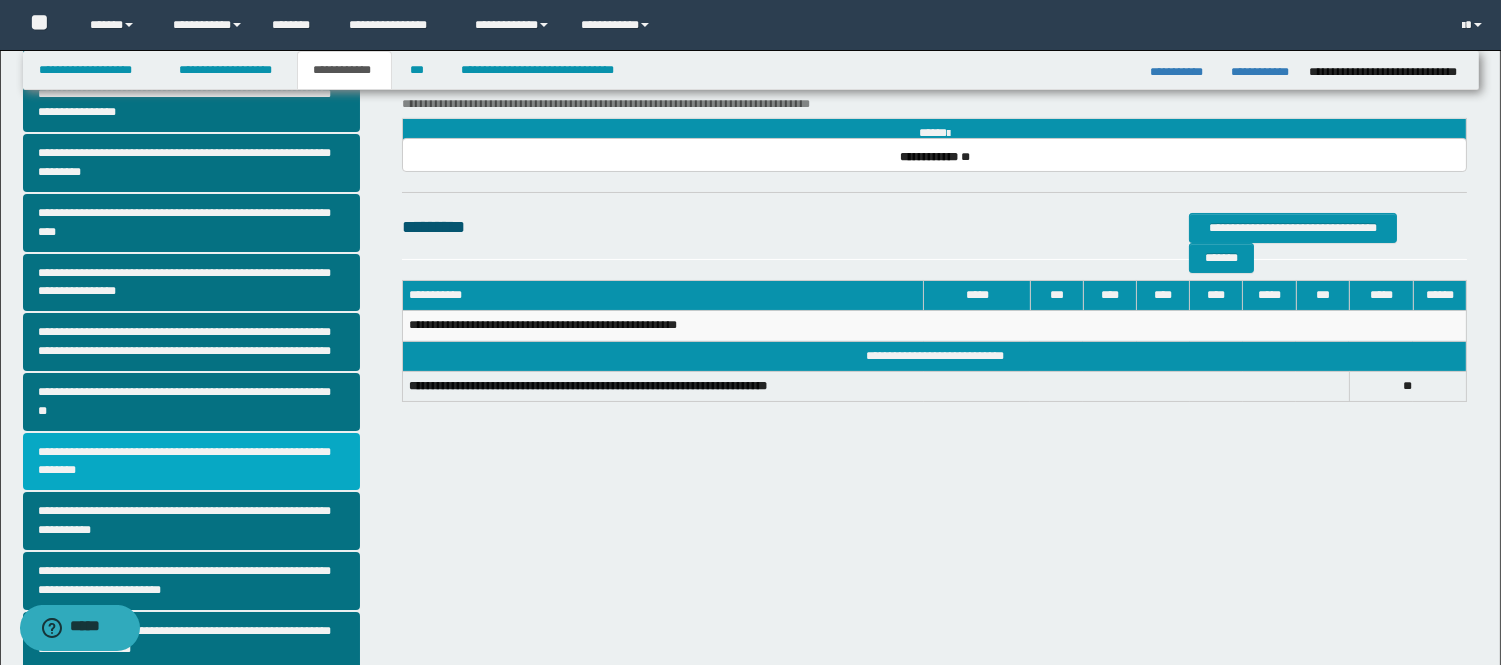 click on "**********" at bounding box center [192, 462] 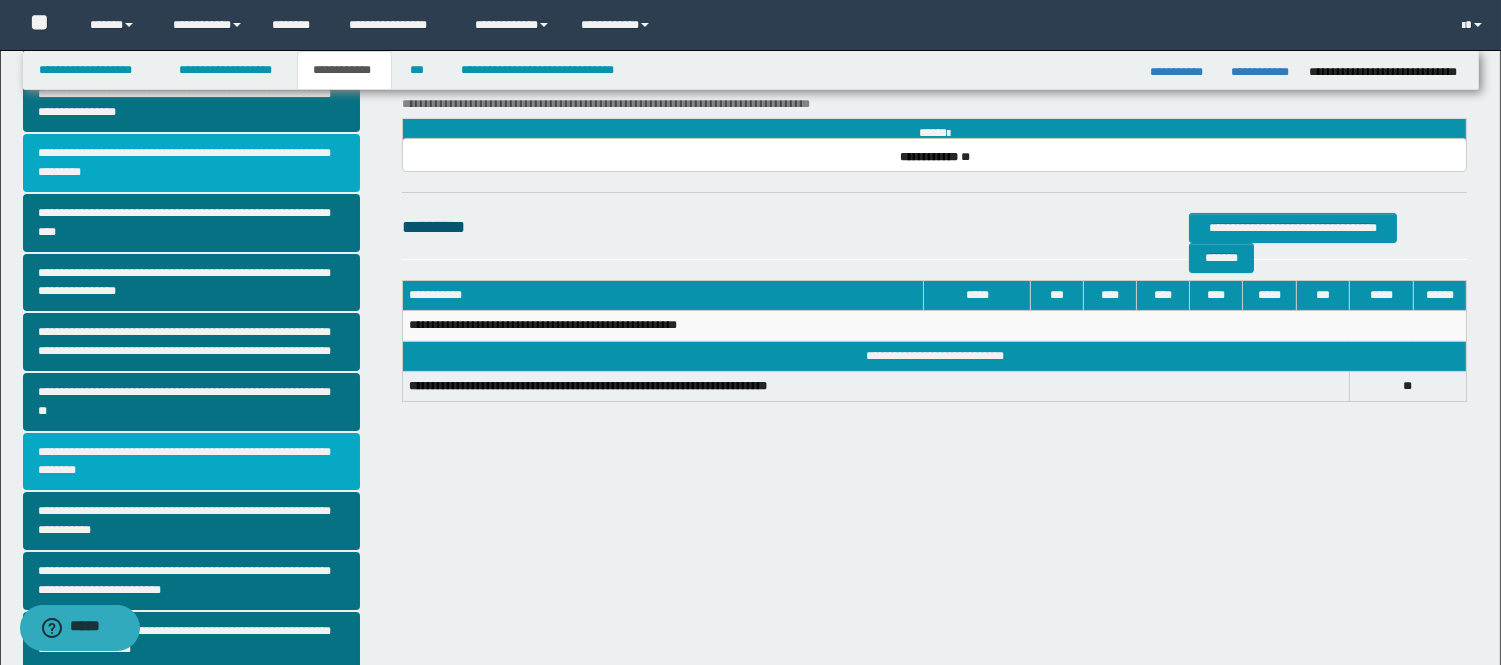 scroll, scrollTop: 0, scrollLeft: 0, axis: both 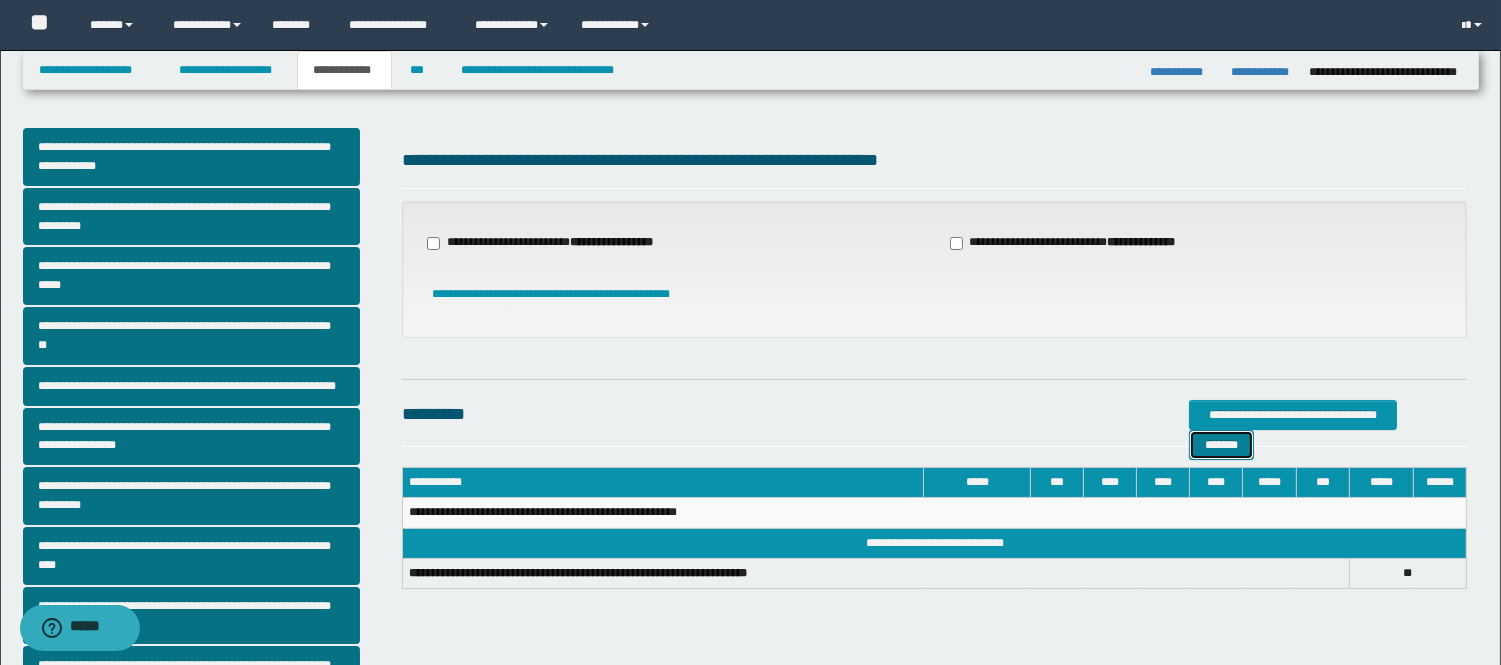 click on "*******" at bounding box center (1221, 445) 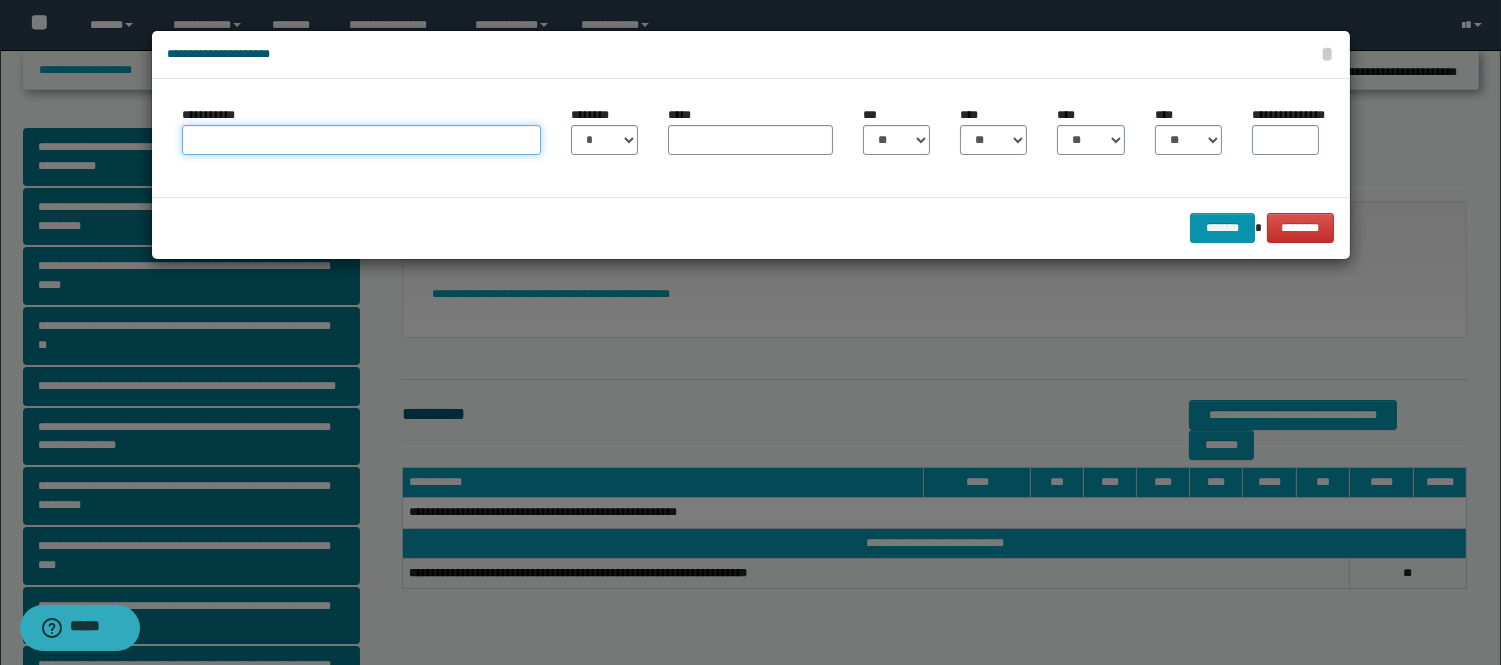 click on "**********" at bounding box center (361, 140) 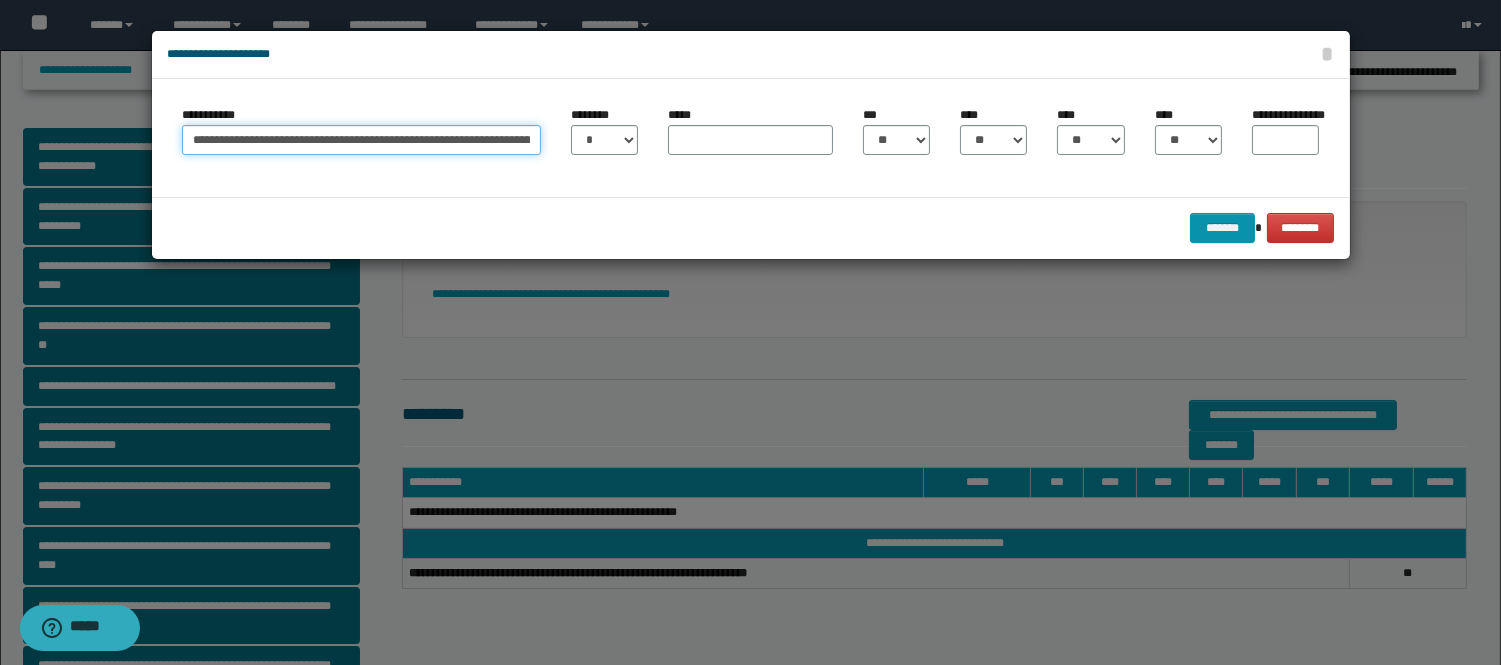 scroll, scrollTop: 0, scrollLeft: 588, axis: horizontal 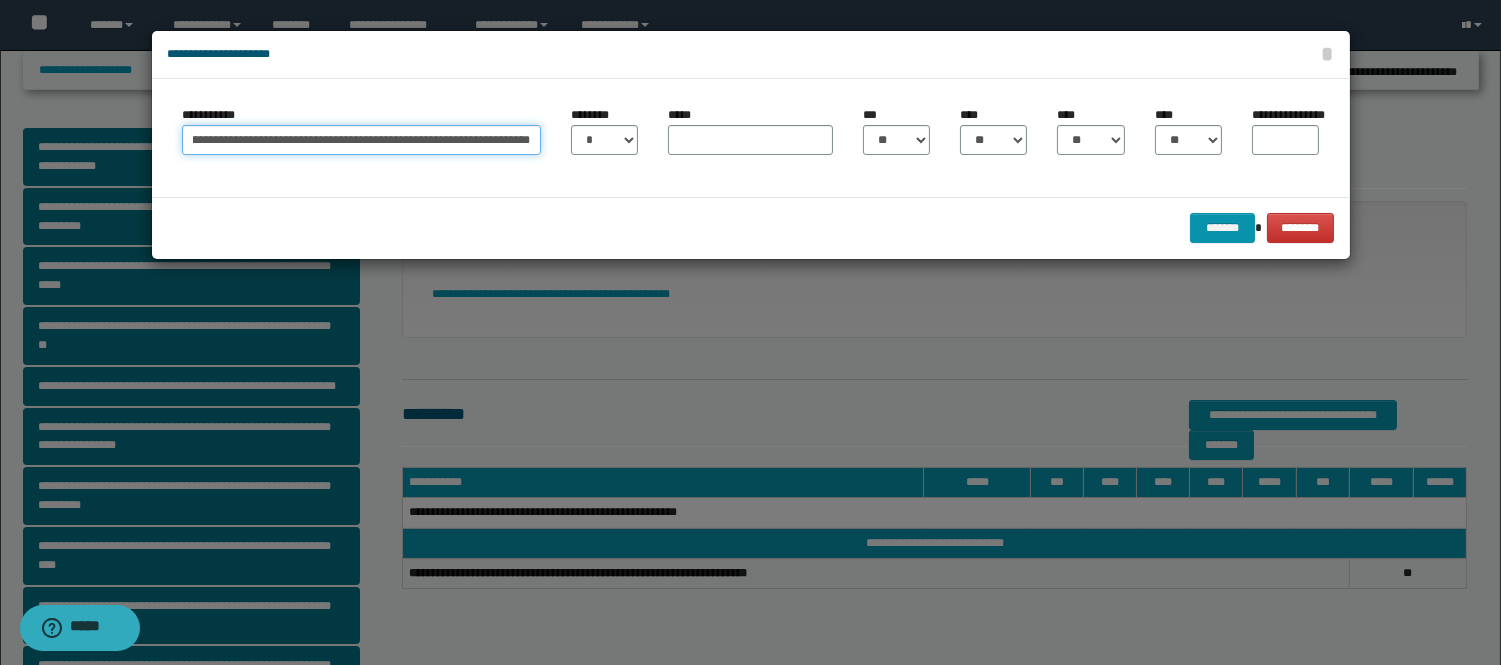type on "**********" 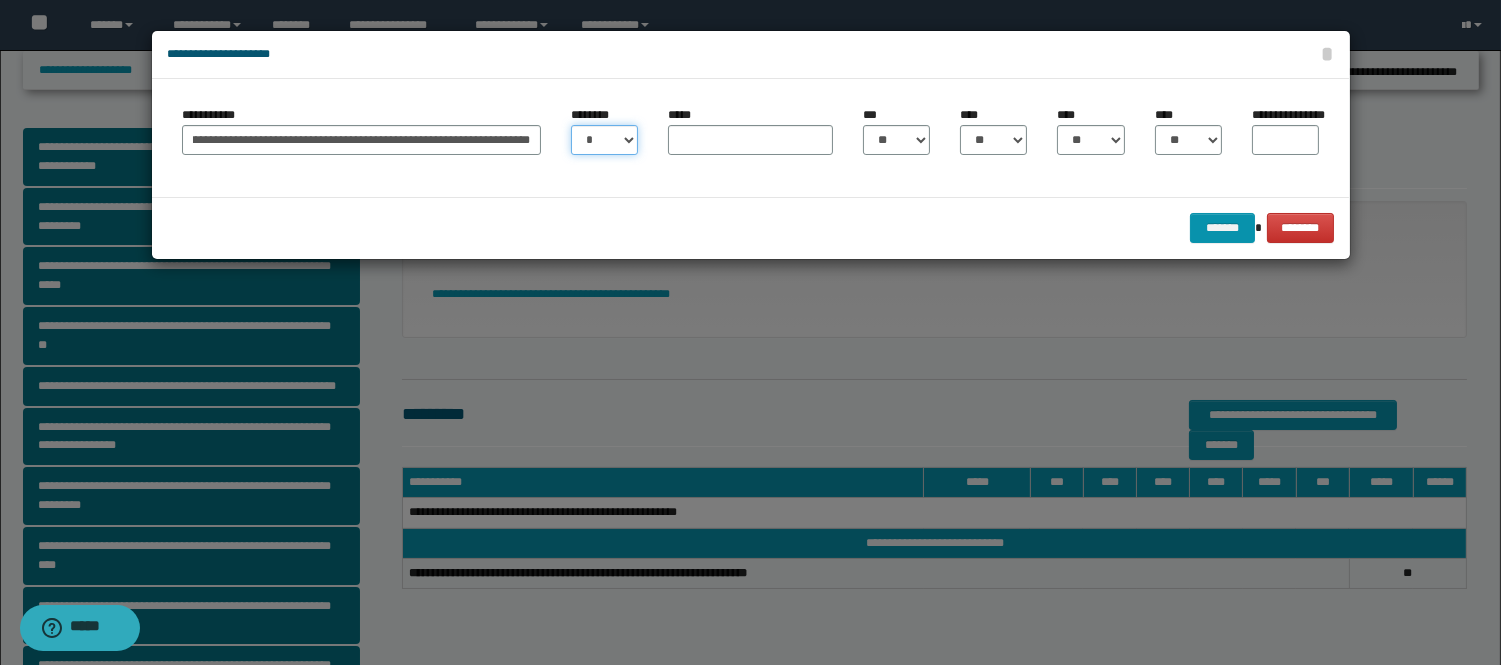 scroll, scrollTop: 0, scrollLeft: 0, axis: both 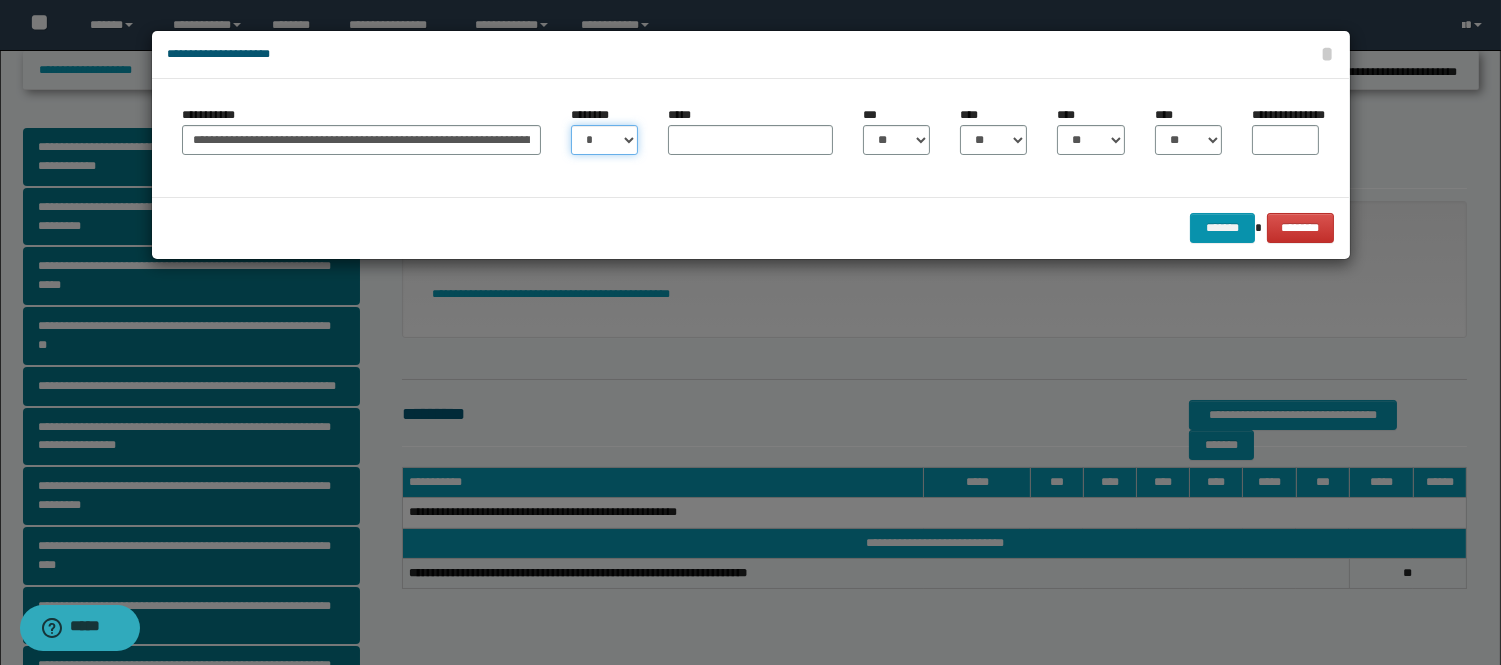 click on "*
*
*
*
*
*
*
*
*
**
**
**
**
**
**" at bounding box center [604, 140] 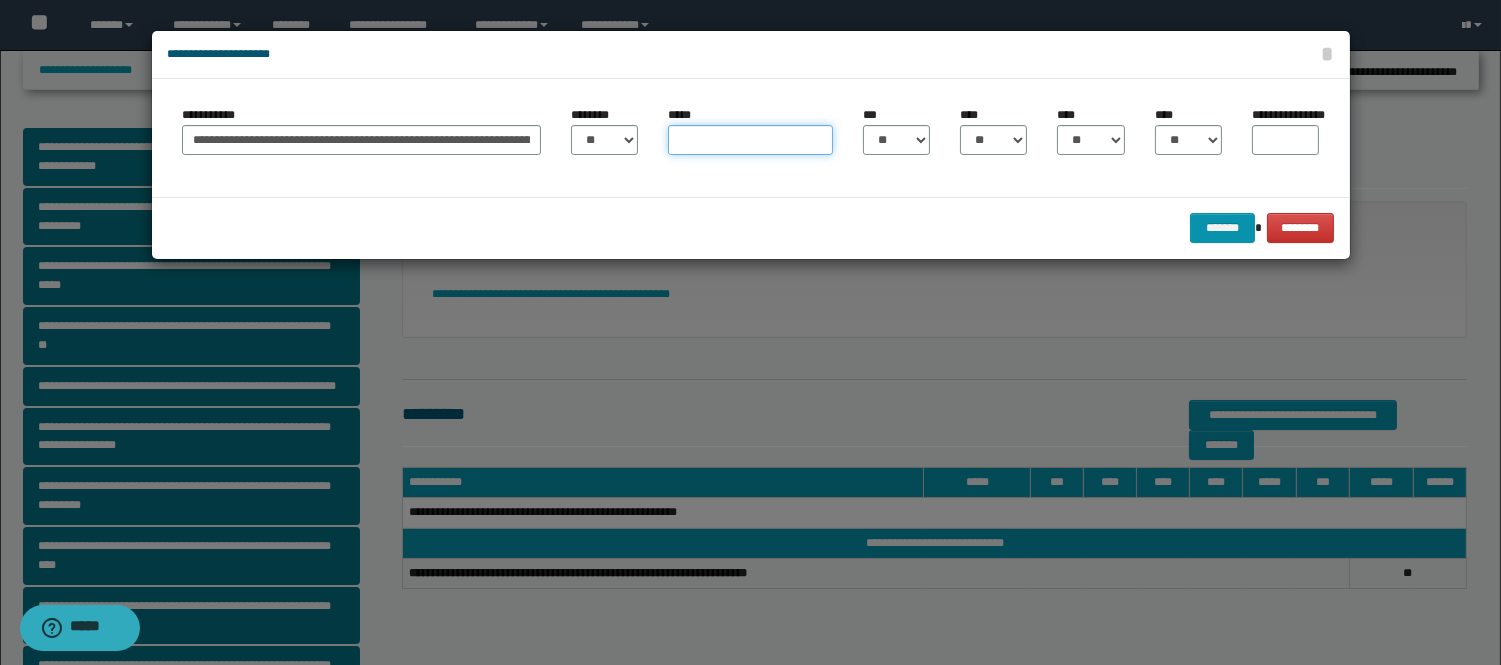 click on "*****" at bounding box center (750, 140) 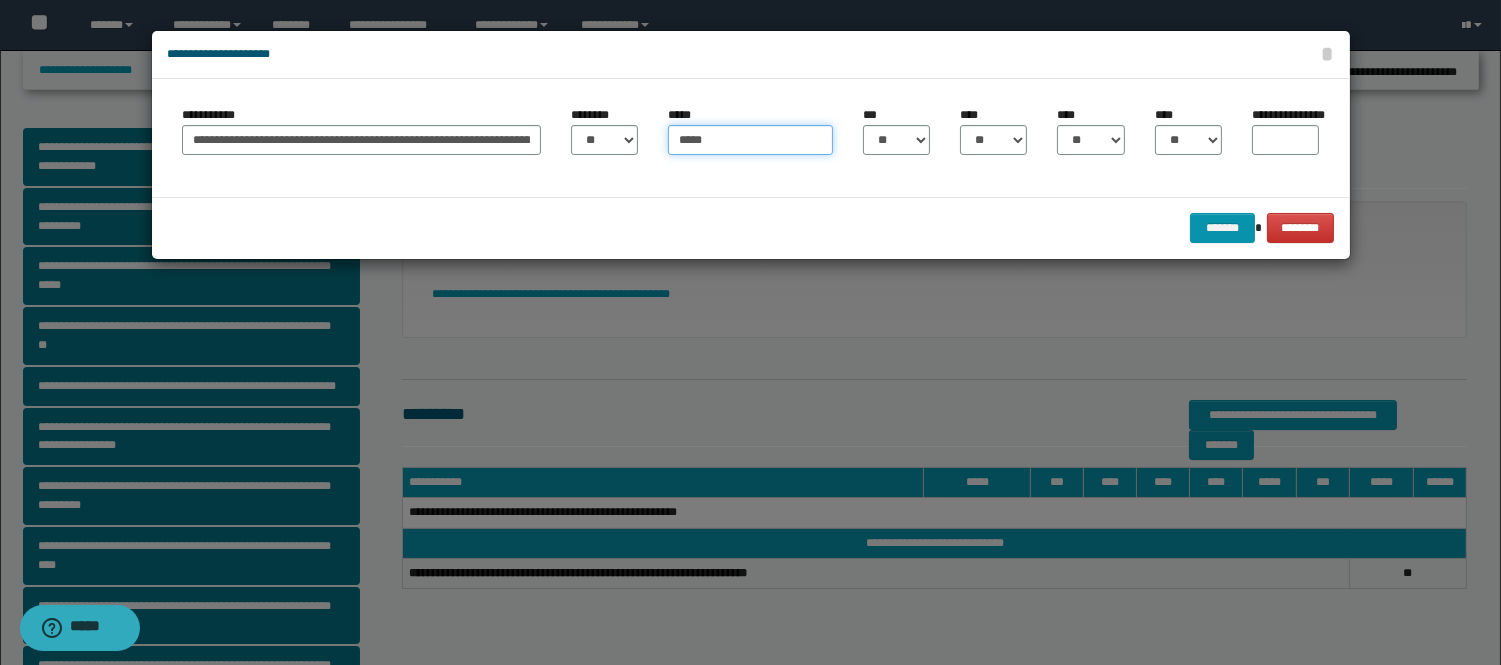 type on "*****" 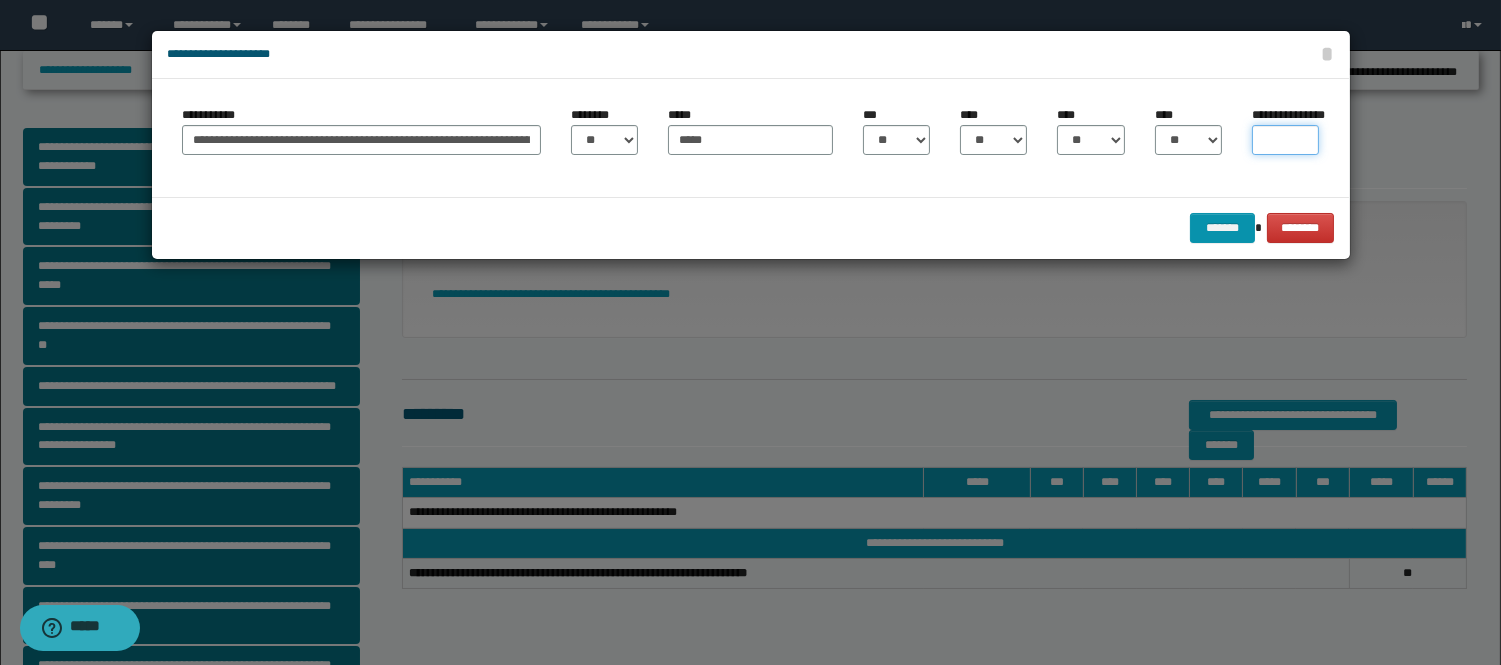 click on "**********" at bounding box center (1285, 140) 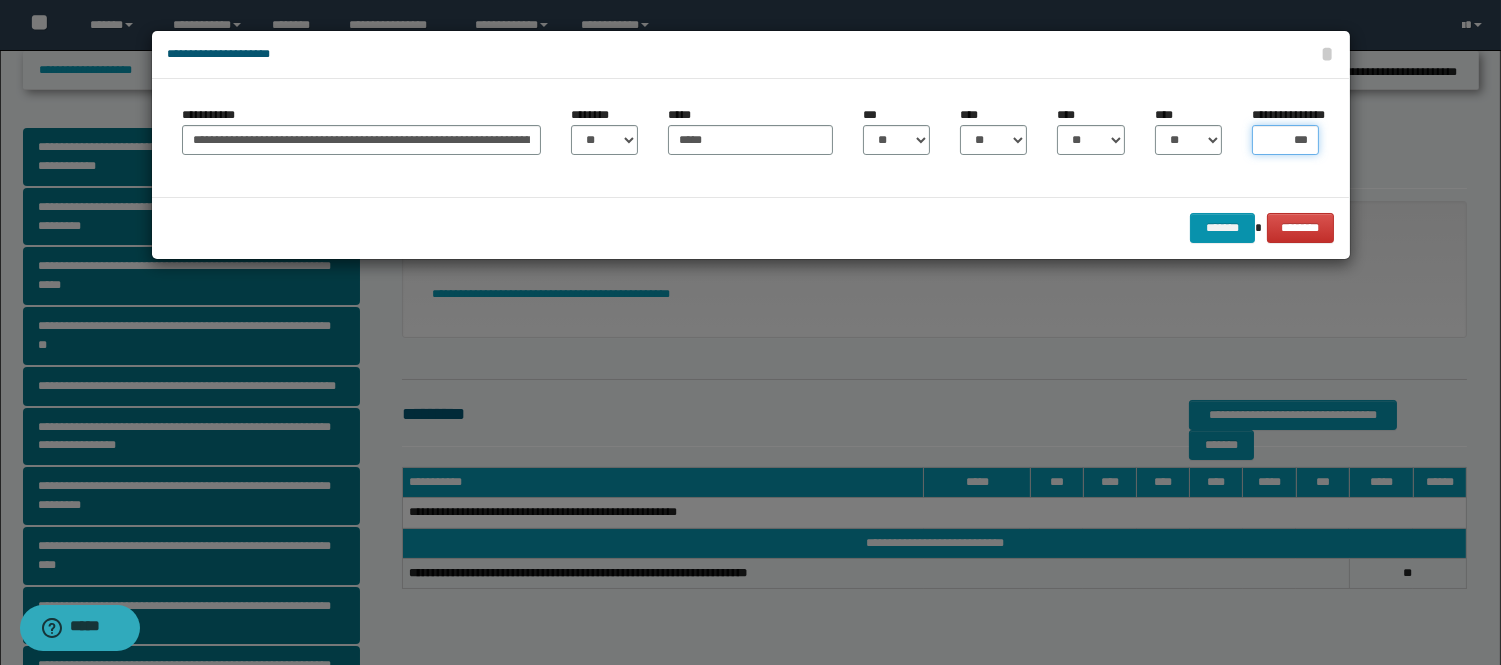 type on "****" 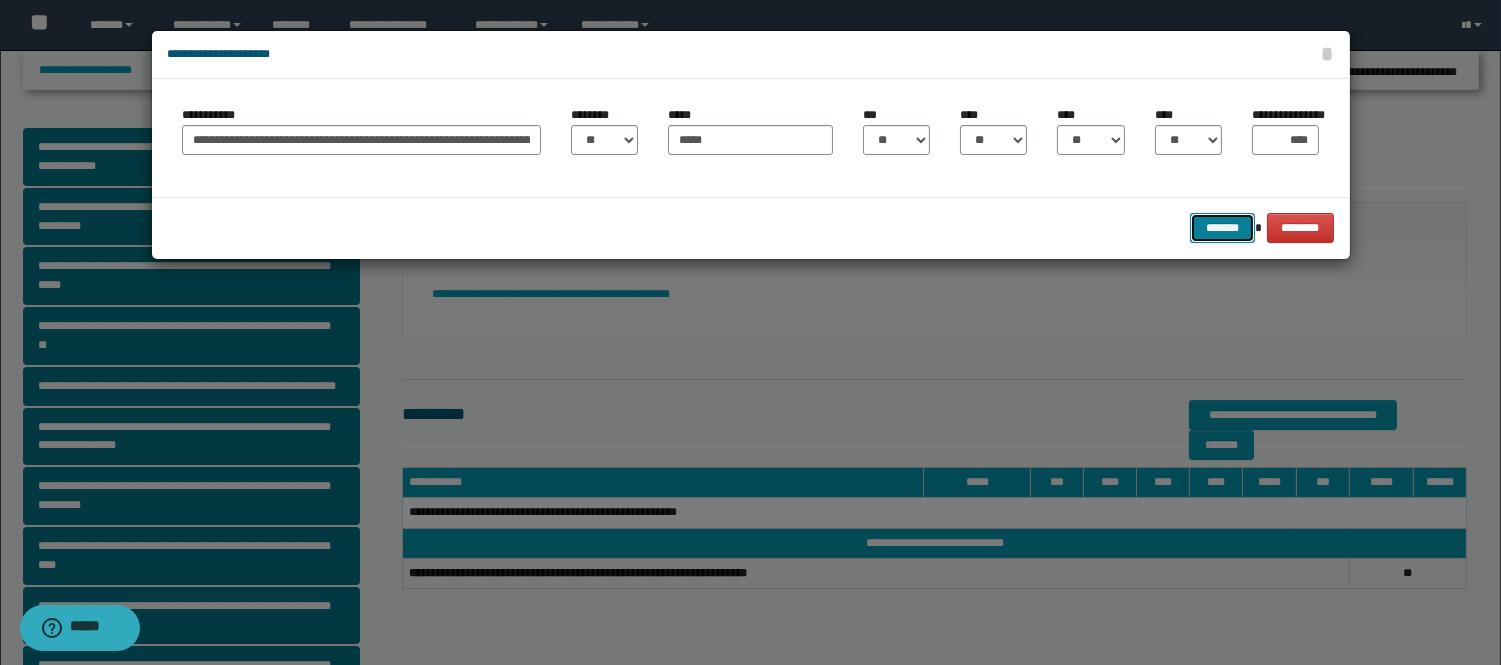 click on "*******" at bounding box center [1222, 228] 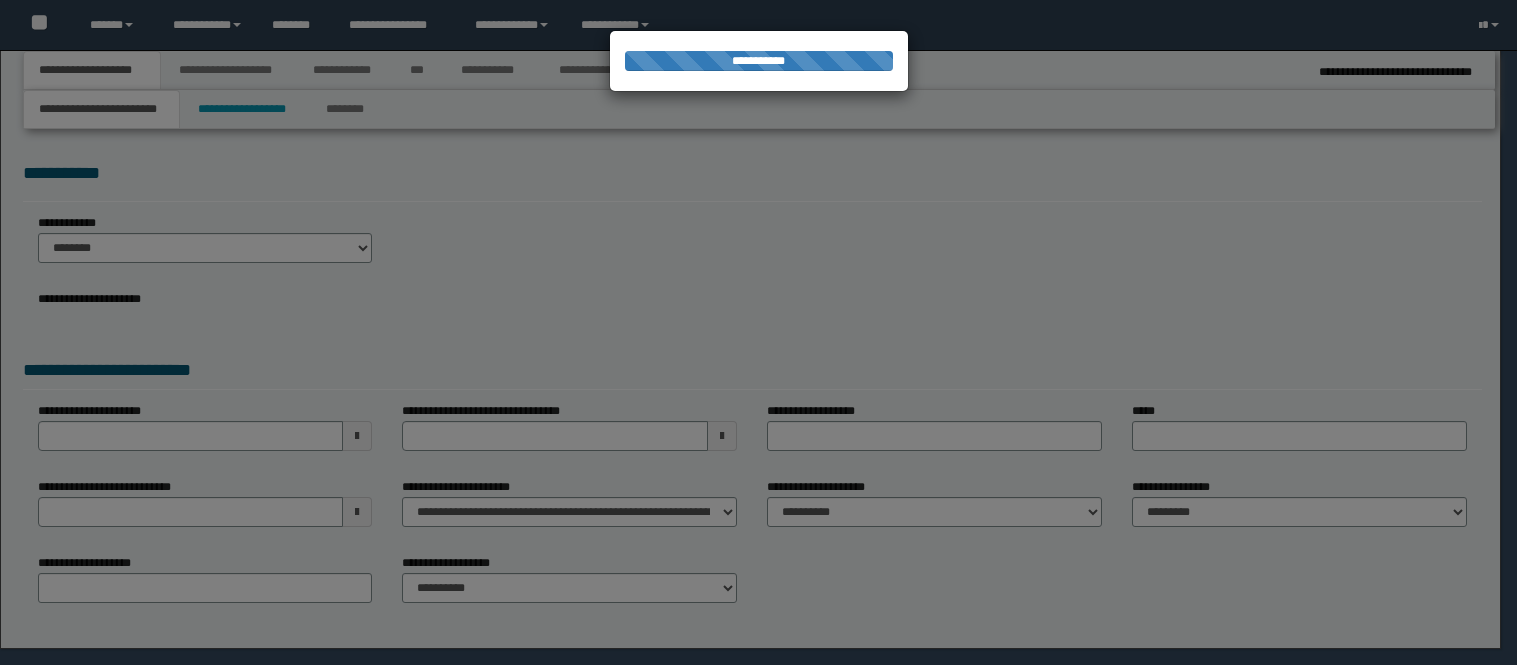 scroll, scrollTop: 0, scrollLeft: 0, axis: both 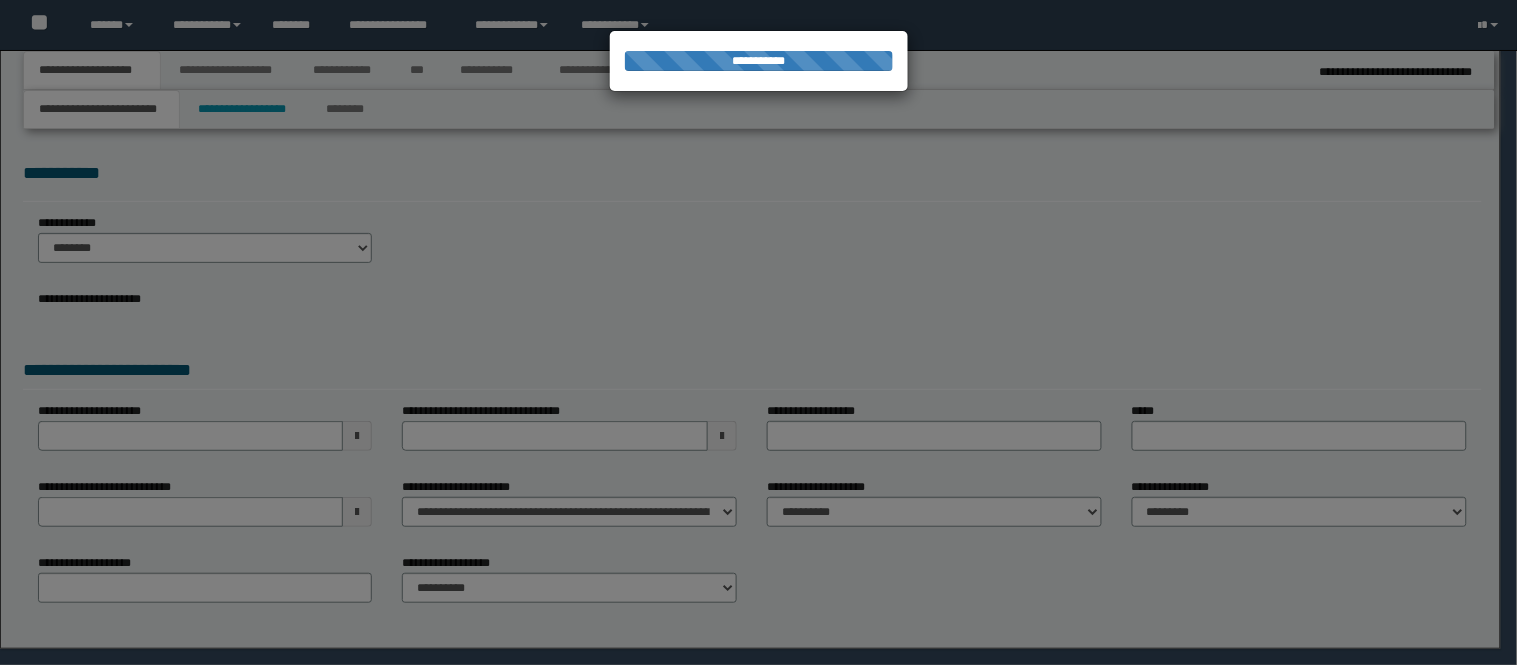 select on "**" 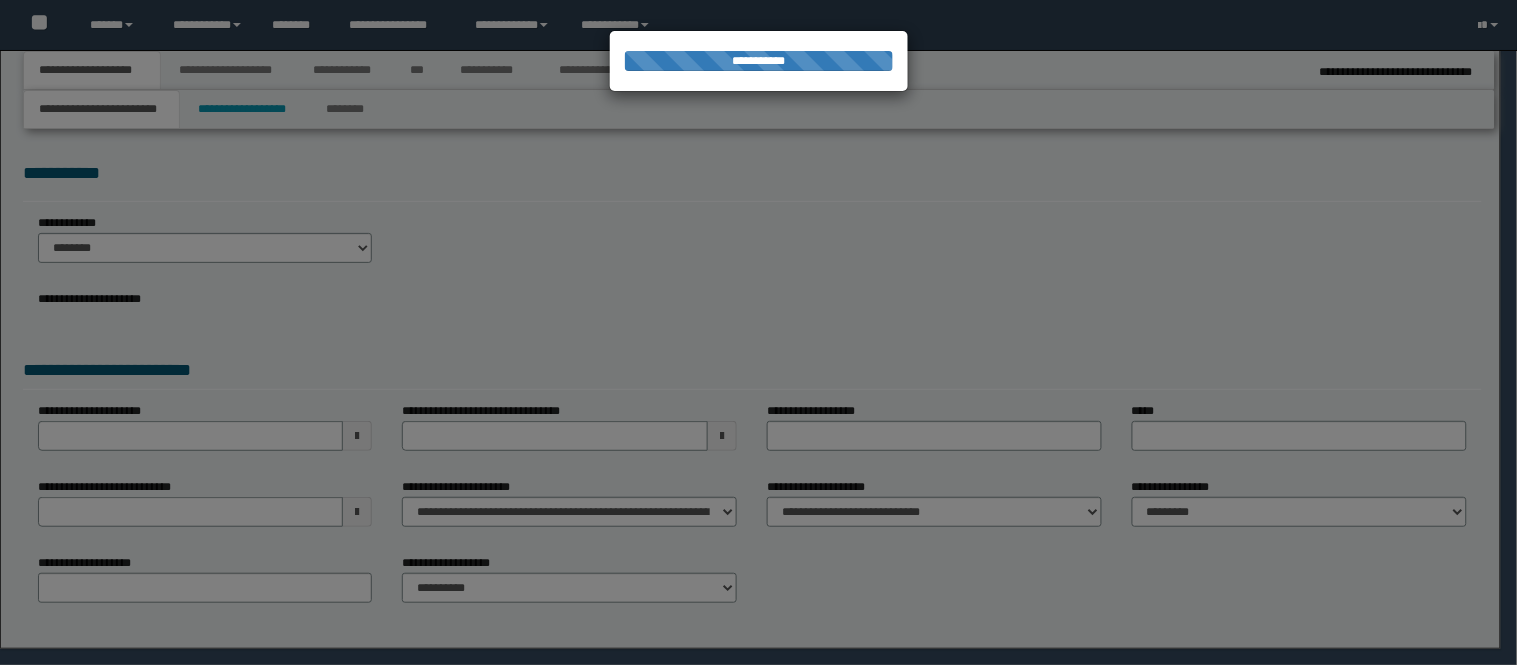 scroll, scrollTop: 0, scrollLeft: 0, axis: both 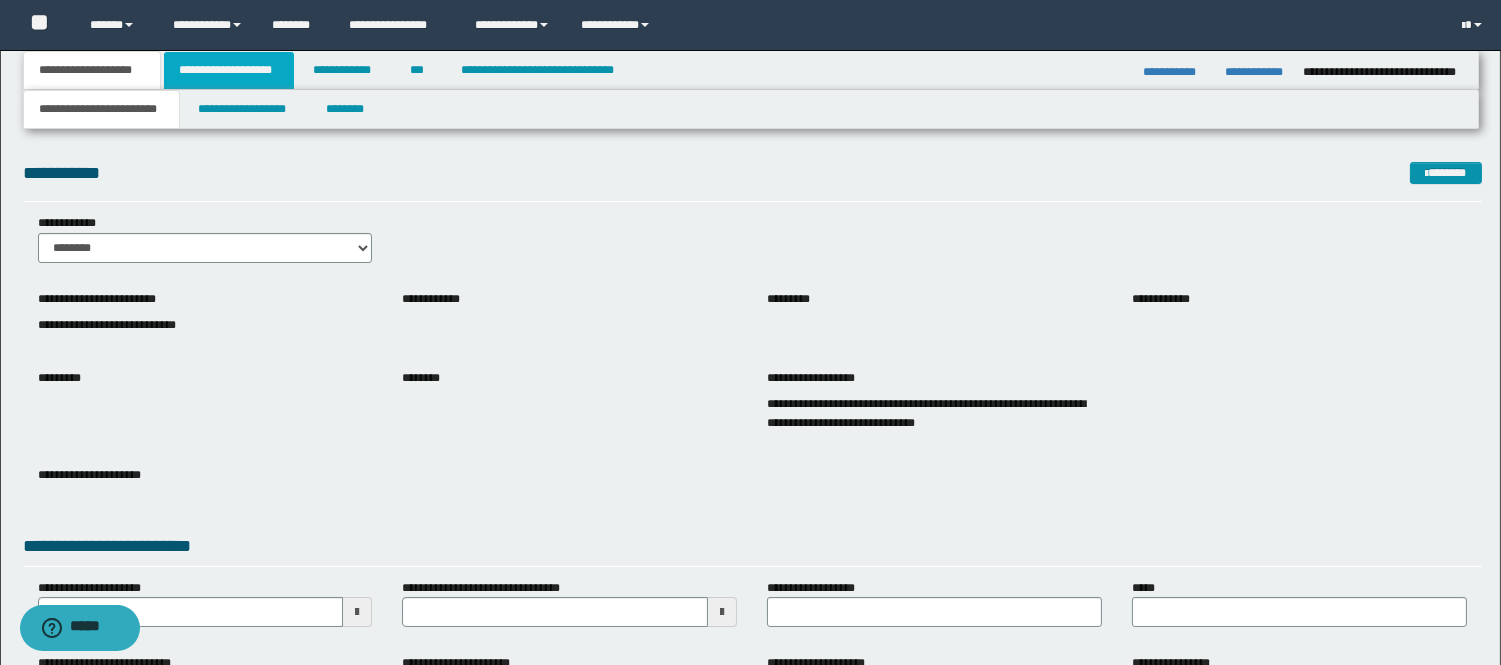 click on "**********" at bounding box center [229, 70] 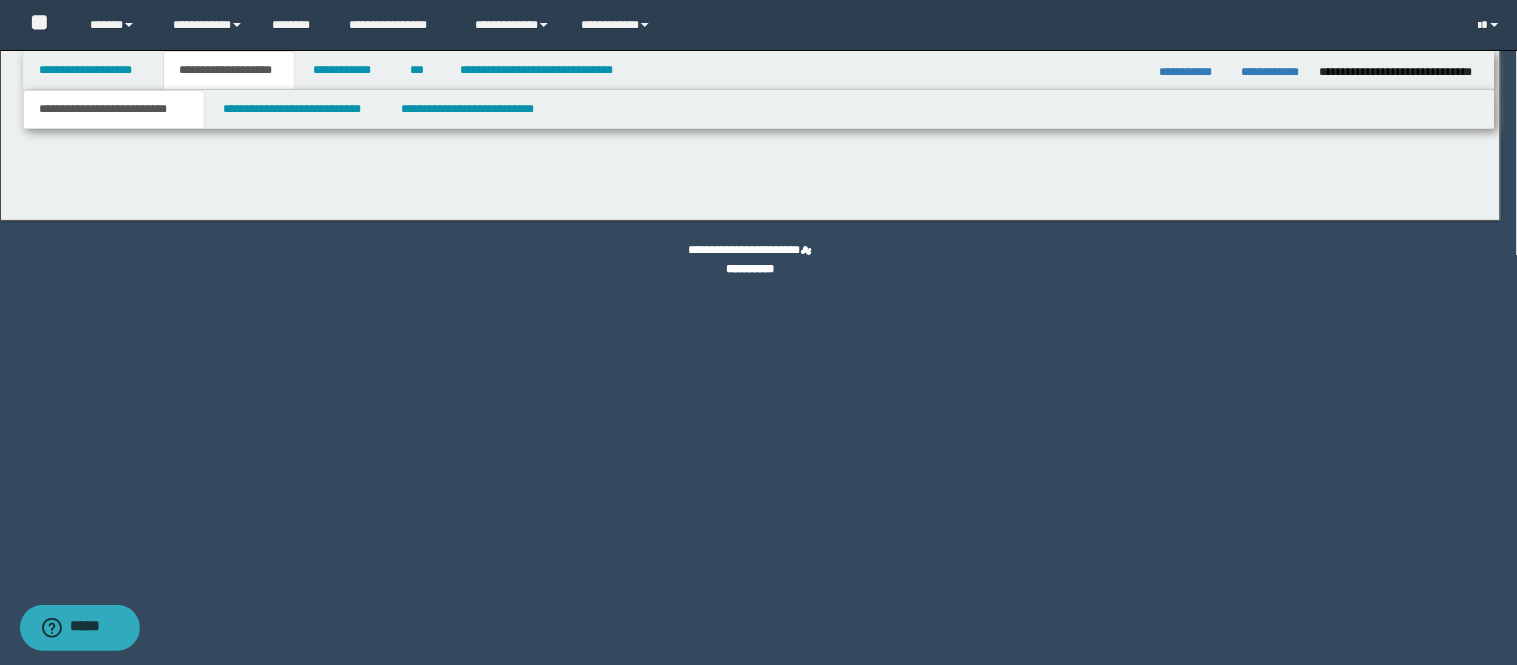 scroll, scrollTop: 0, scrollLeft: 0, axis: both 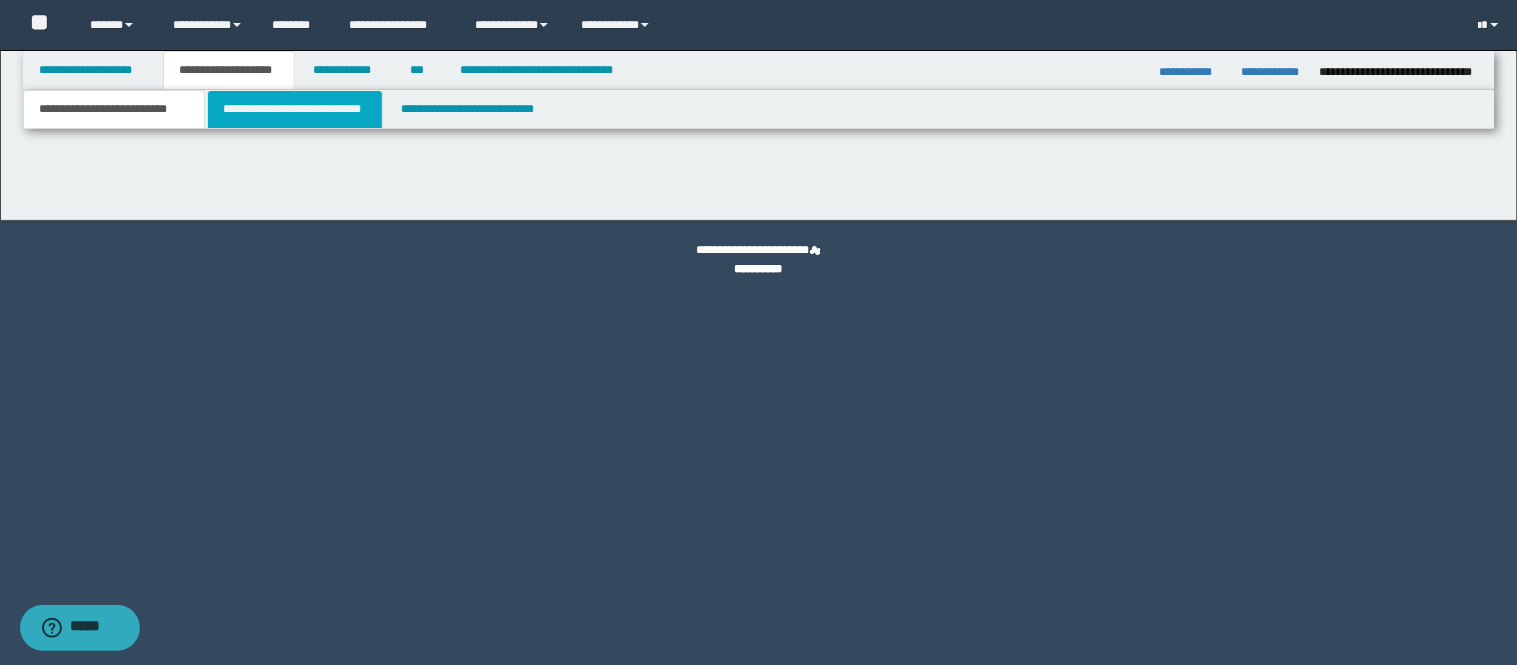 click on "**********" at bounding box center [295, 109] 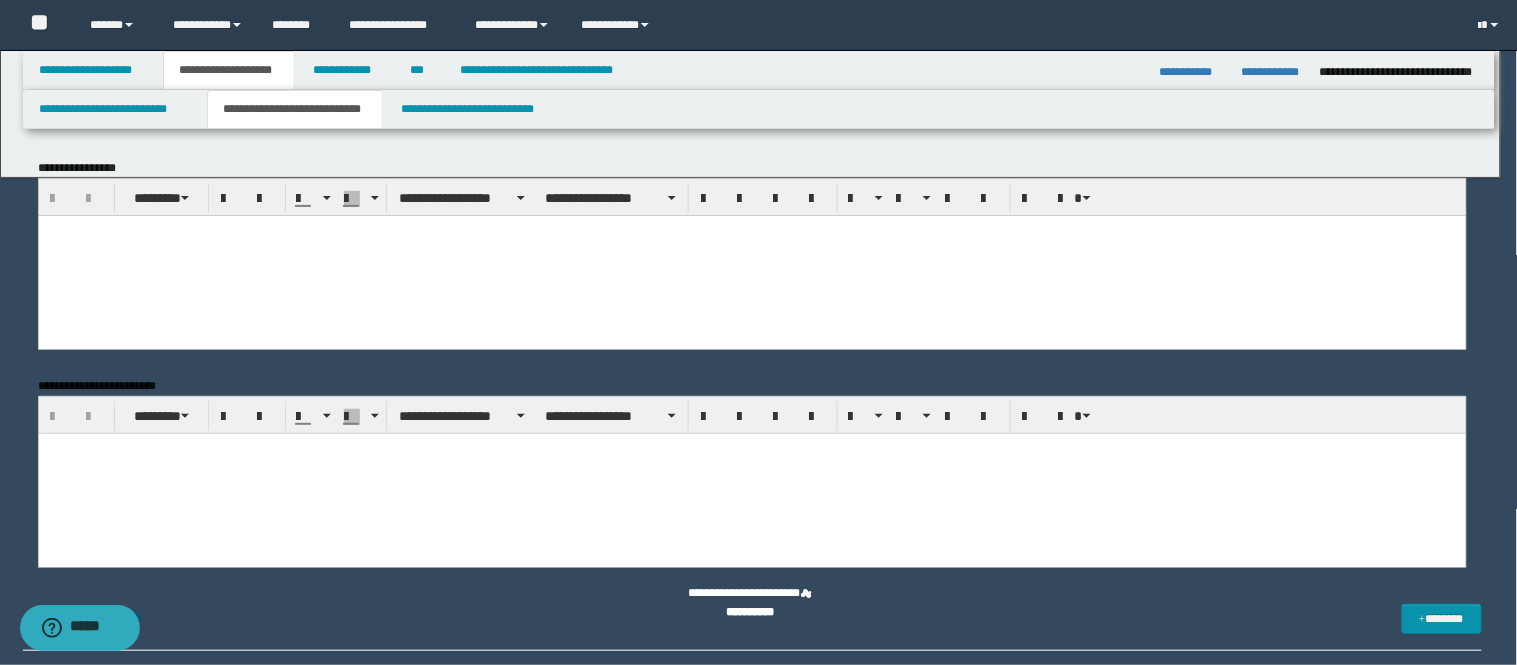 scroll, scrollTop: 0, scrollLeft: 0, axis: both 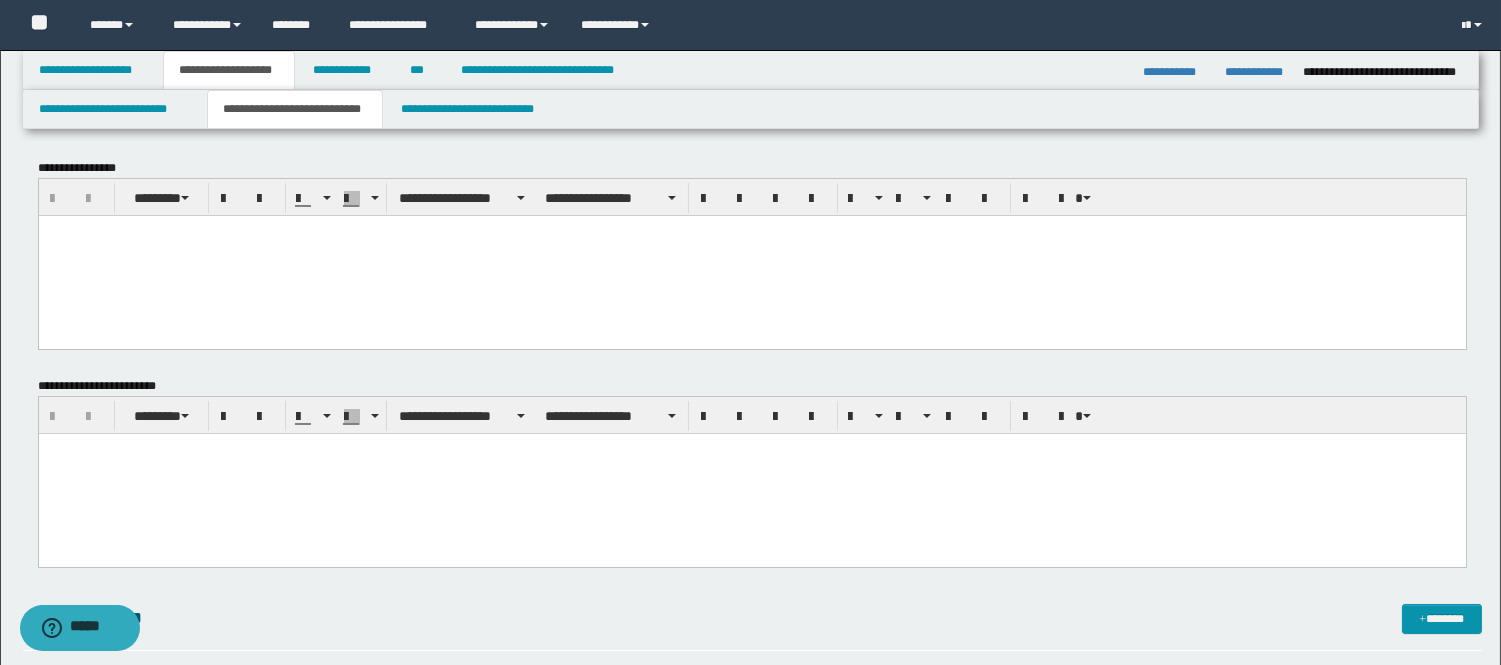 click at bounding box center [751, 474] 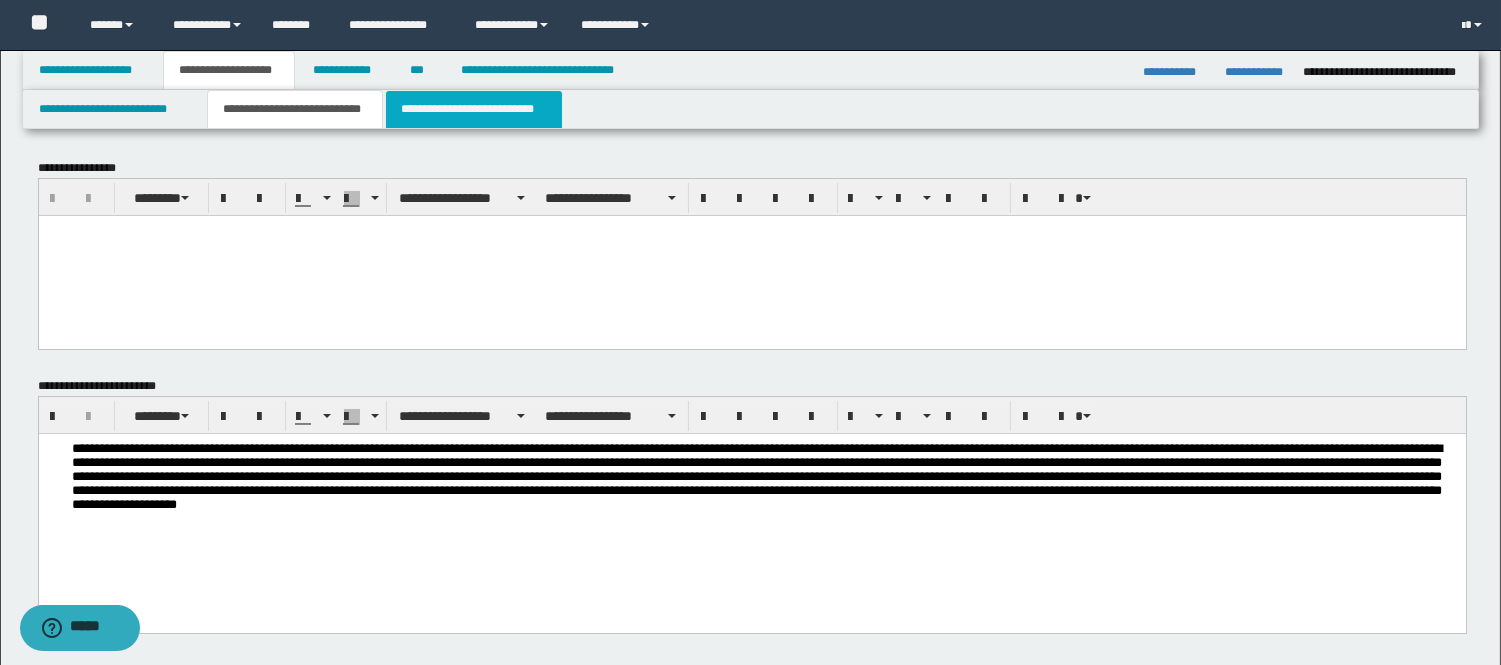 click on "**********" at bounding box center (474, 109) 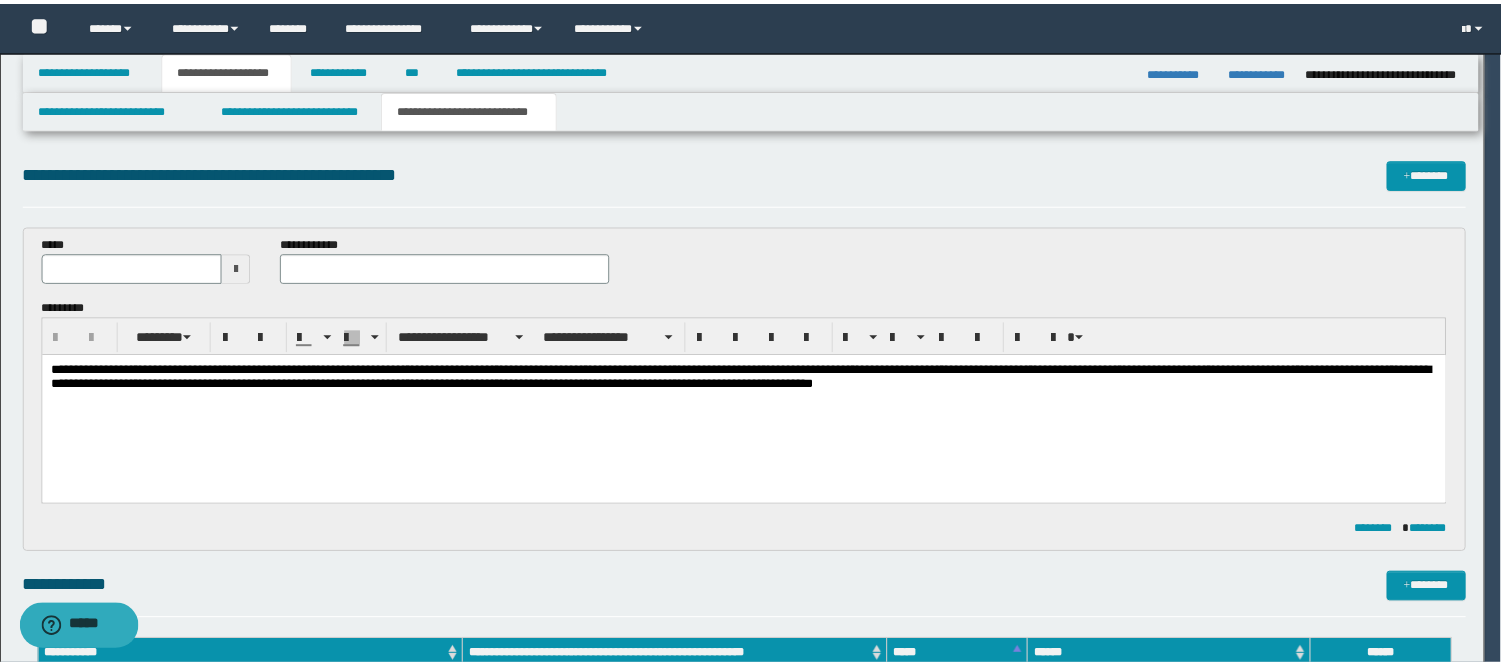 scroll, scrollTop: 0, scrollLeft: 0, axis: both 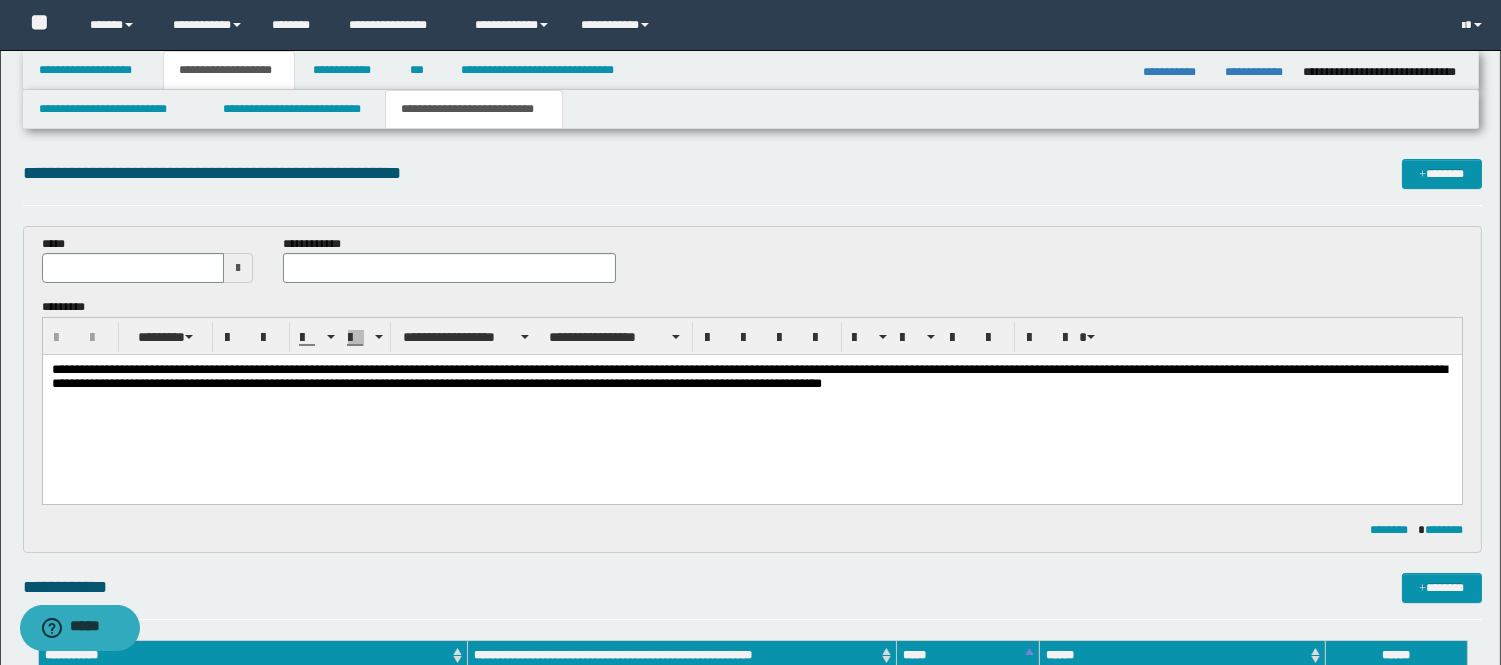 drag, startPoint x: 291, startPoint y: 431, endPoint x: 269, endPoint y: 429, distance: 22.090721 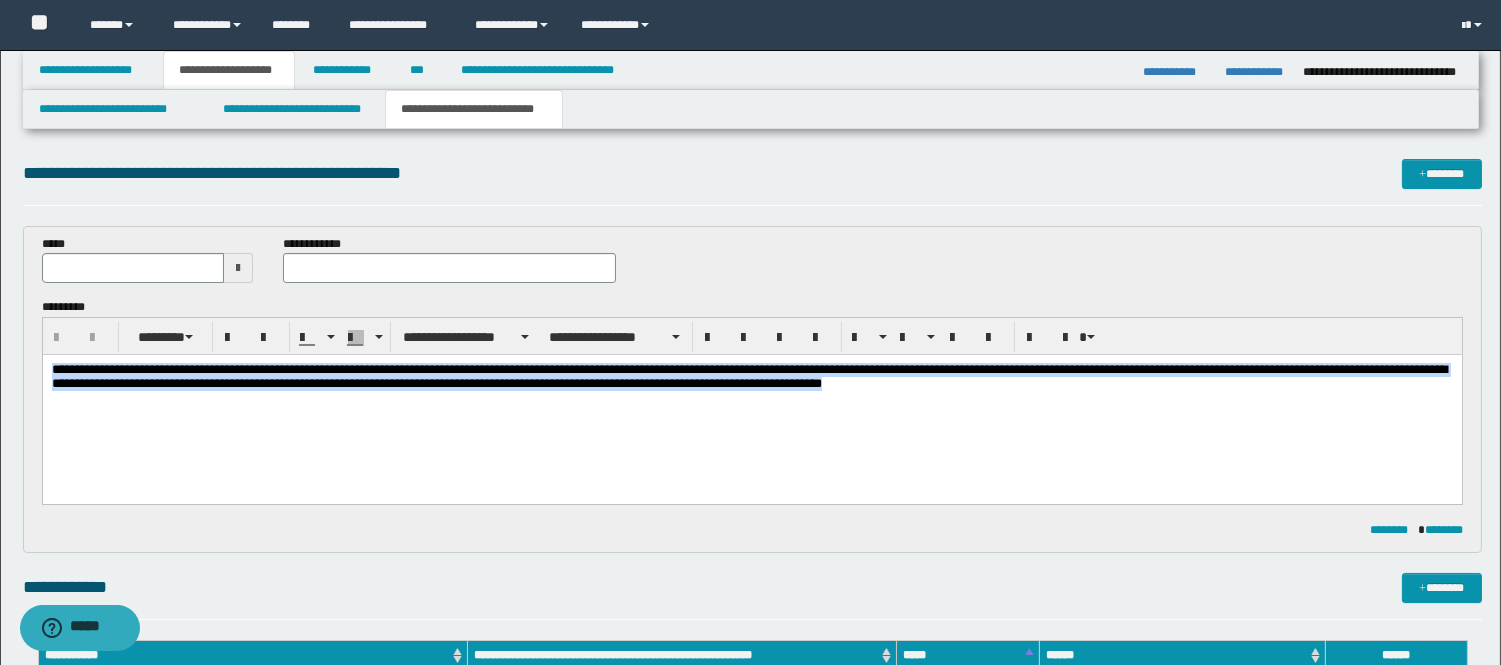 drag, startPoint x: 53, startPoint y: 363, endPoint x: 1076, endPoint y: 421, distance: 1024.6428 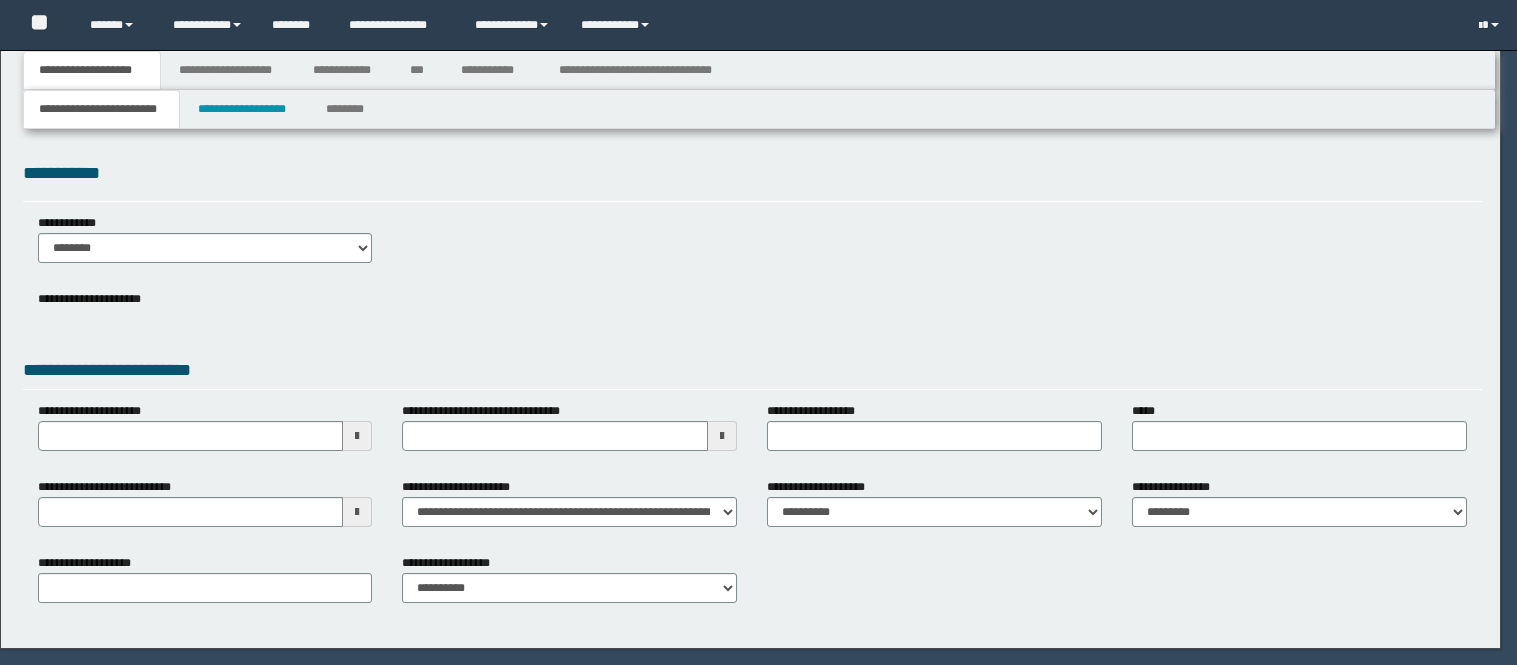 scroll, scrollTop: 0, scrollLeft: 0, axis: both 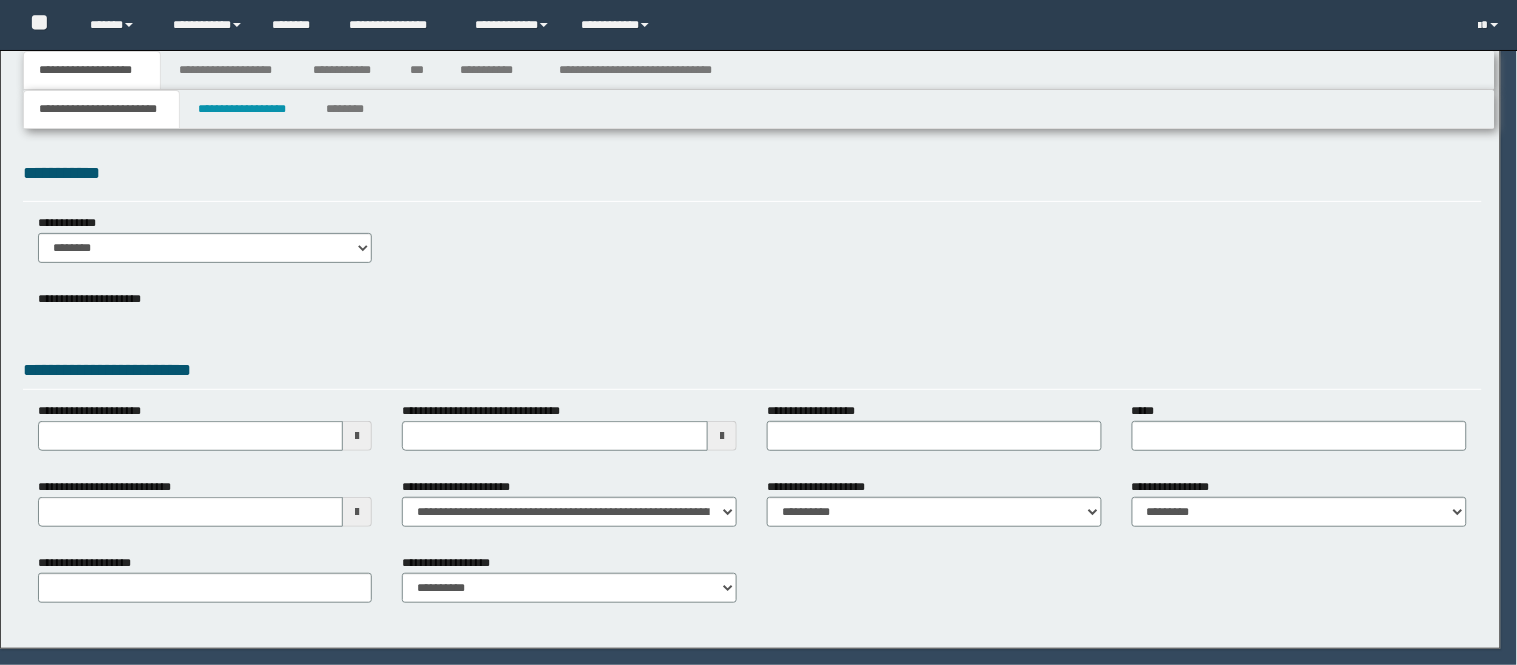 select on "*" 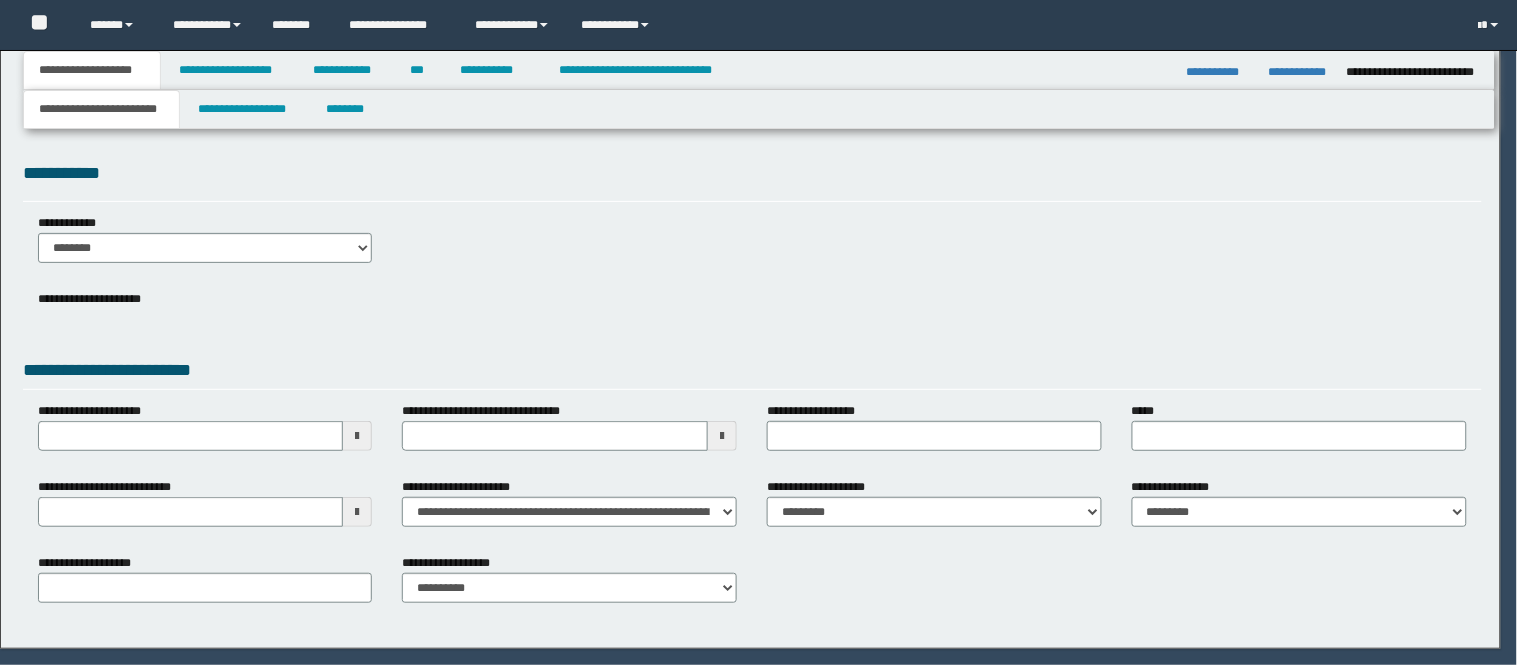 scroll, scrollTop: 0, scrollLeft: 0, axis: both 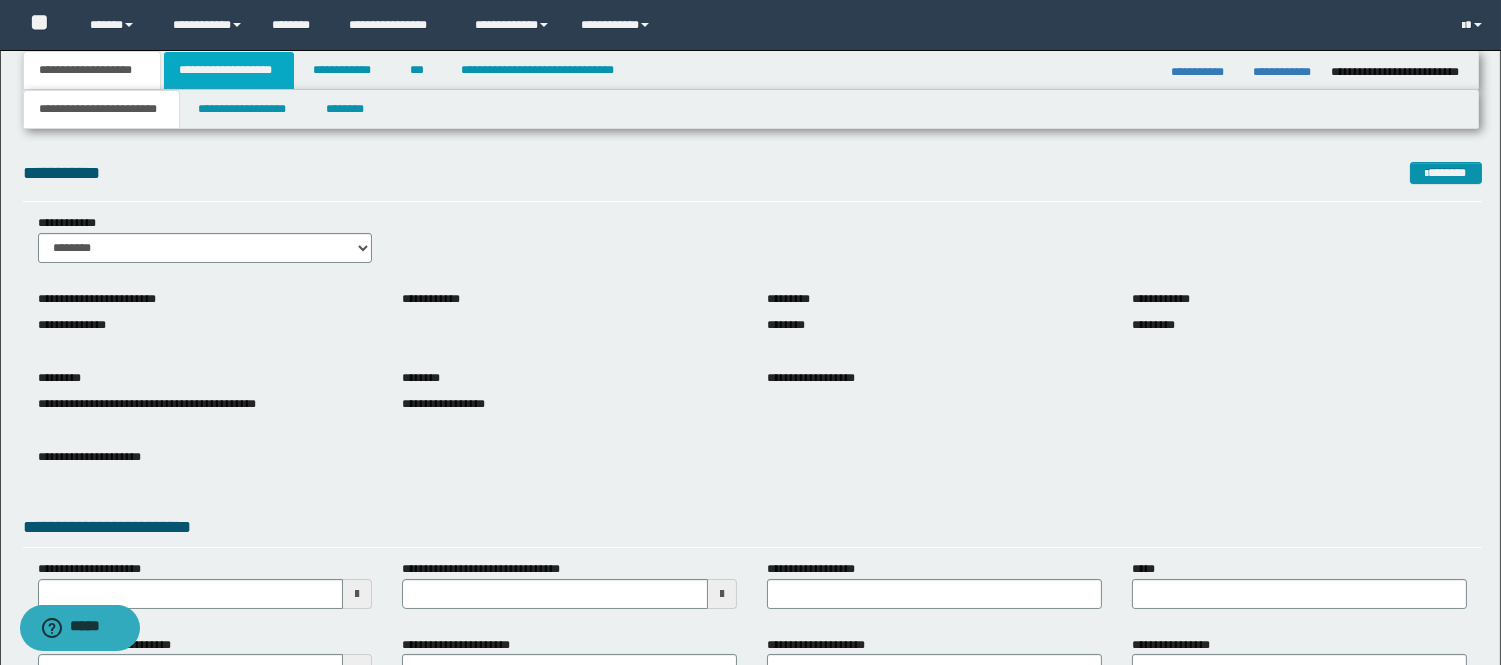 click on "**********" at bounding box center [229, 70] 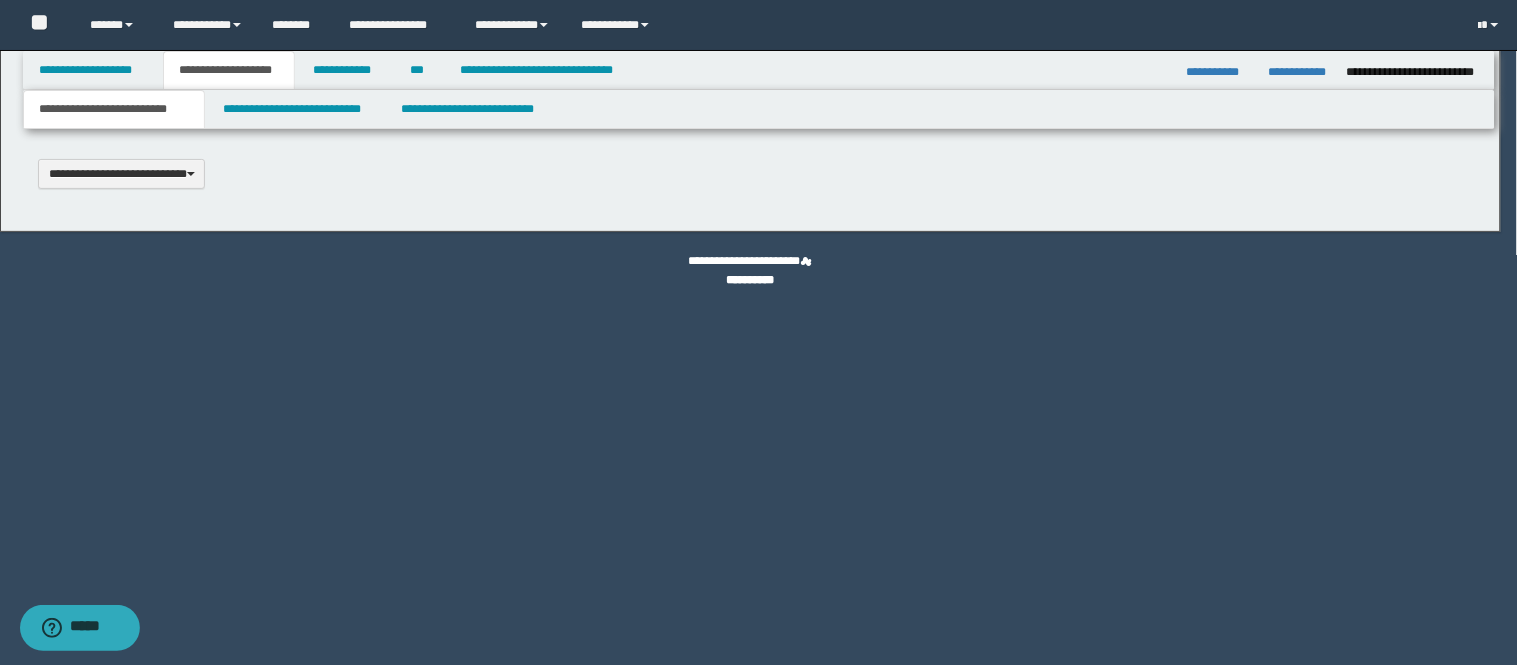 scroll, scrollTop: 0, scrollLeft: 0, axis: both 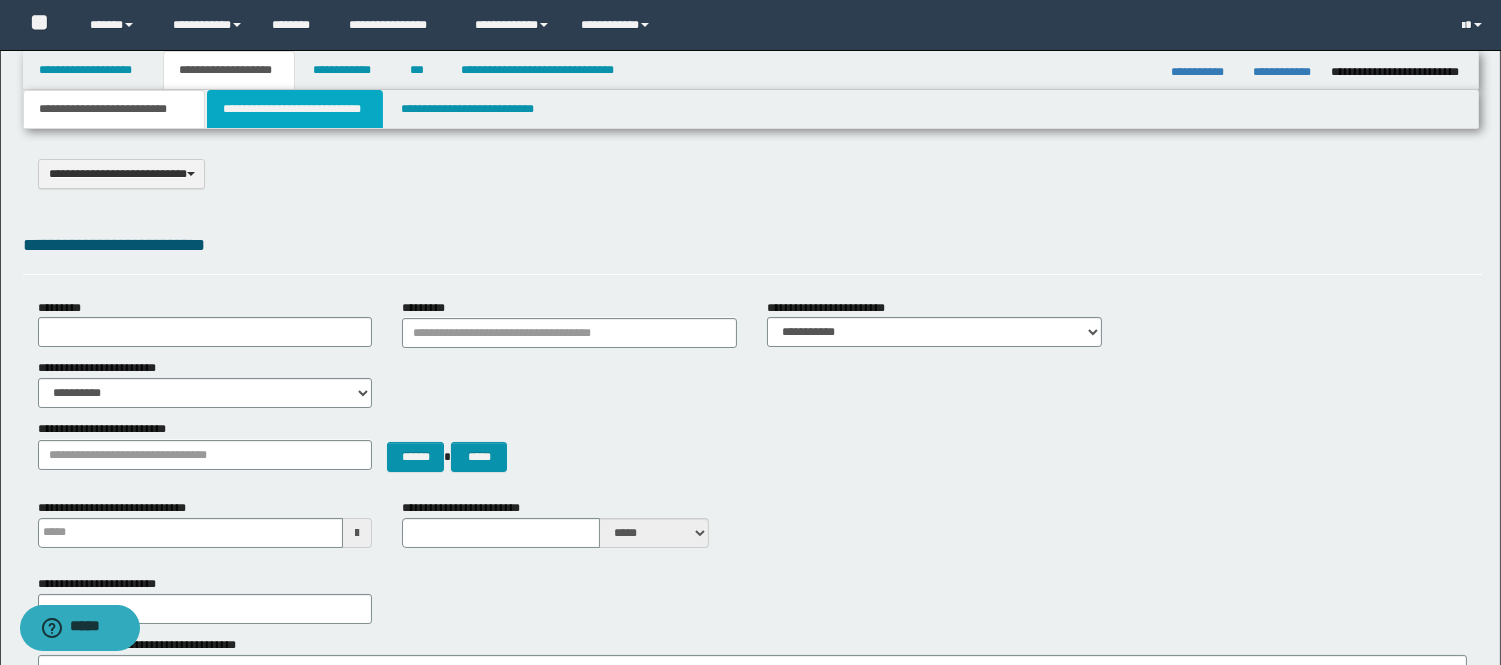 click on "**********" at bounding box center (295, 109) 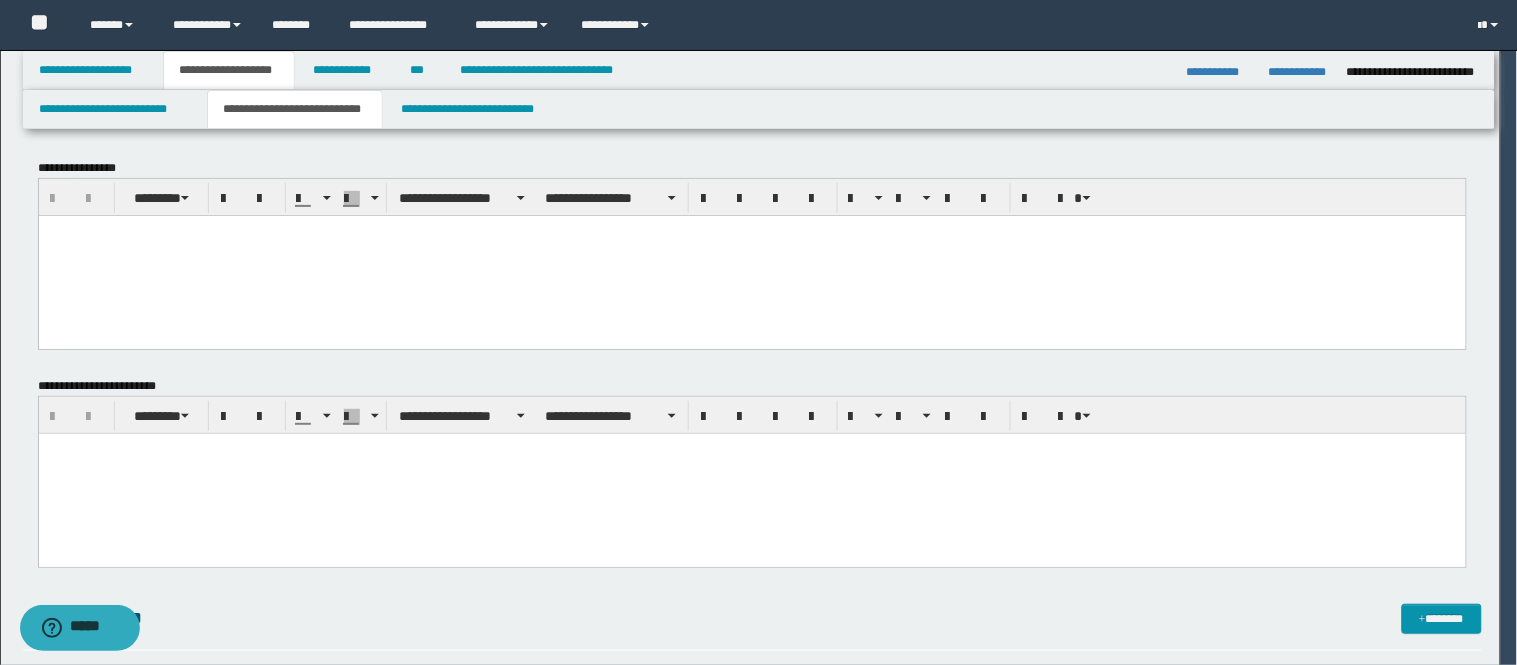 scroll, scrollTop: 0, scrollLeft: 0, axis: both 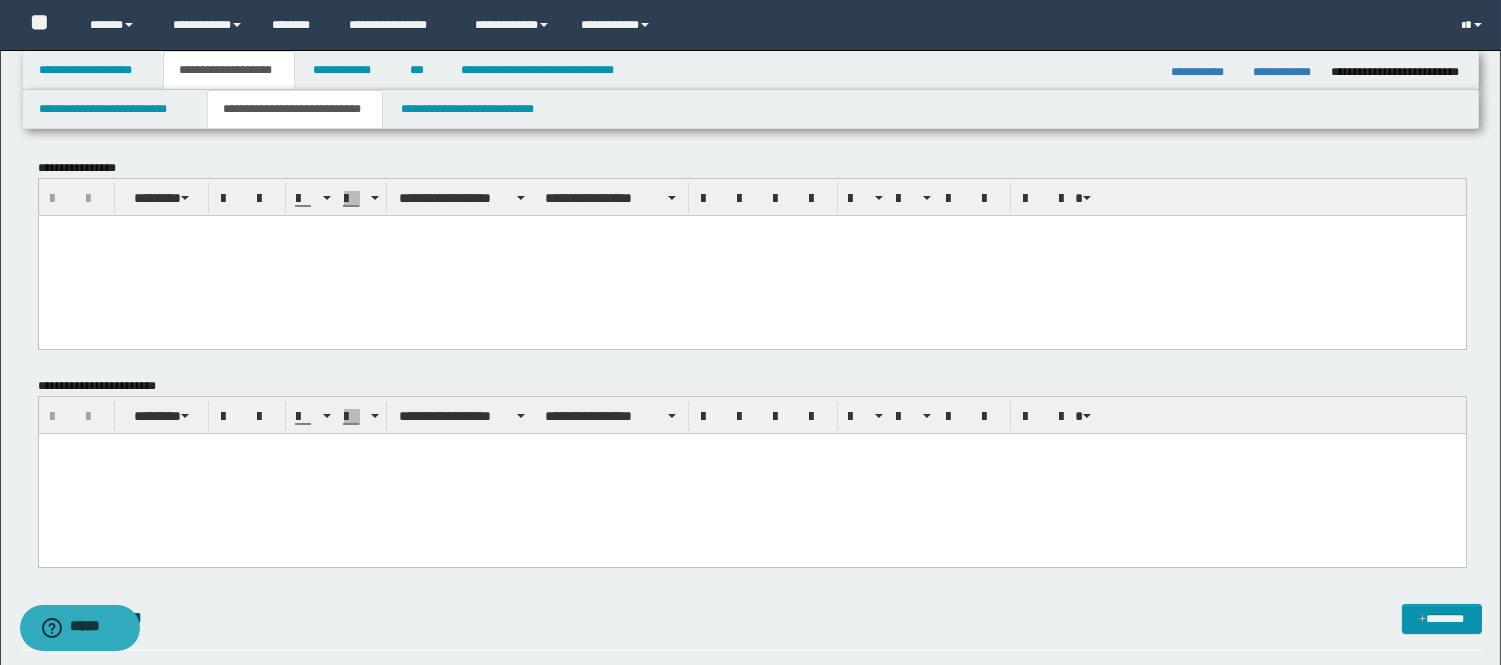 click at bounding box center (751, 474) 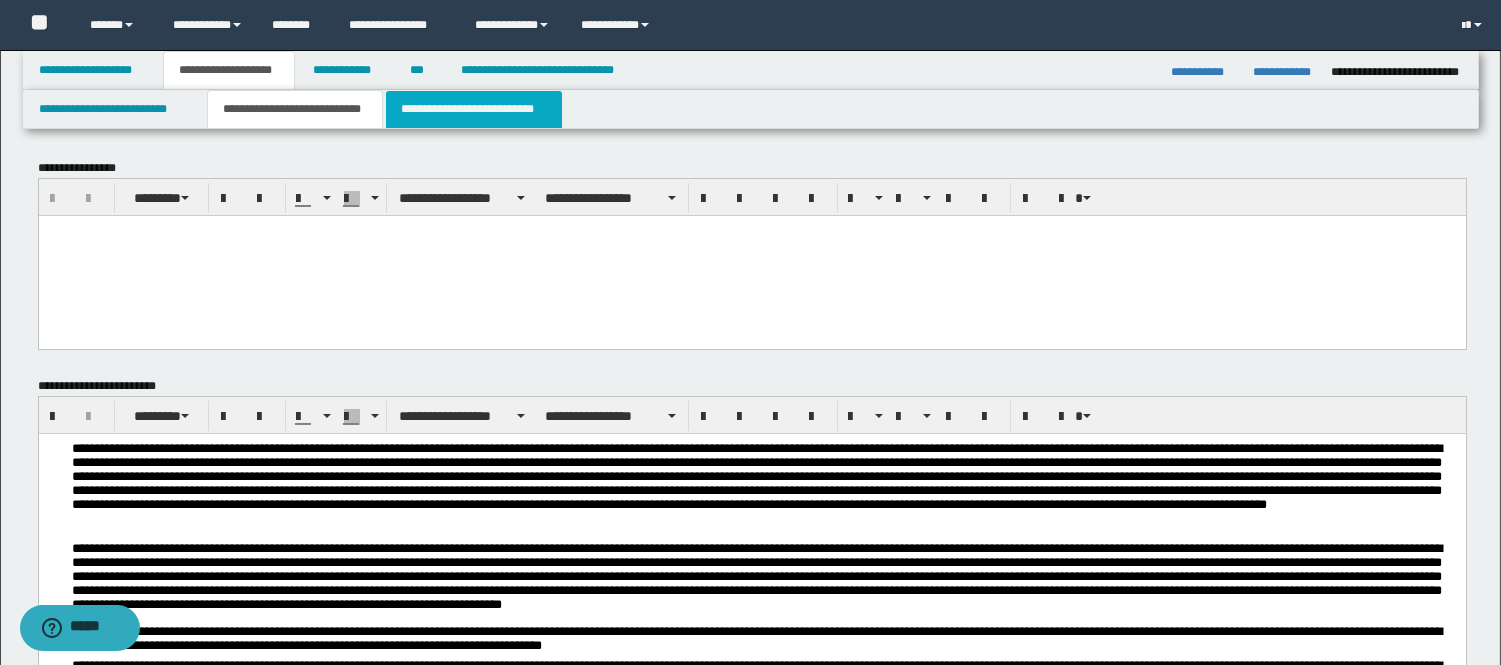 click on "**********" at bounding box center [474, 109] 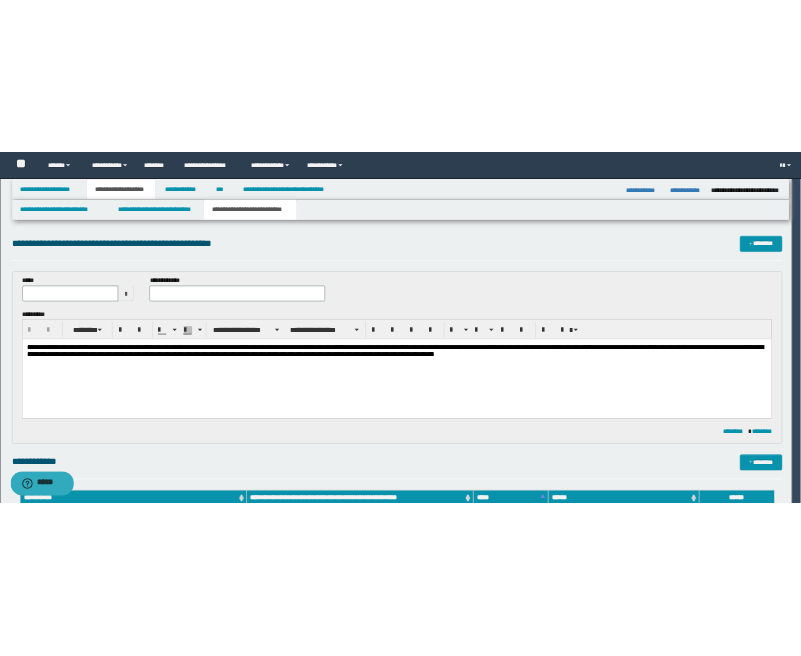 scroll, scrollTop: 0, scrollLeft: 0, axis: both 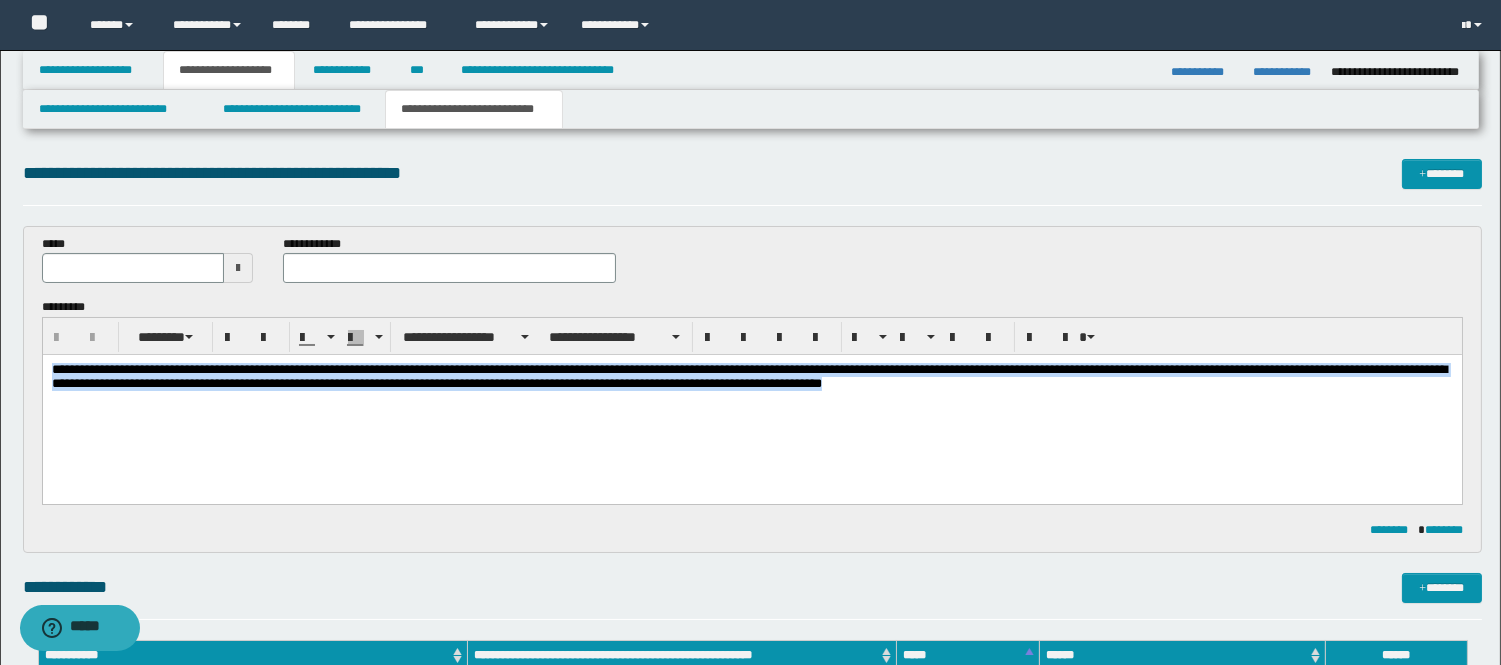 drag, startPoint x: 51, startPoint y: 368, endPoint x: 1110, endPoint y: 446, distance: 1061.8687 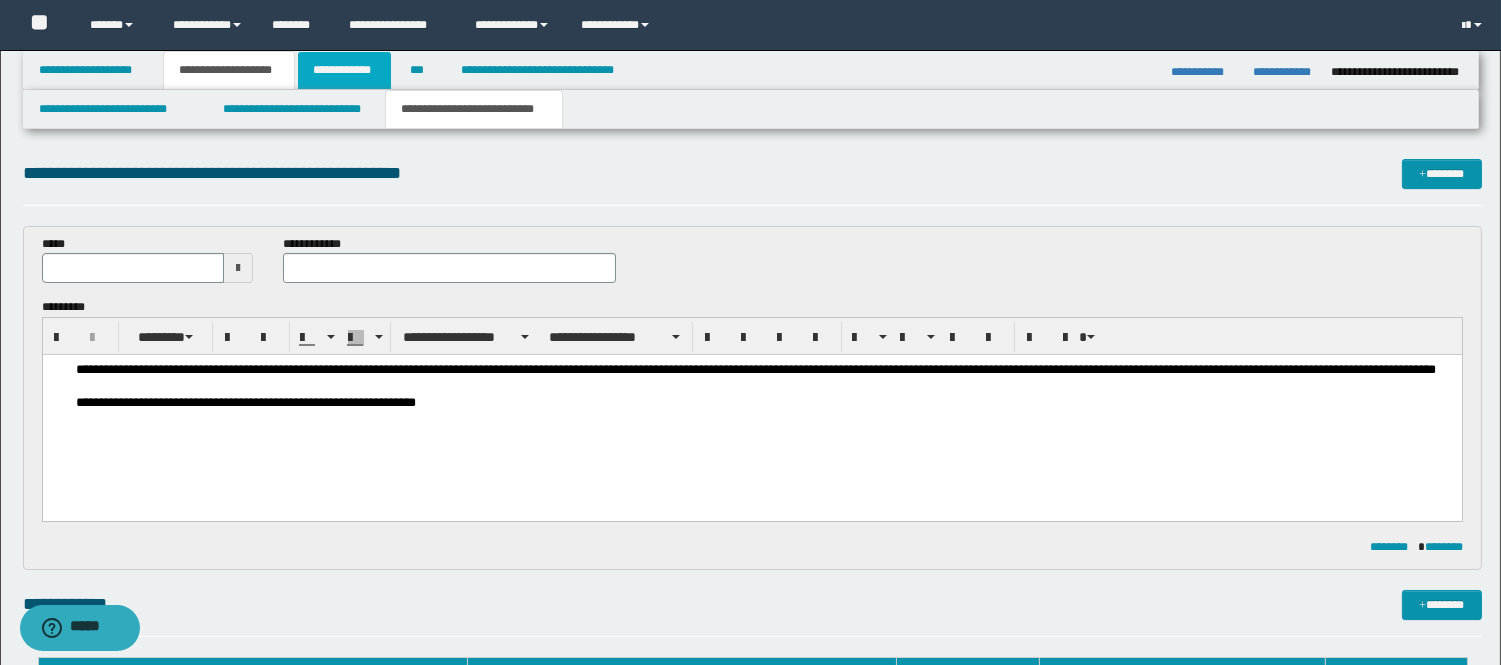 click on "**********" at bounding box center (344, 70) 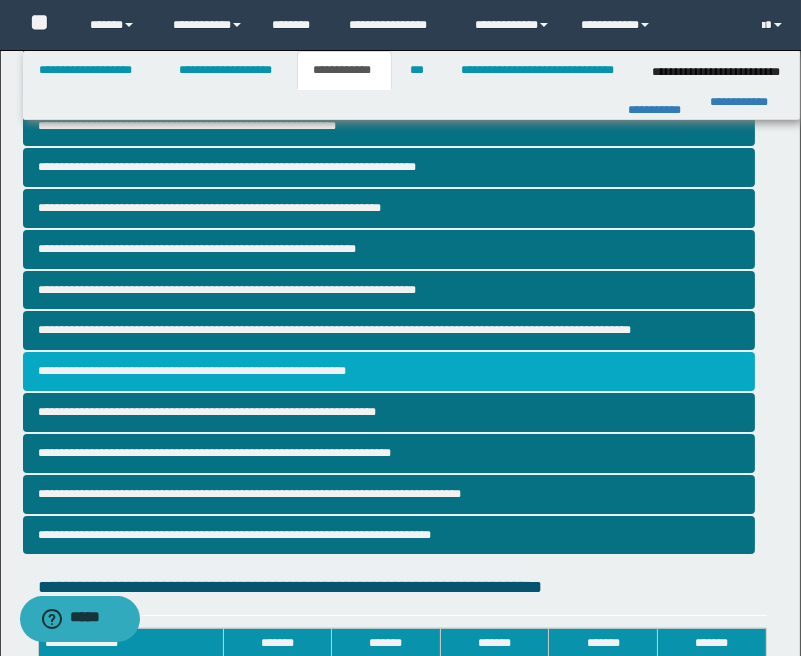 scroll, scrollTop: 222, scrollLeft: 0, axis: vertical 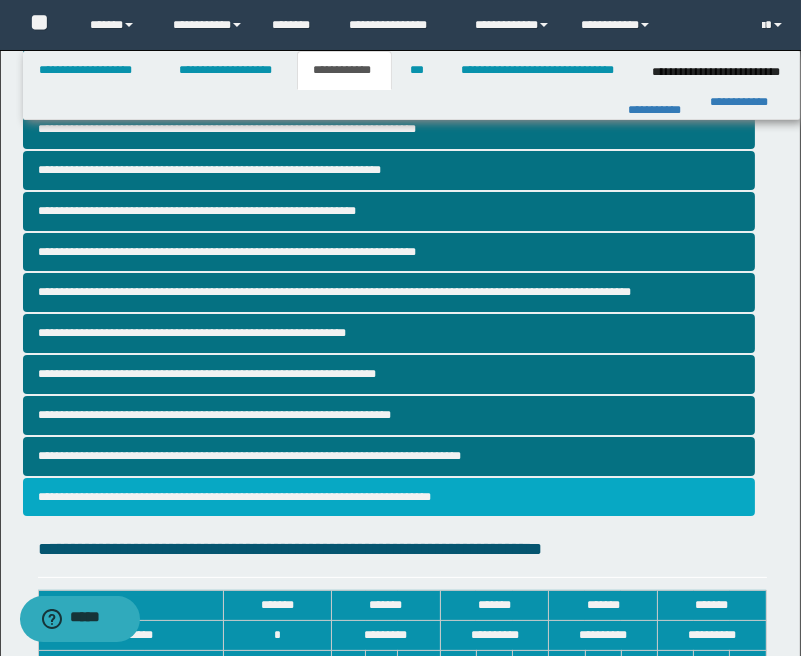 click on "**********" at bounding box center (389, 497) 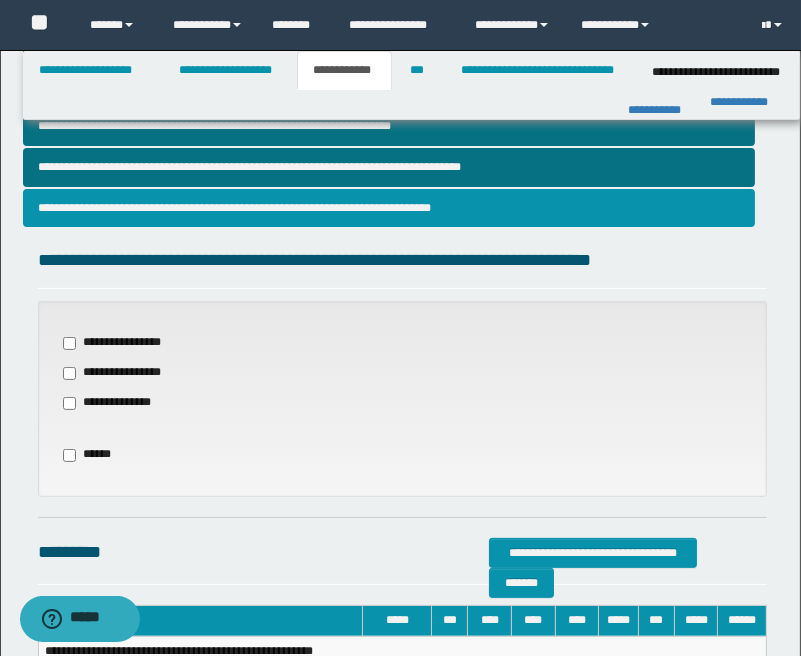 scroll, scrollTop: 666, scrollLeft: 0, axis: vertical 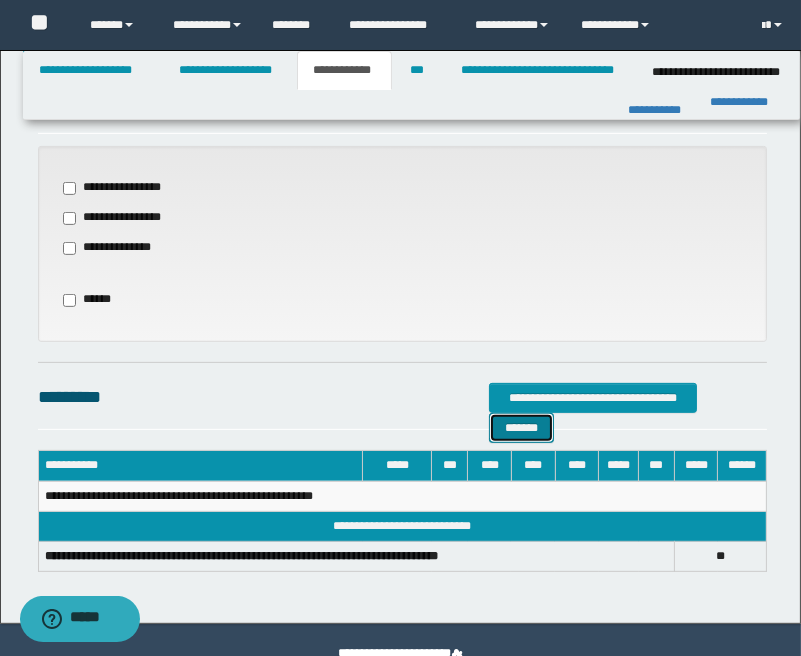 click on "*******" at bounding box center [521, 428] 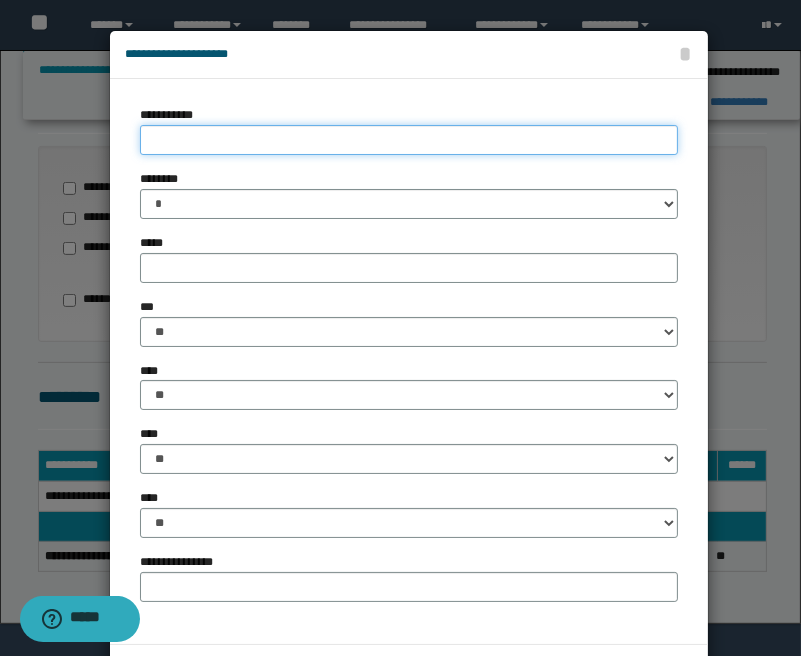 click on "**********" at bounding box center [409, 140] 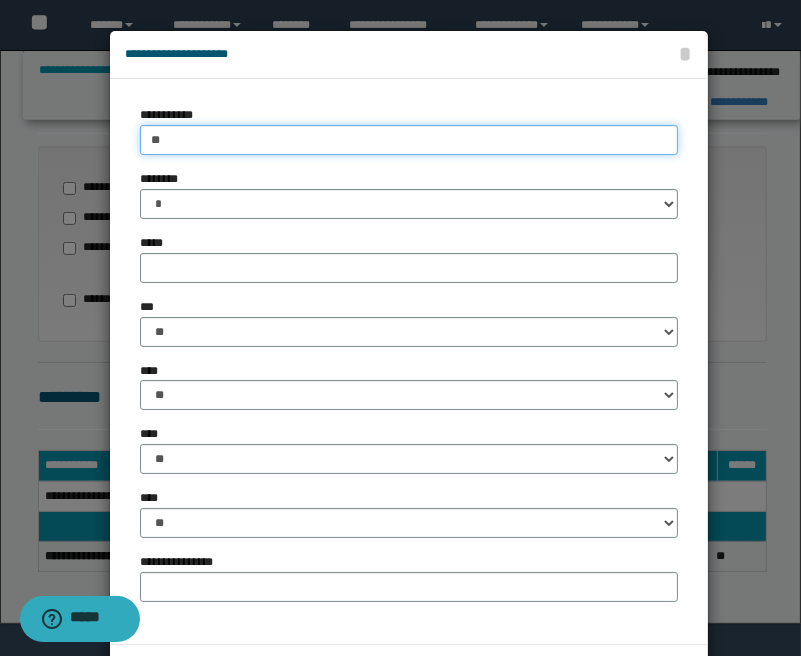 type on "*" 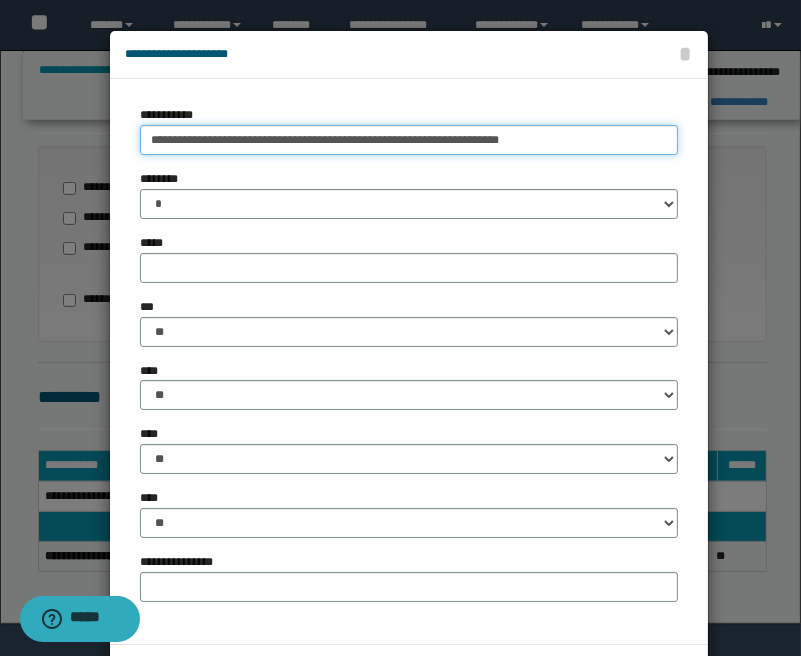 type on "**********" 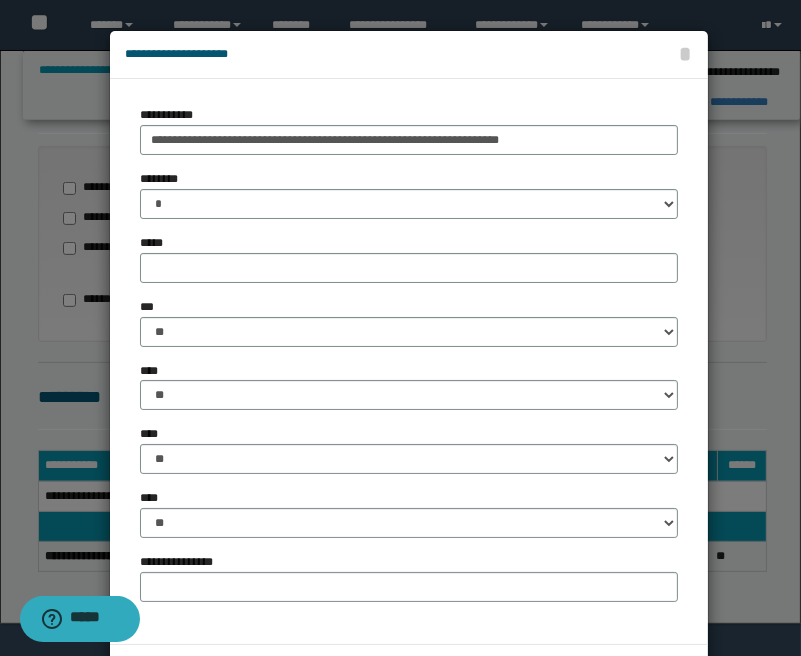 click on "********
*
*
*
*
*
*
*
*
*
**
**
**
**
**
**" at bounding box center (409, 194) 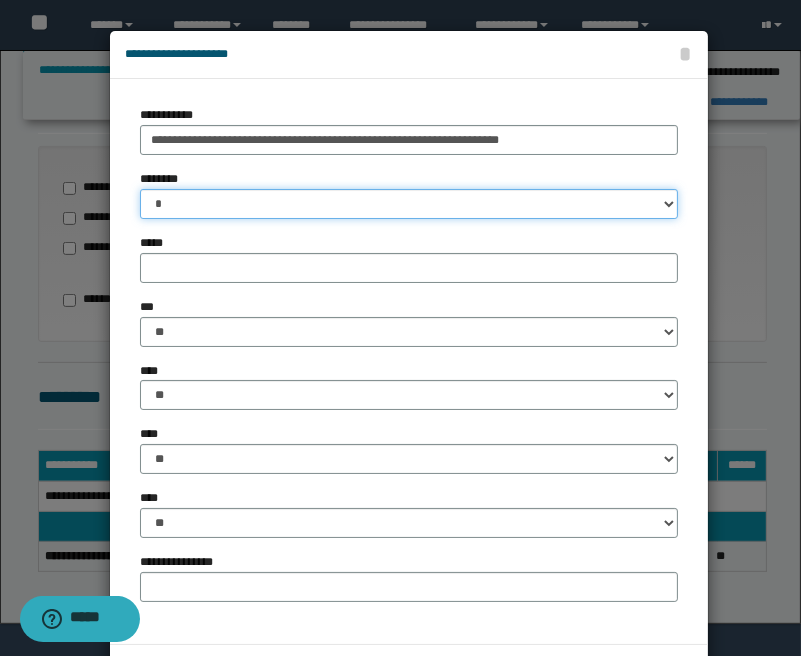 click on "*
*
*
*
*
*
*
*
*
**
**
**
**
**
**" at bounding box center (409, 204) 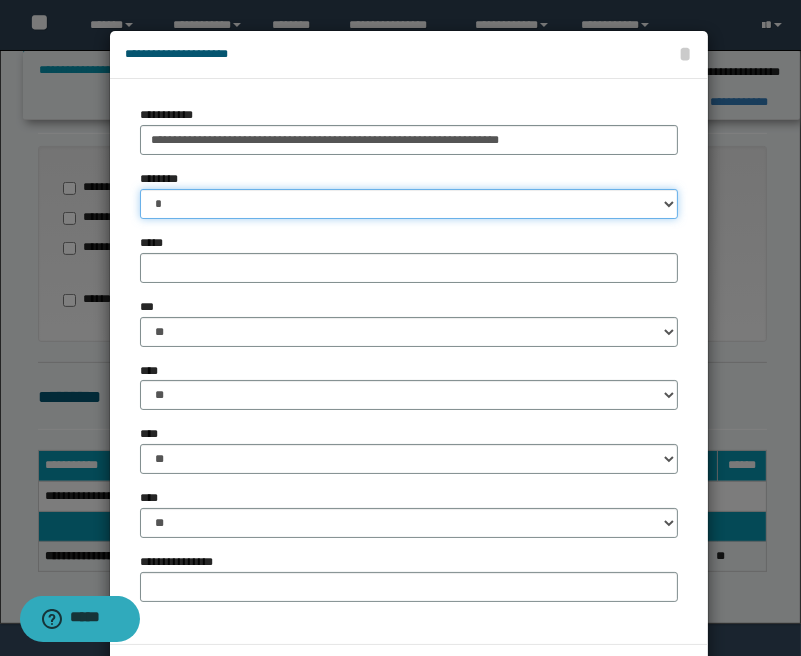select on "**" 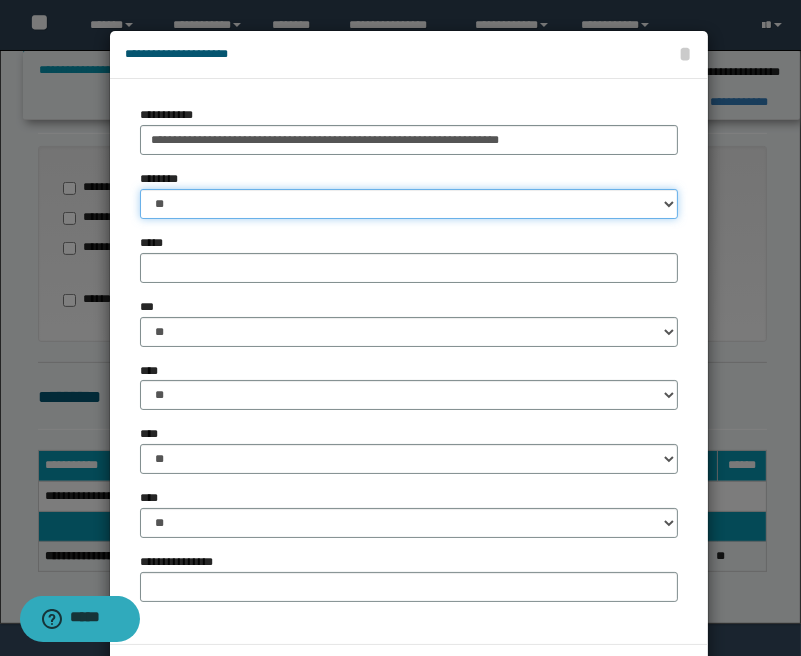 click on "*
*
*
*
*
*
*
*
*
**
**
**
**
**
**" at bounding box center [409, 204] 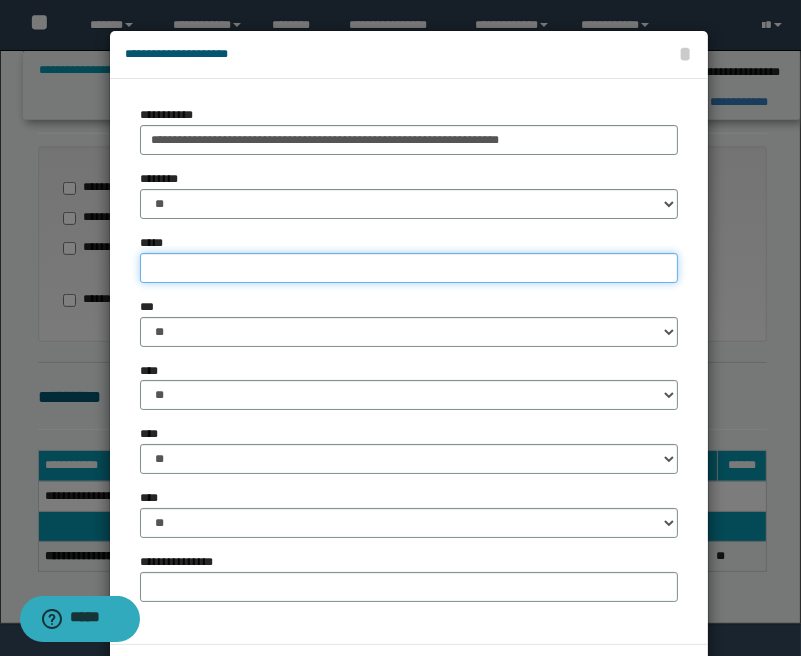 click on "*****" at bounding box center (409, 268) 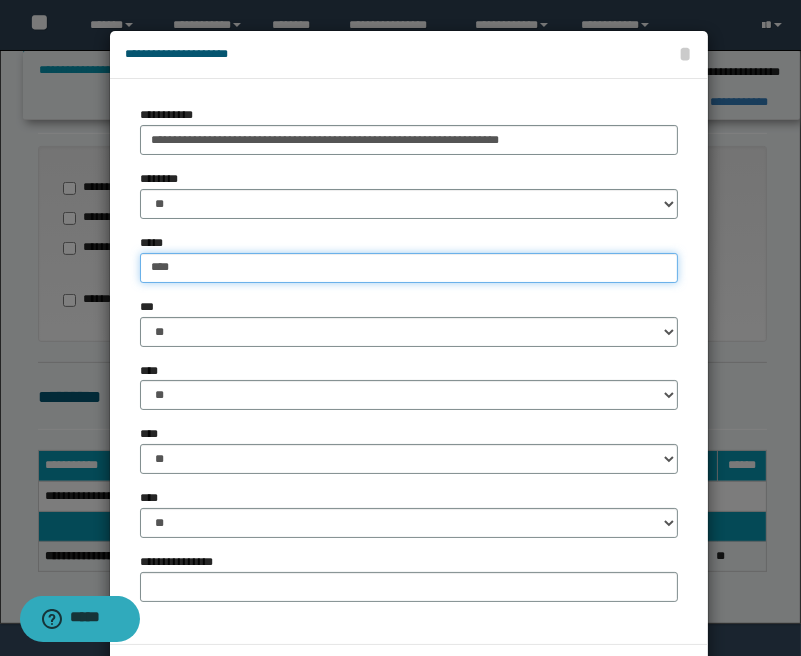 type on "****" 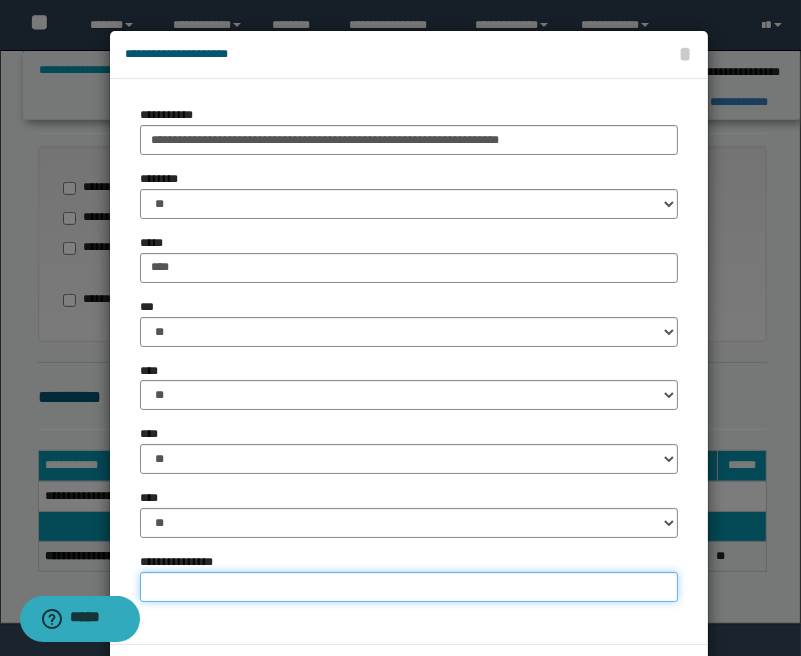 click on "**********" at bounding box center [409, 587] 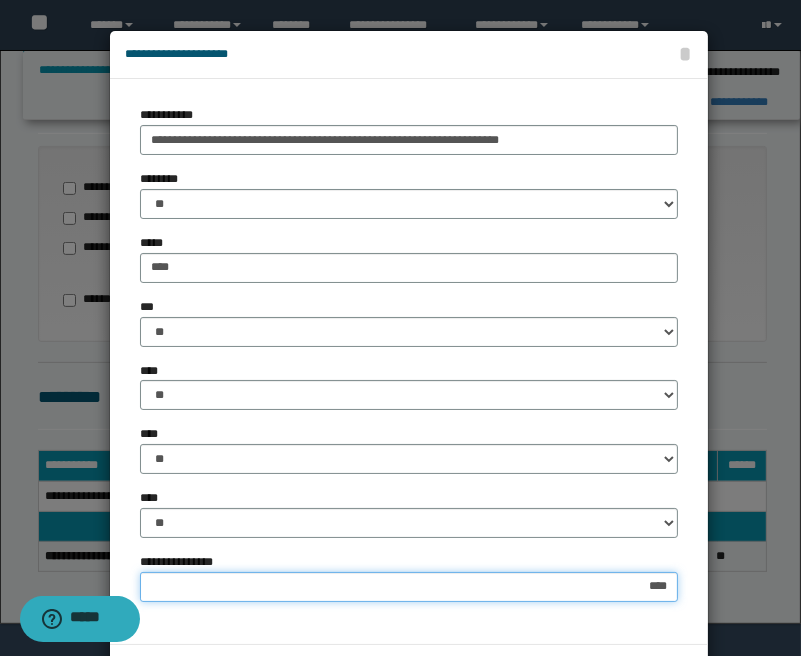 type on "*****" 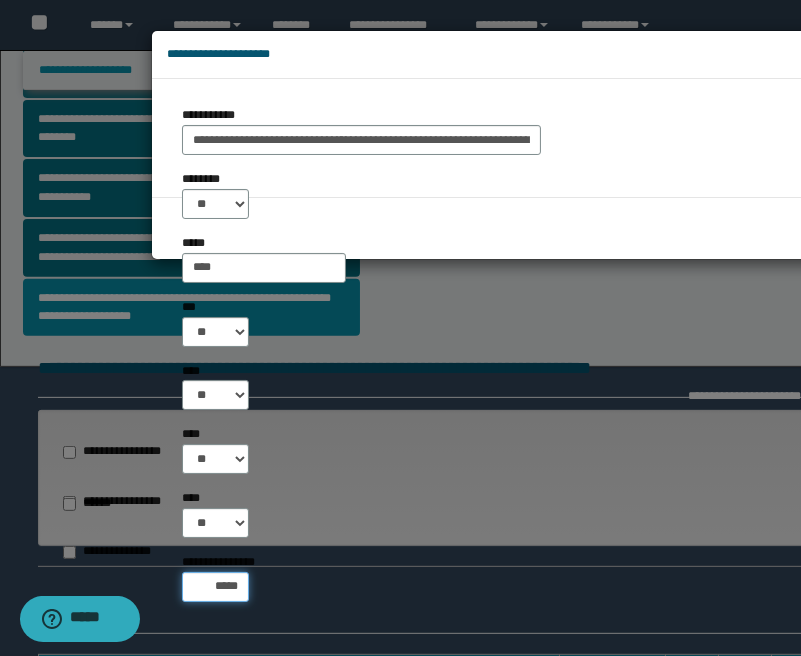 scroll, scrollTop: 445, scrollLeft: 0, axis: vertical 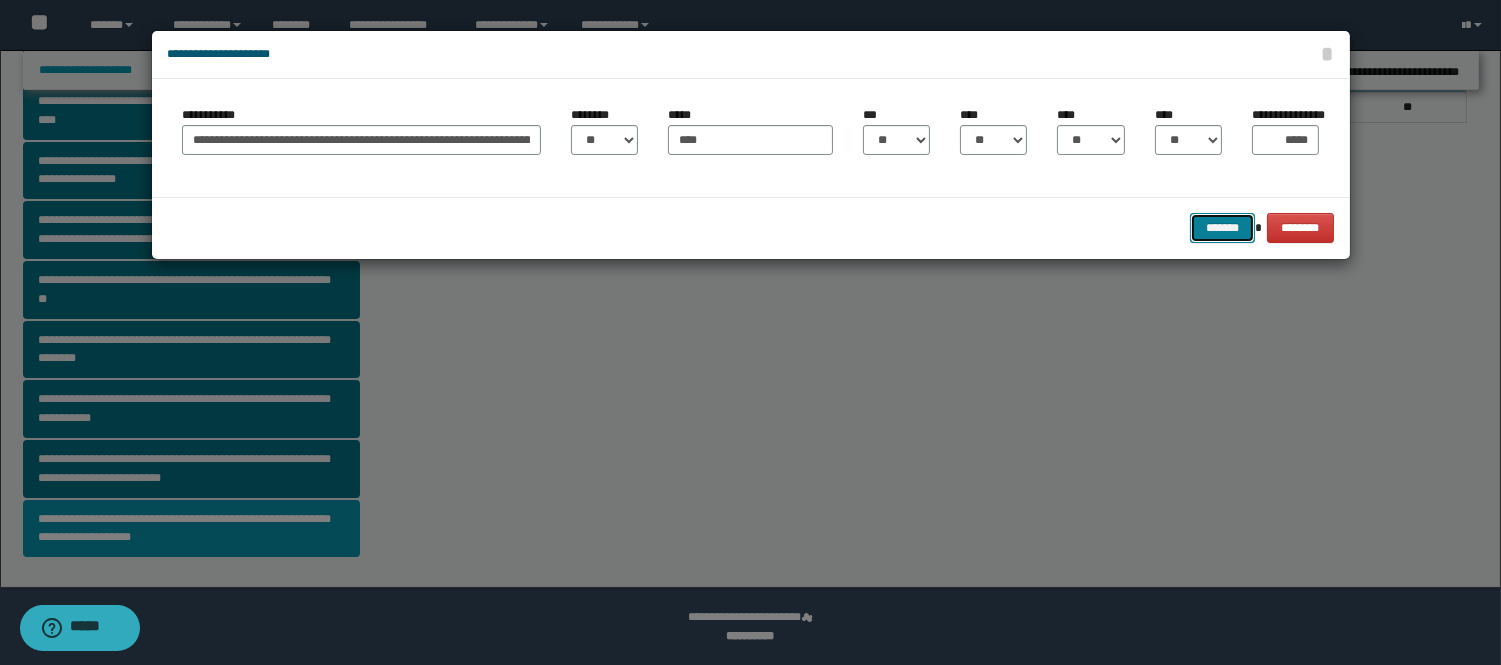 click on "*******" at bounding box center [1222, 228] 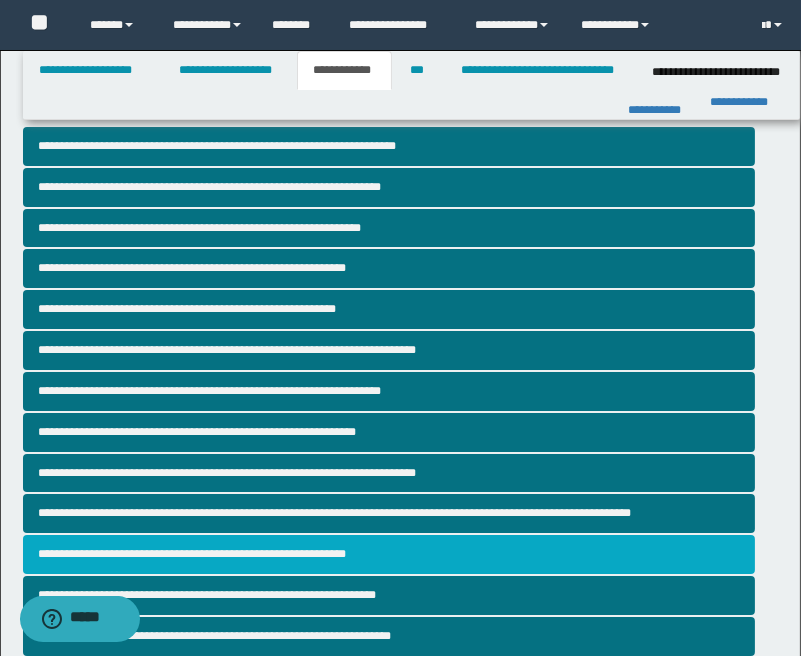 scroll, scrollTop: 0, scrollLeft: 0, axis: both 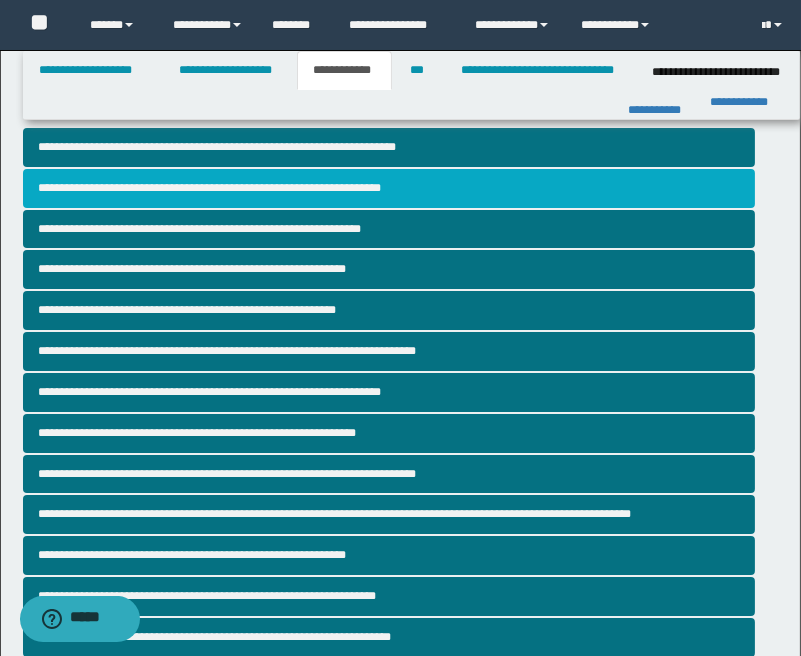 click on "**********" at bounding box center [389, 188] 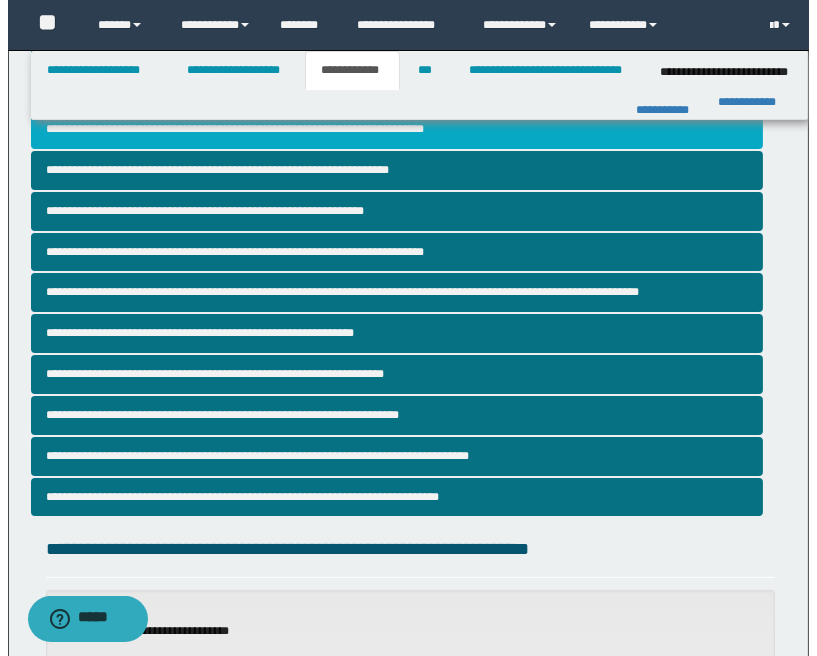 scroll, scrollTop: 666, scrollLeft: 0, axis: vertical 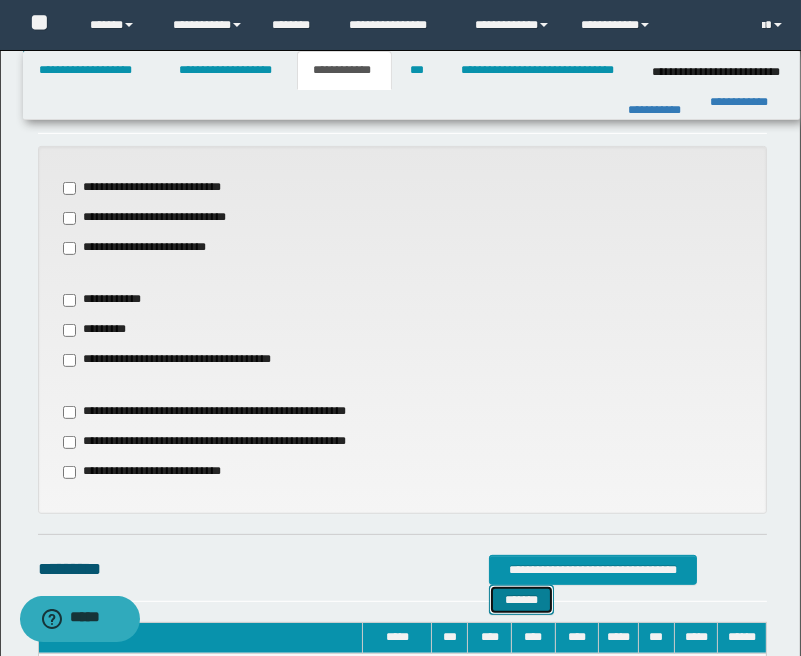 click on "*******" at bounding box center (521, 600) 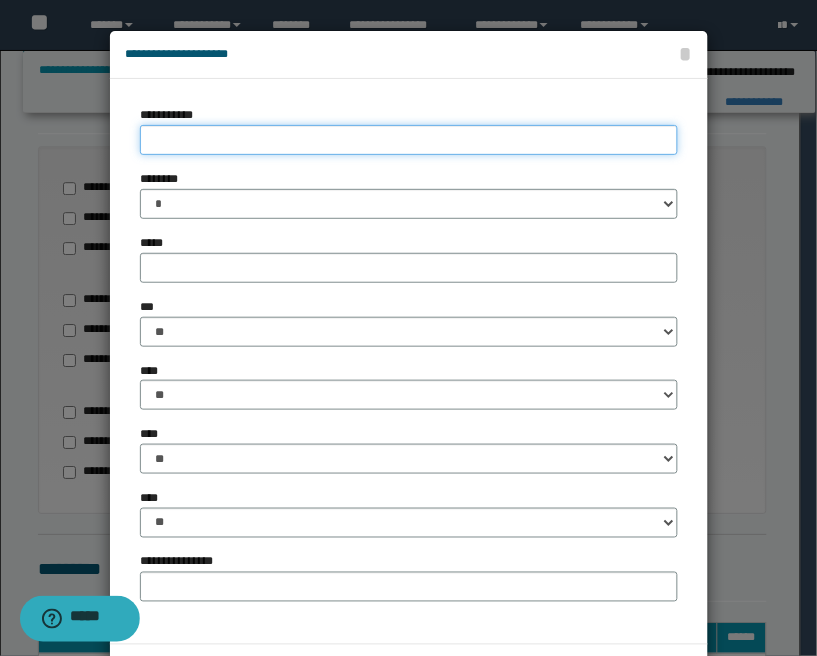 click on "**********" at bounding box center [409, 140] 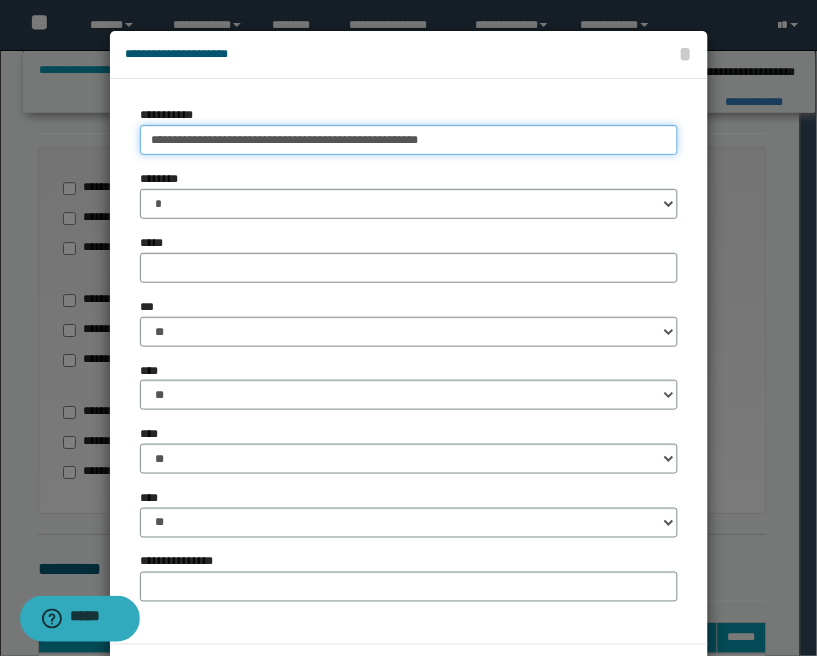 type on "**********" 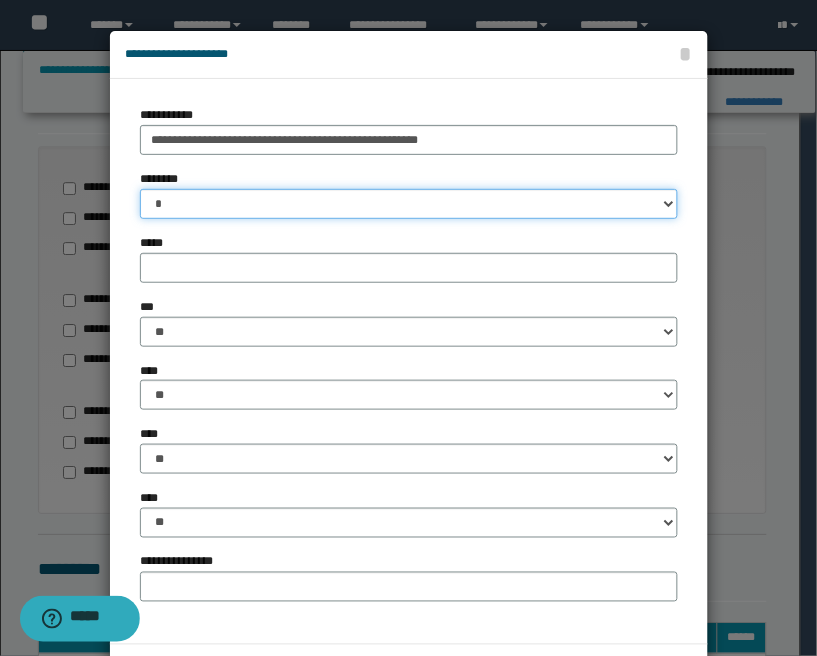 click on "*
*
*
*
*
*
*
*
*
**
**
**
**
**
**" at bounding box center (409, 204) 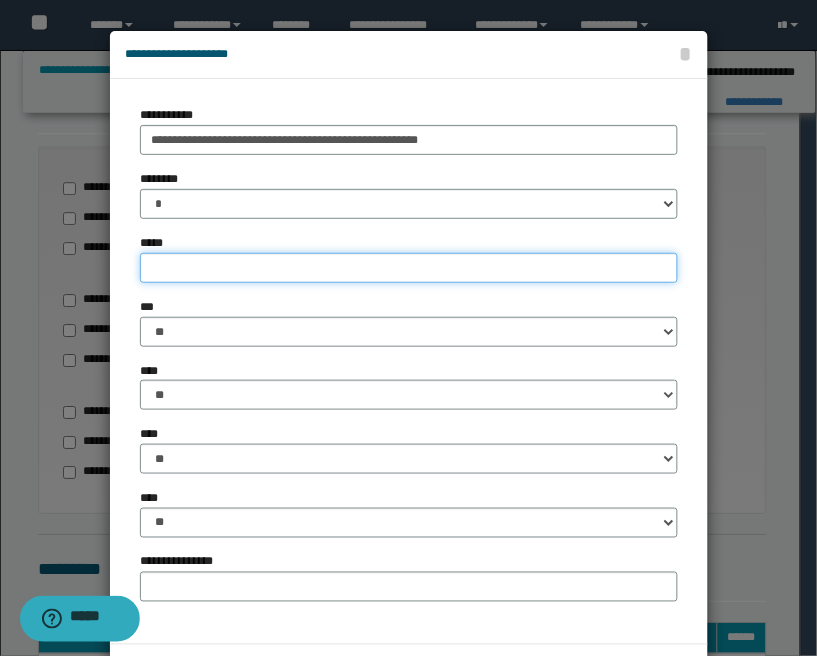 click on "*****" at bounding box center [409, 268] 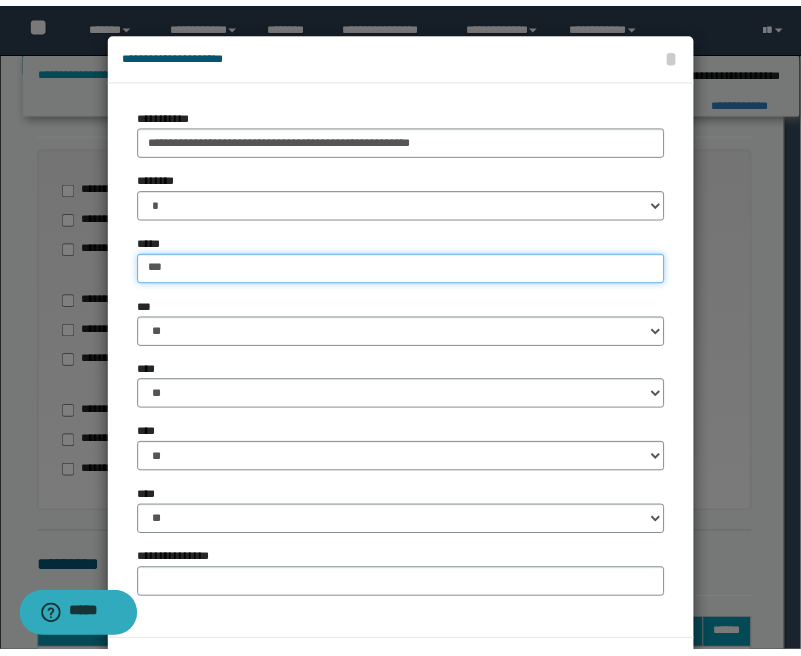 scroll, scrollTop: 445, scrollLeft: 0, axis: vertical 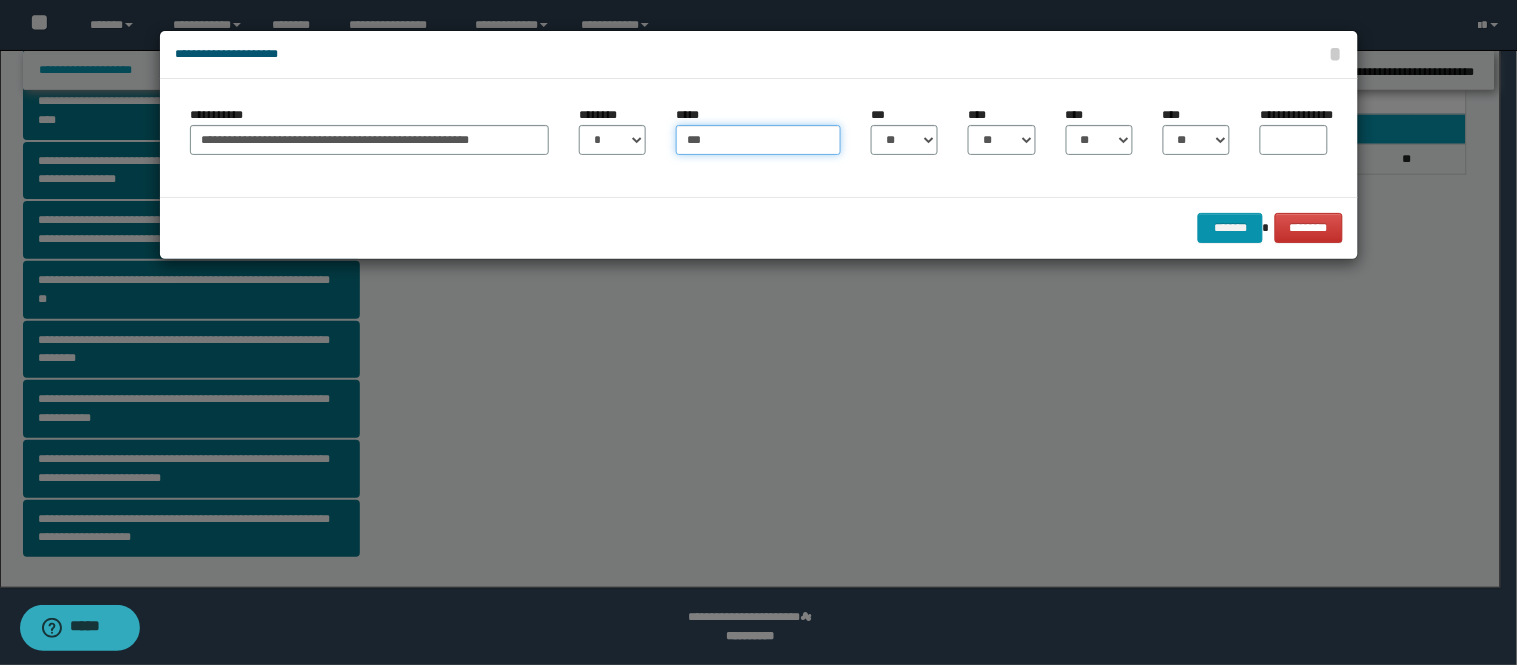 type on "***" 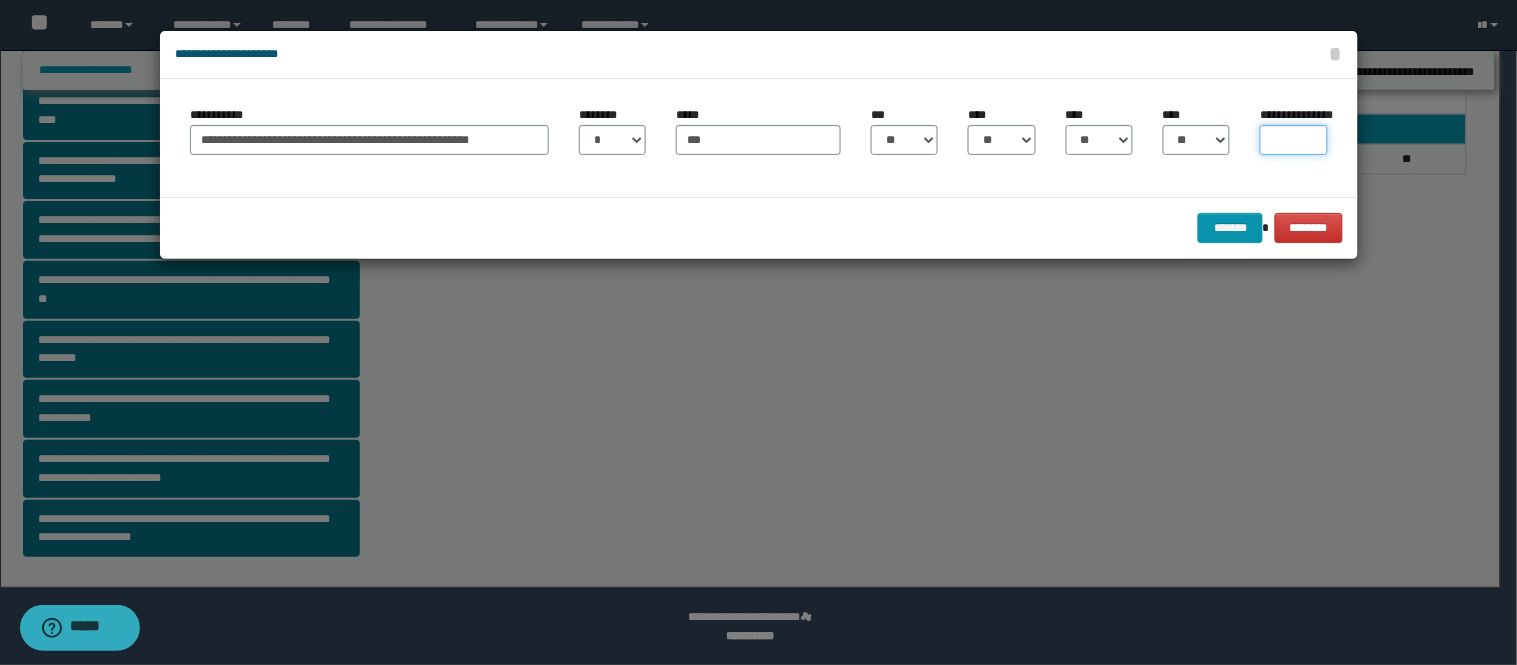 click on "**********" at bounding box center [1293, 140] 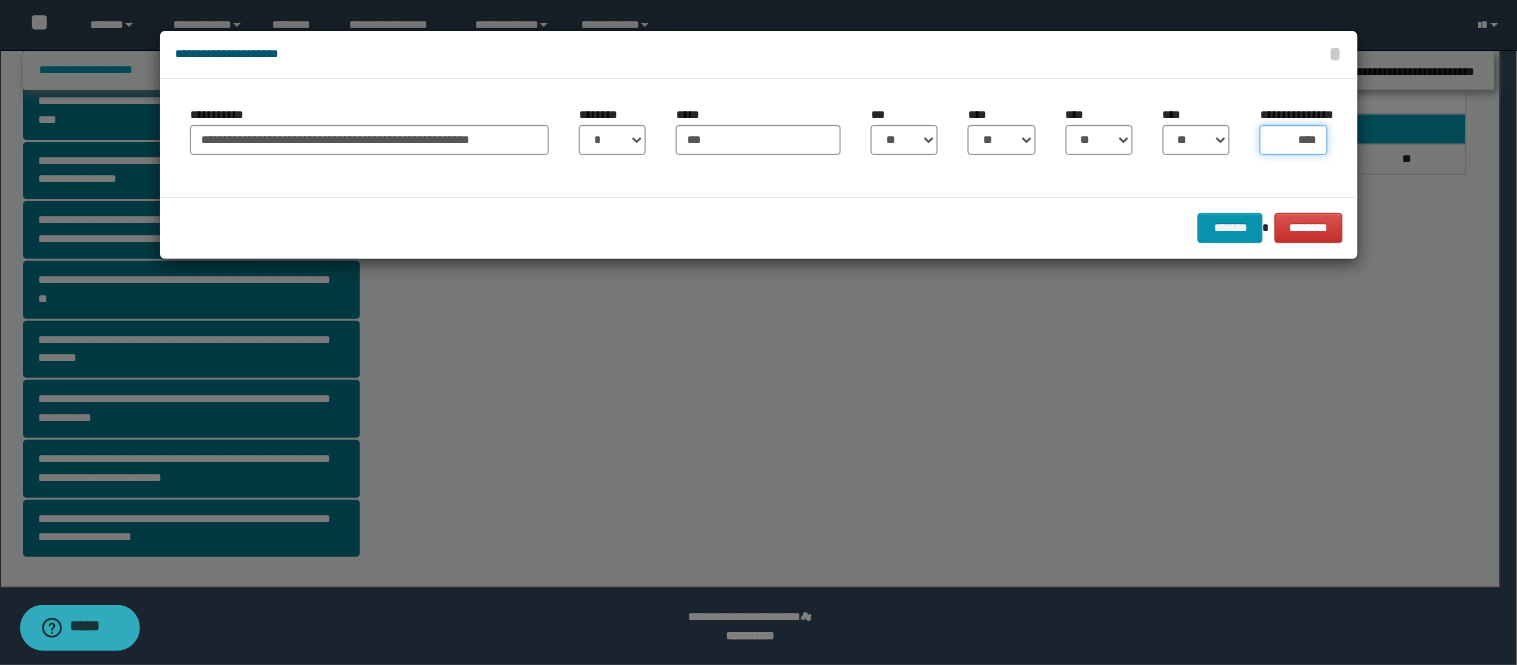 type on "*****" 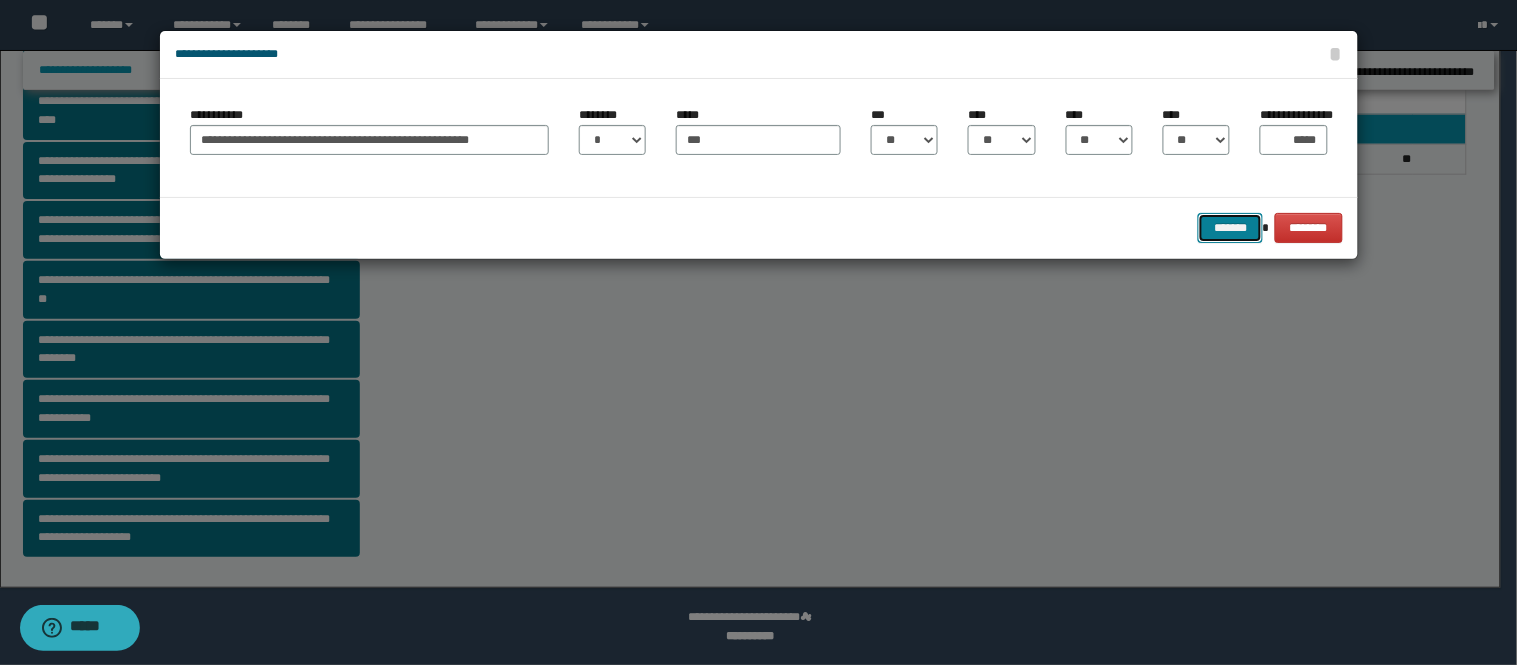 click on "*******" at bounding box center [1230, 228] 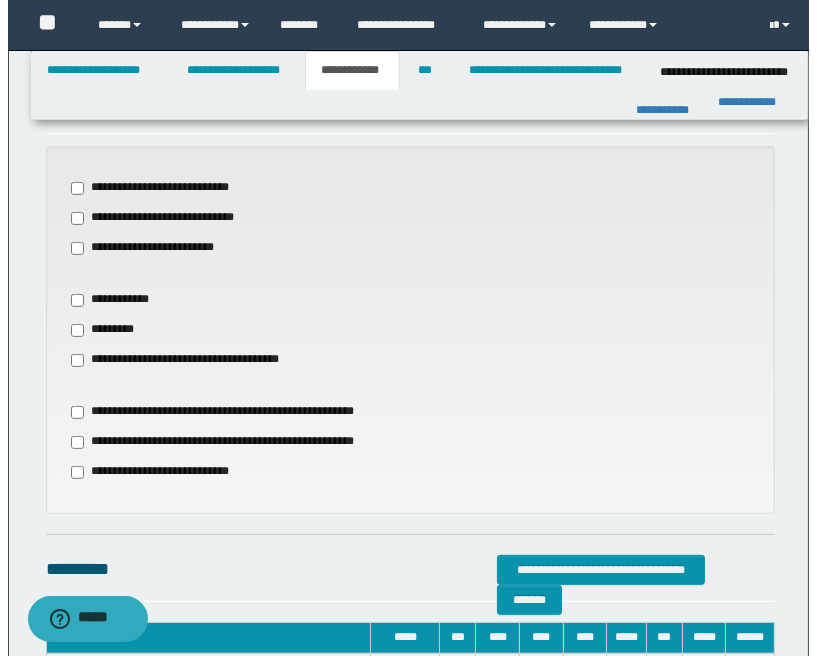 scroll, scrollTop: 895, scrollLeft: 0, axis: vertical 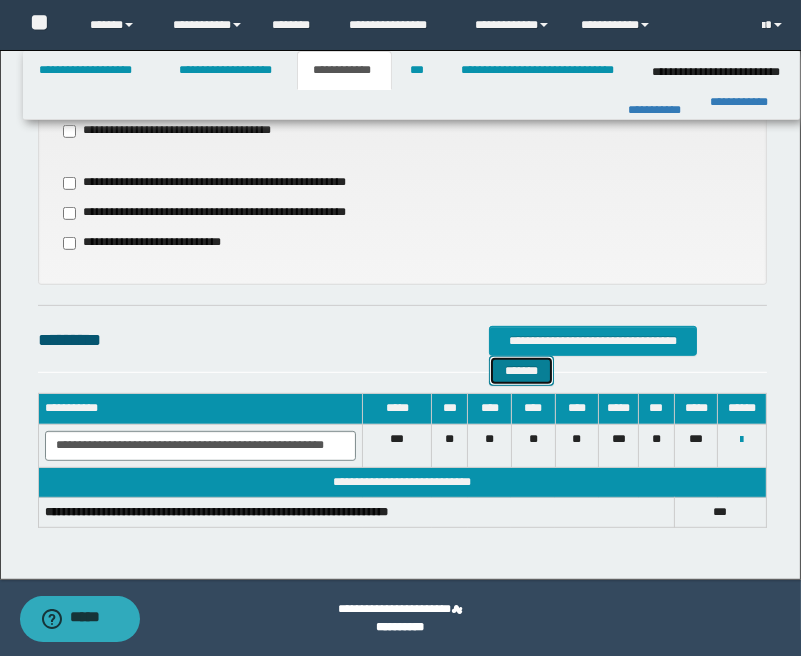 click on "*******" at bounding box center [521, 371] 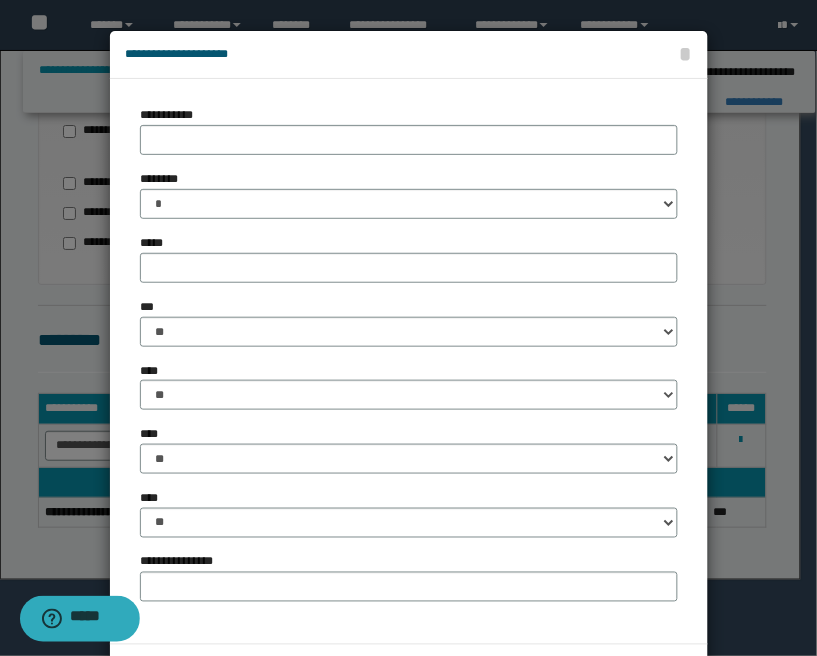 click on "**********" at bounding box center (409, 130) 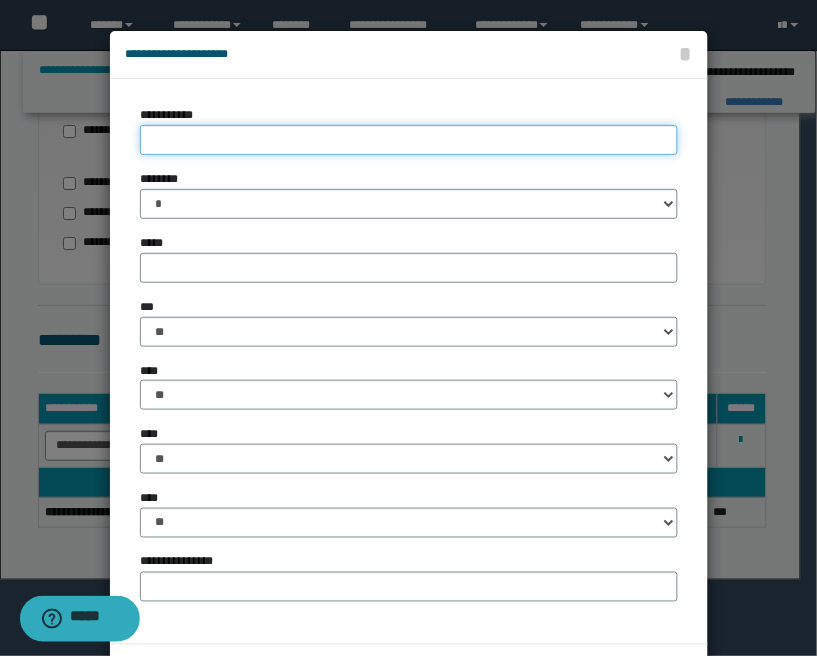 click on "**********" at bounding box center (409, 140) 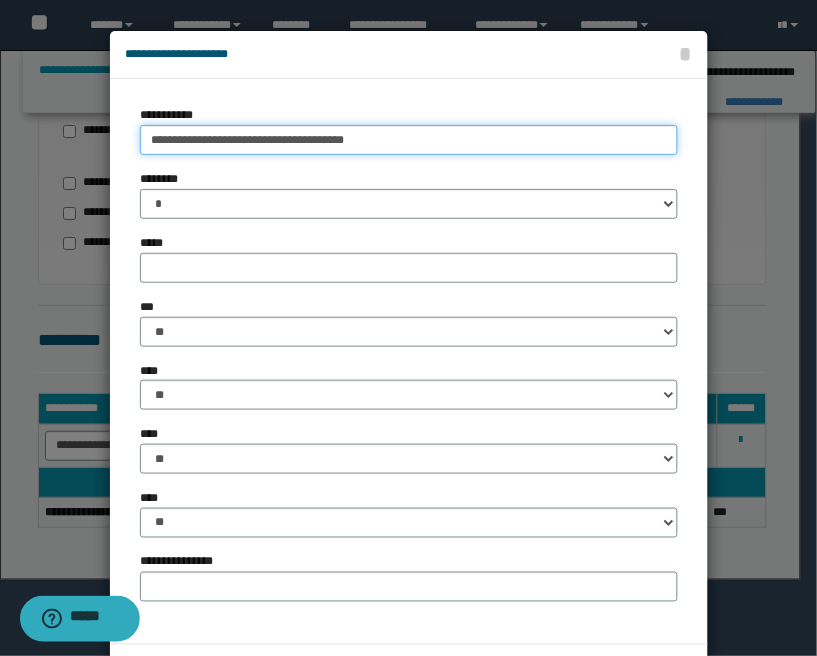type on "**********" 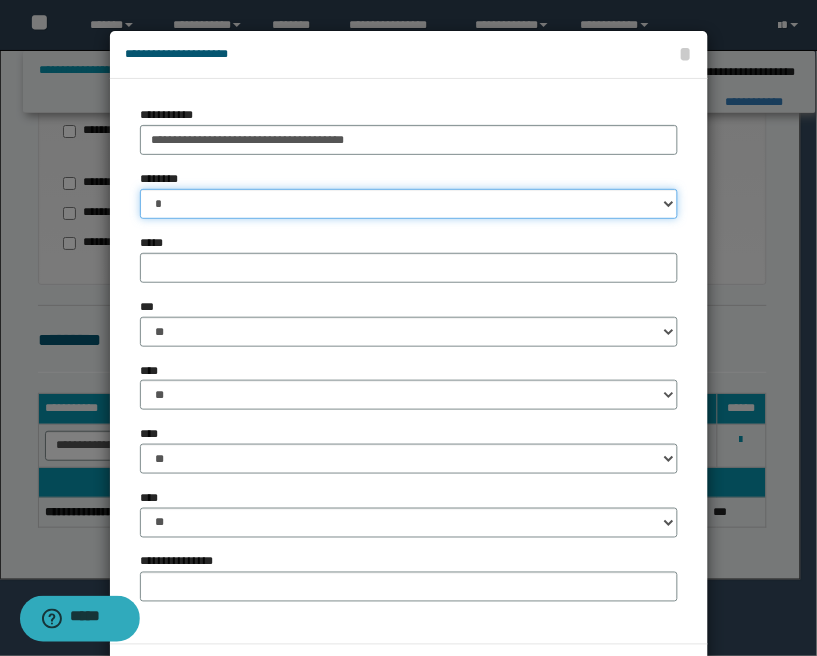click on "*
*
*
*
*
*
*
*
*
**
**
**
**
**
**" at bounding box center (409, 204) 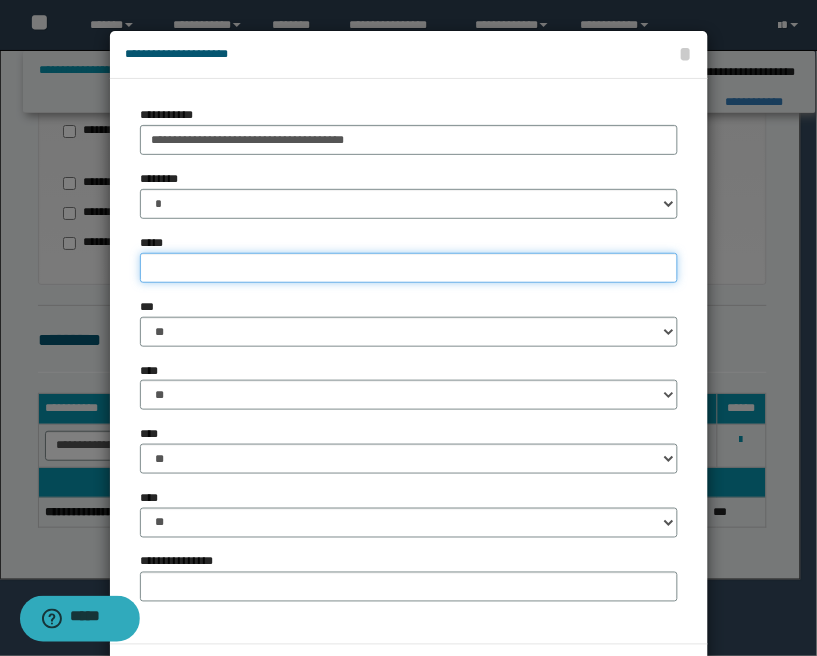 click on "*****" at bounding box center (409, 268) 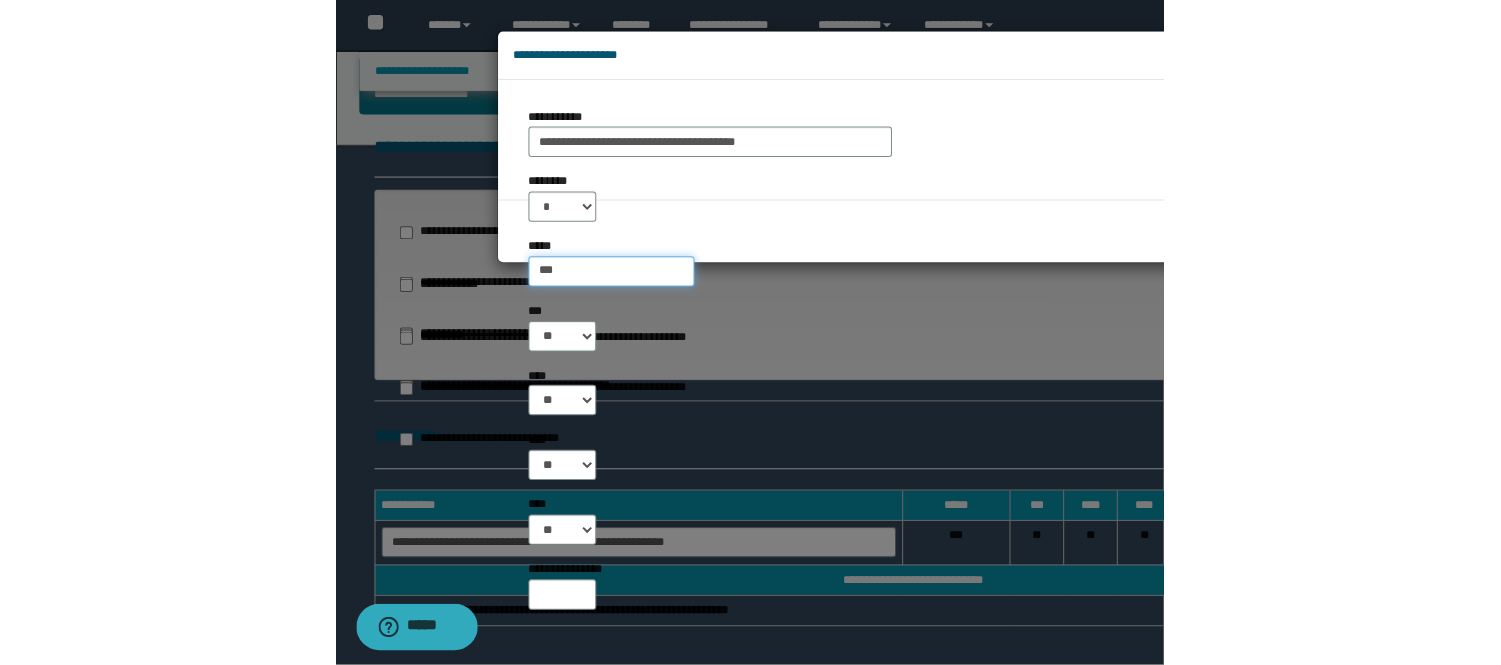 scroll, scrollTop: 445, scrollLeft: 0, axis: vertical 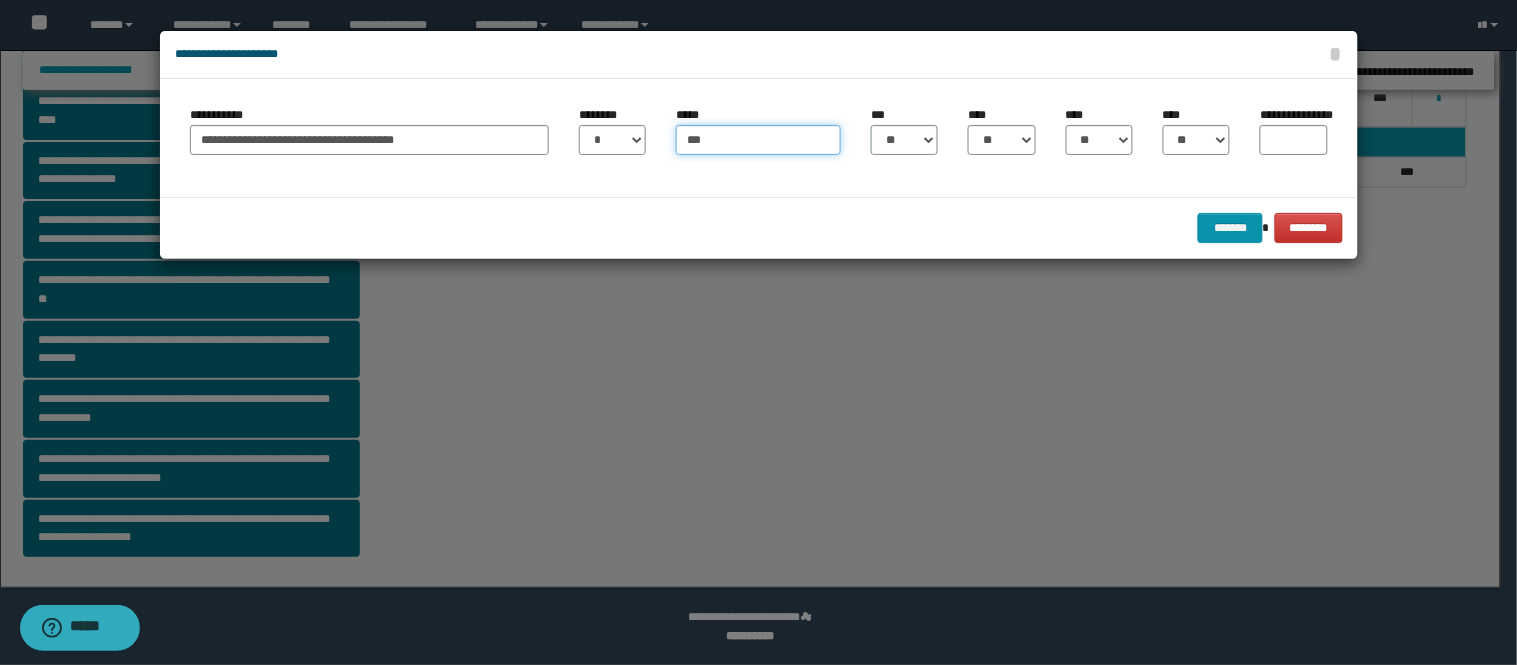 type on "***" 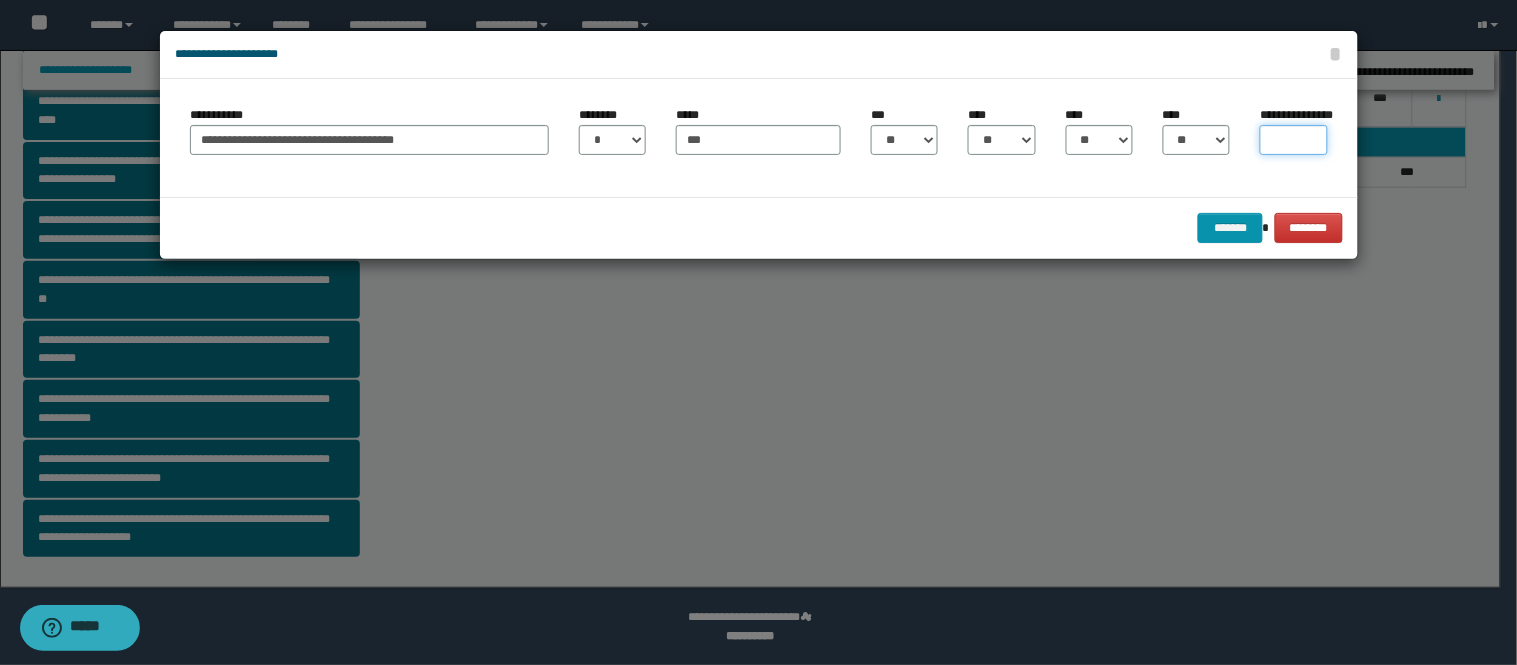 click on "**********" at bounding box center (1293, 140) 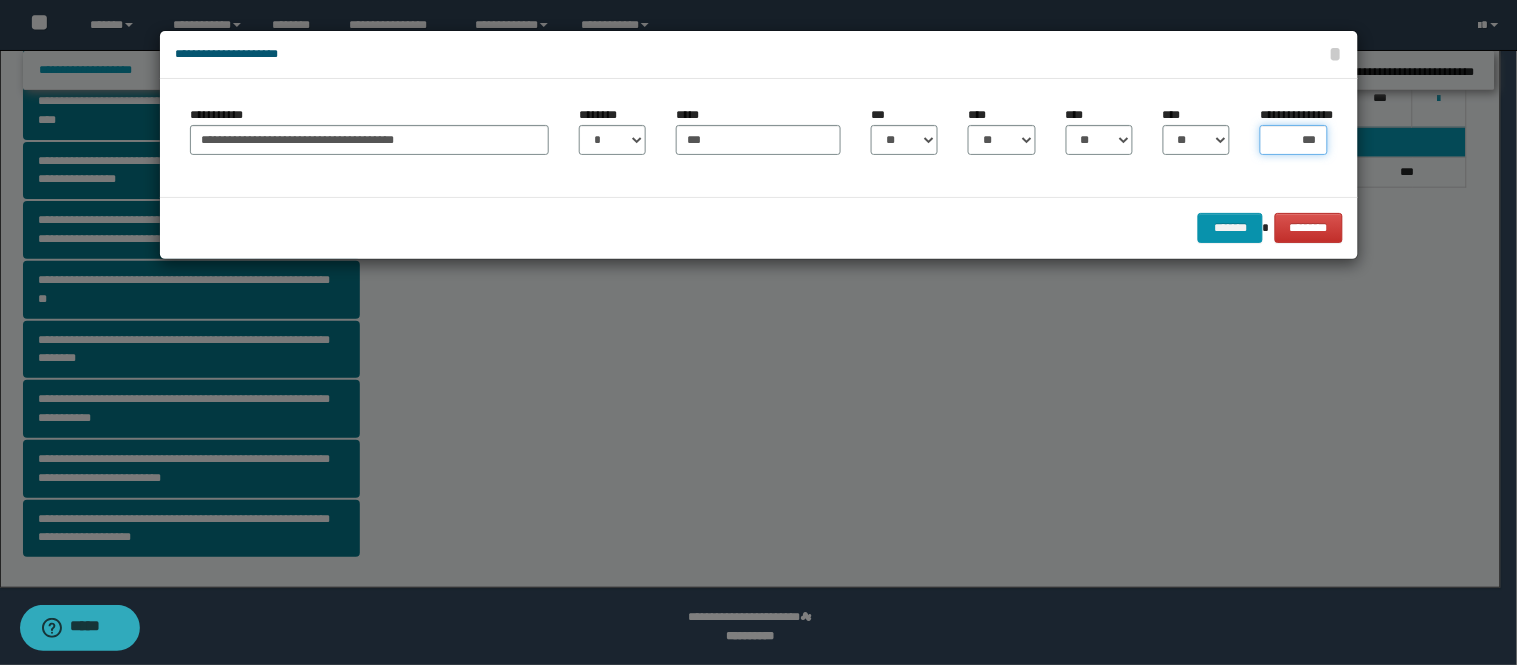 type on "****" 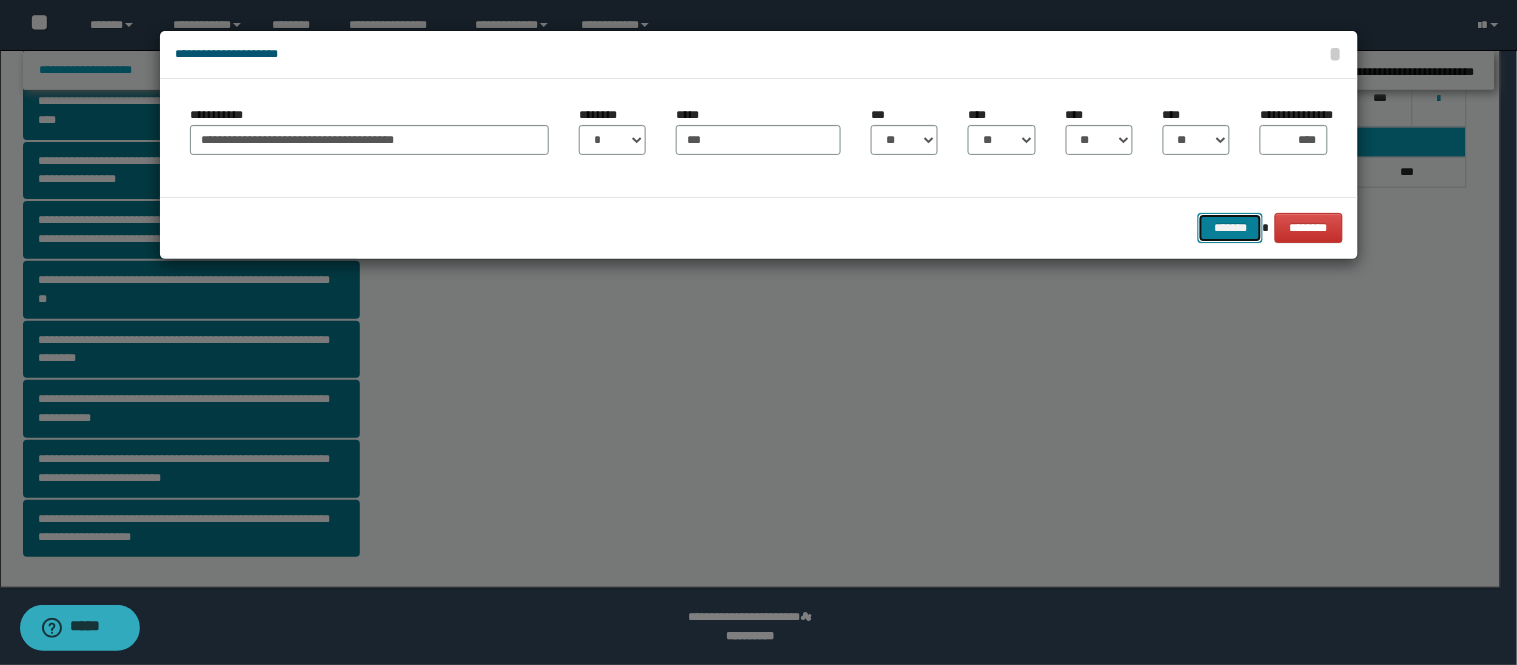 click on "*******" at bounding box center [1230, 228] 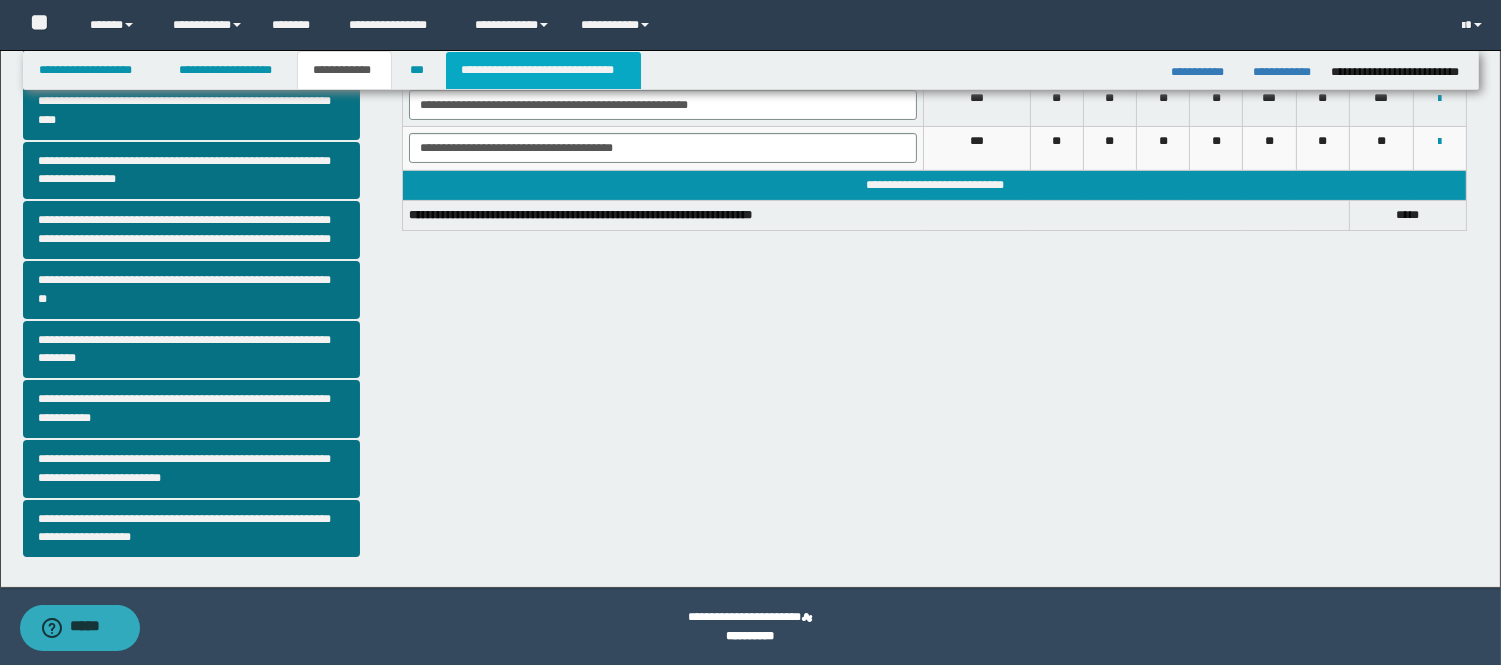click on "**********" at bounding box center [543, 70] 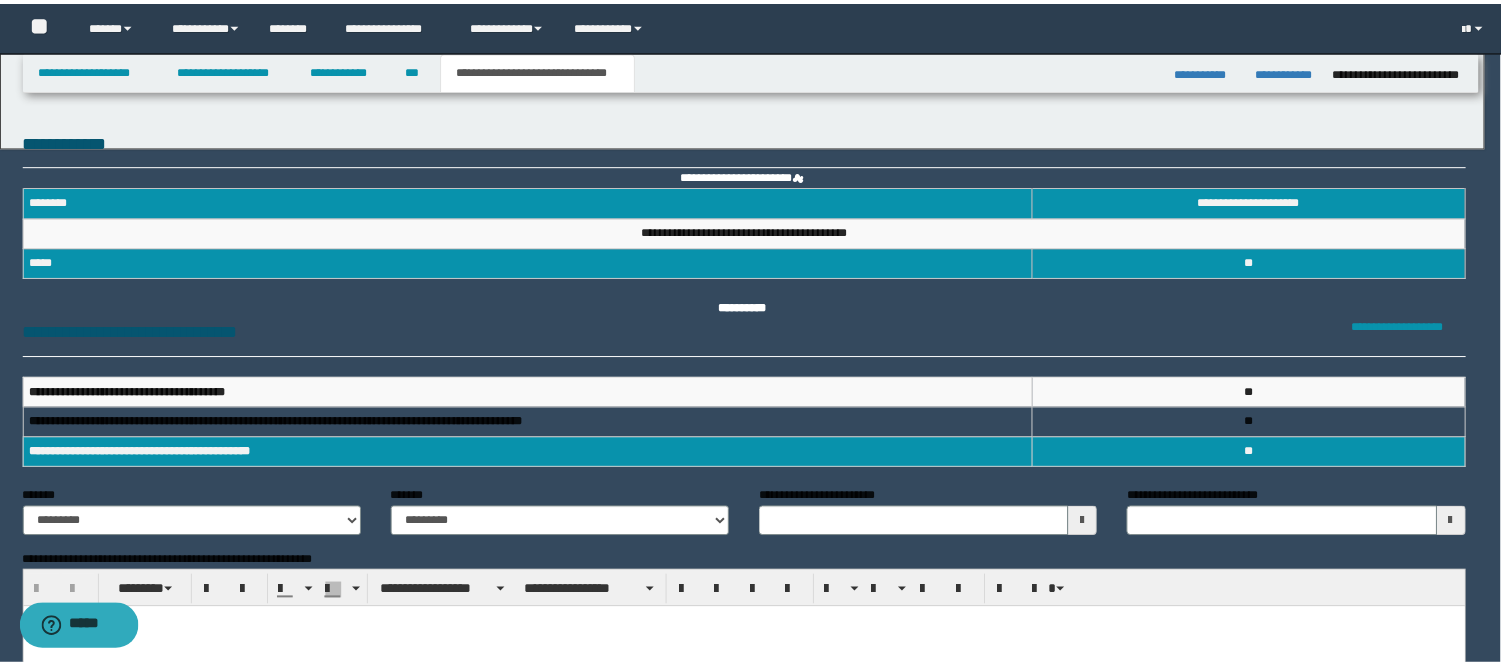 scroll, scrollTop: 0, scrollLeft: 0, axis: both 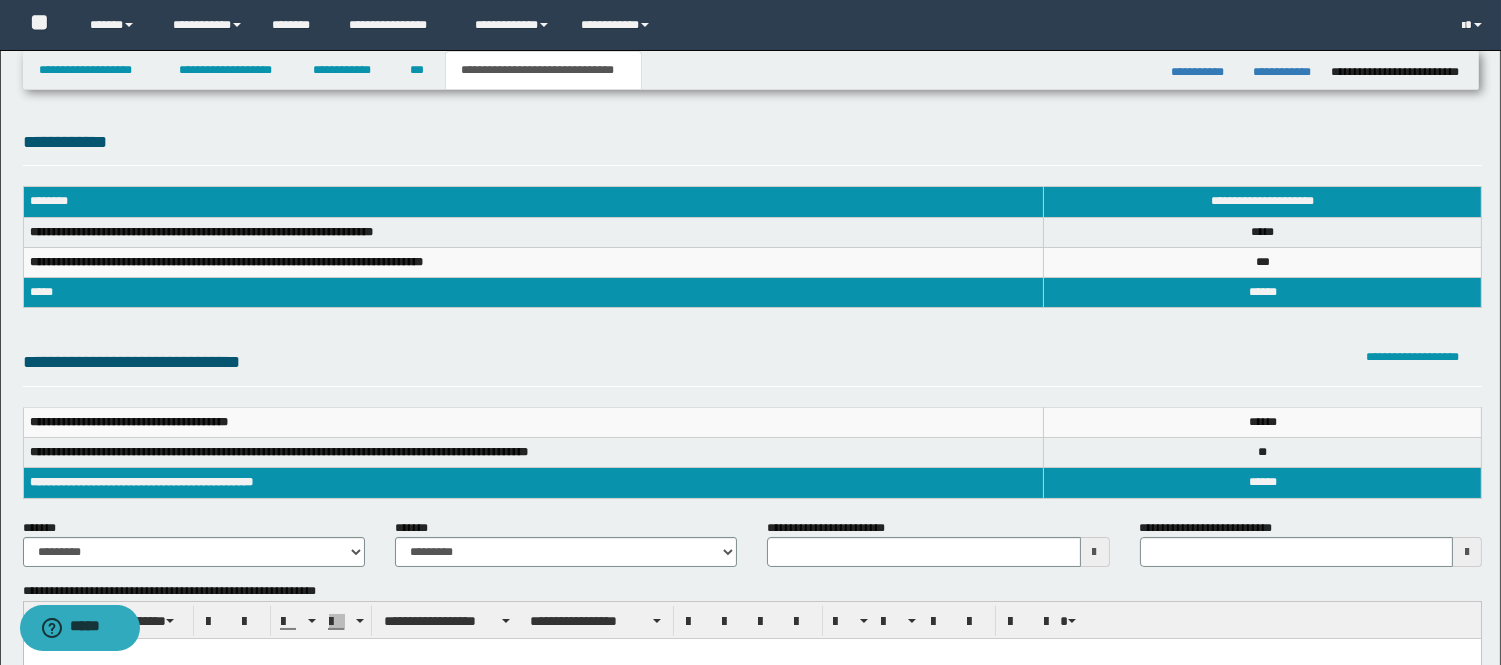 click on "**********" at bounding box center [752, 228] 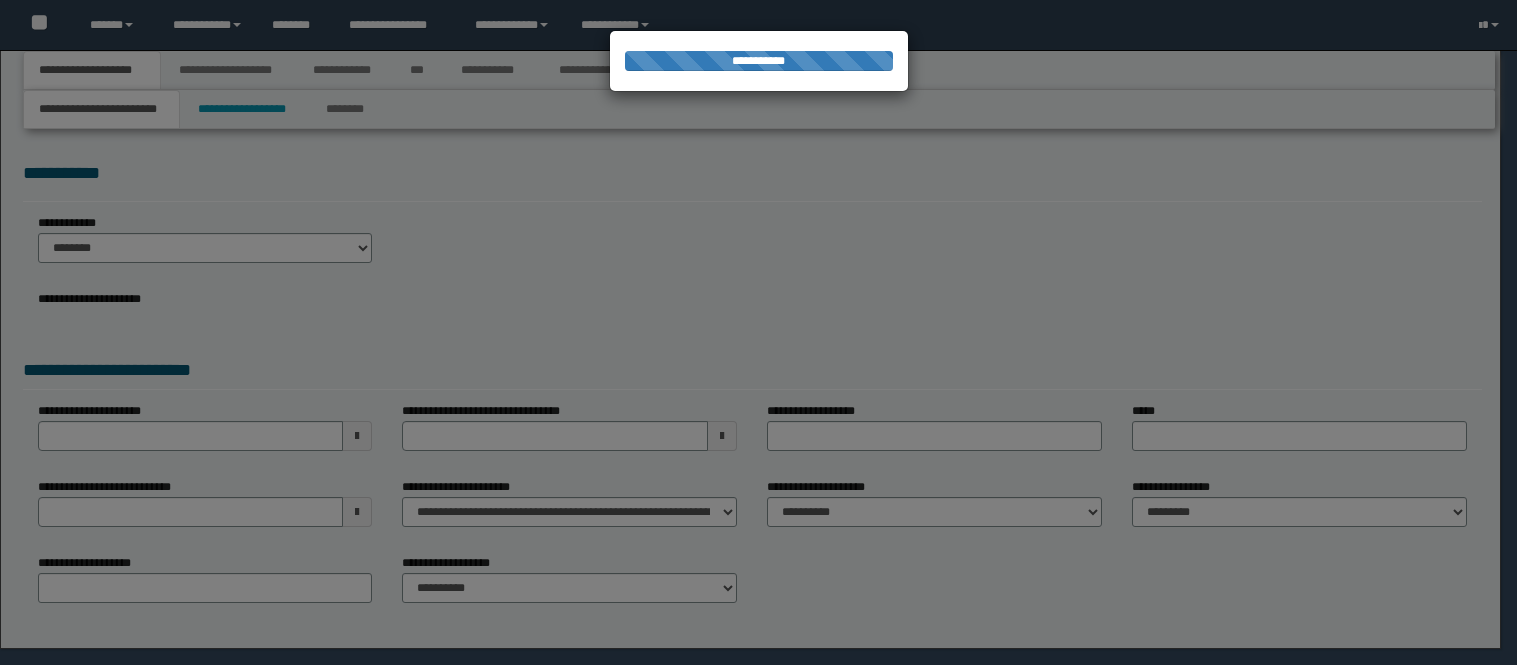 scroll, scrollTop: 0, scrollLeft: 0, axis: both 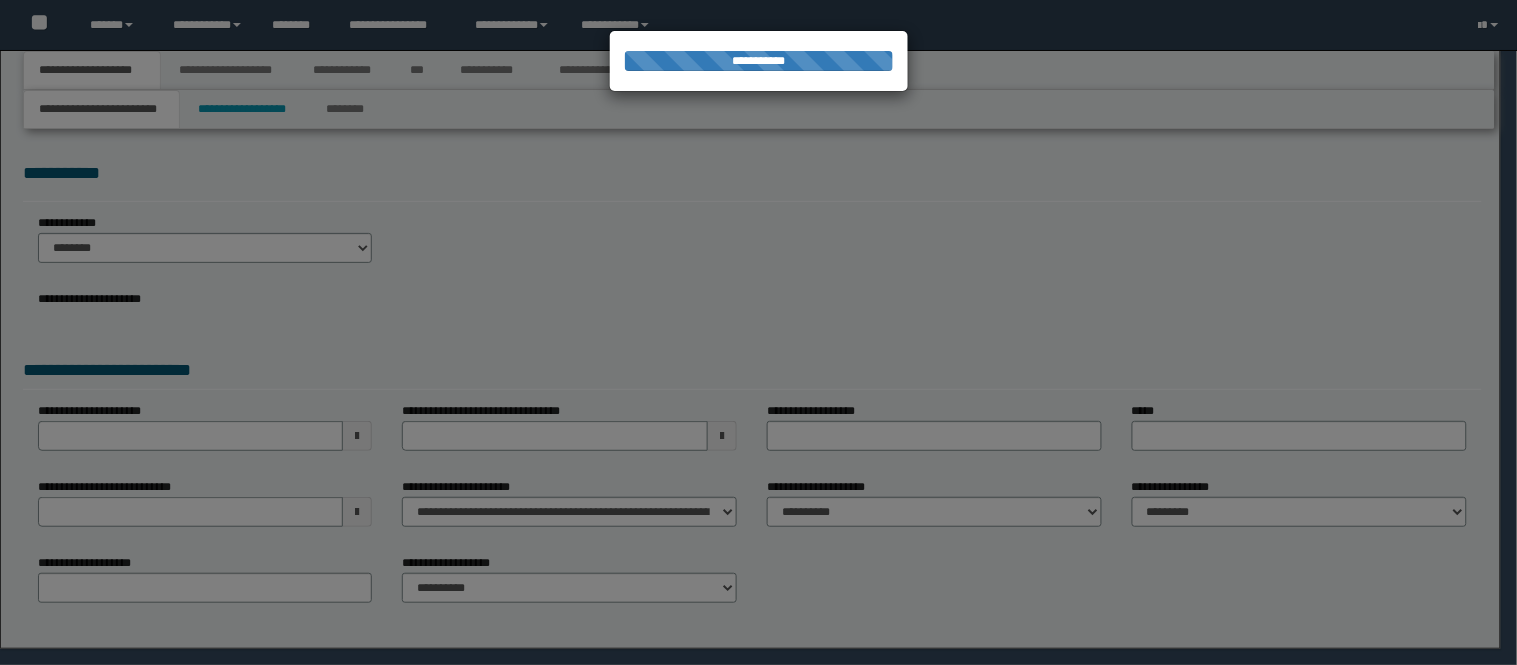 select on "**" 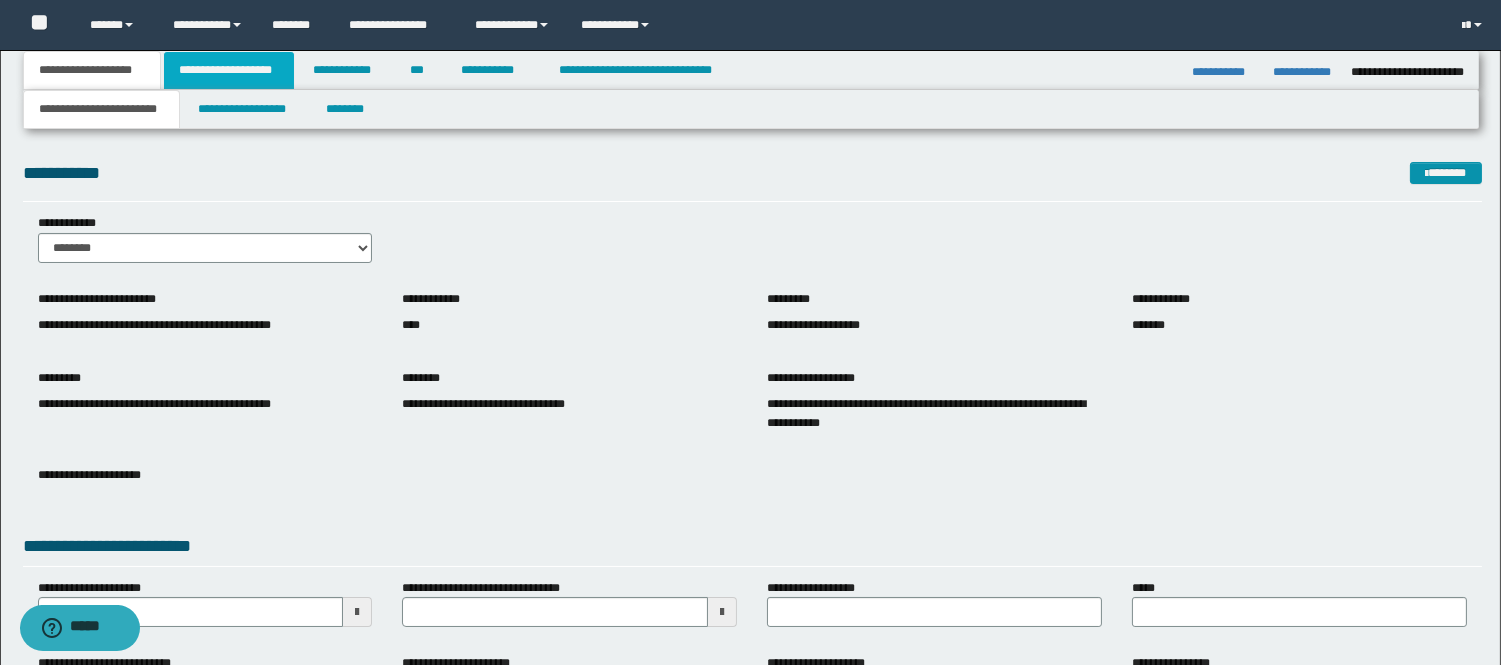 click on "**********" at bounding box center [229, 70] 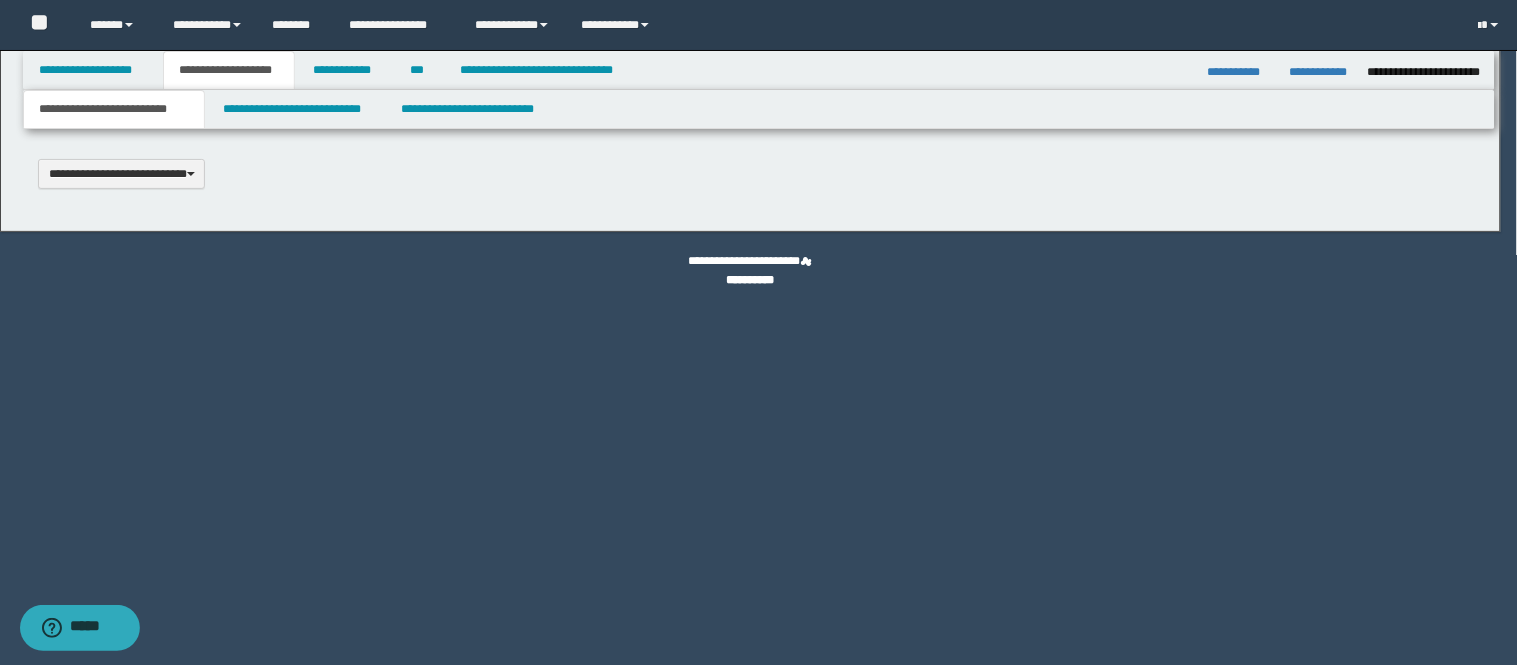 scroll, scrollTop: 0, scrollLeft: 0, axis: both 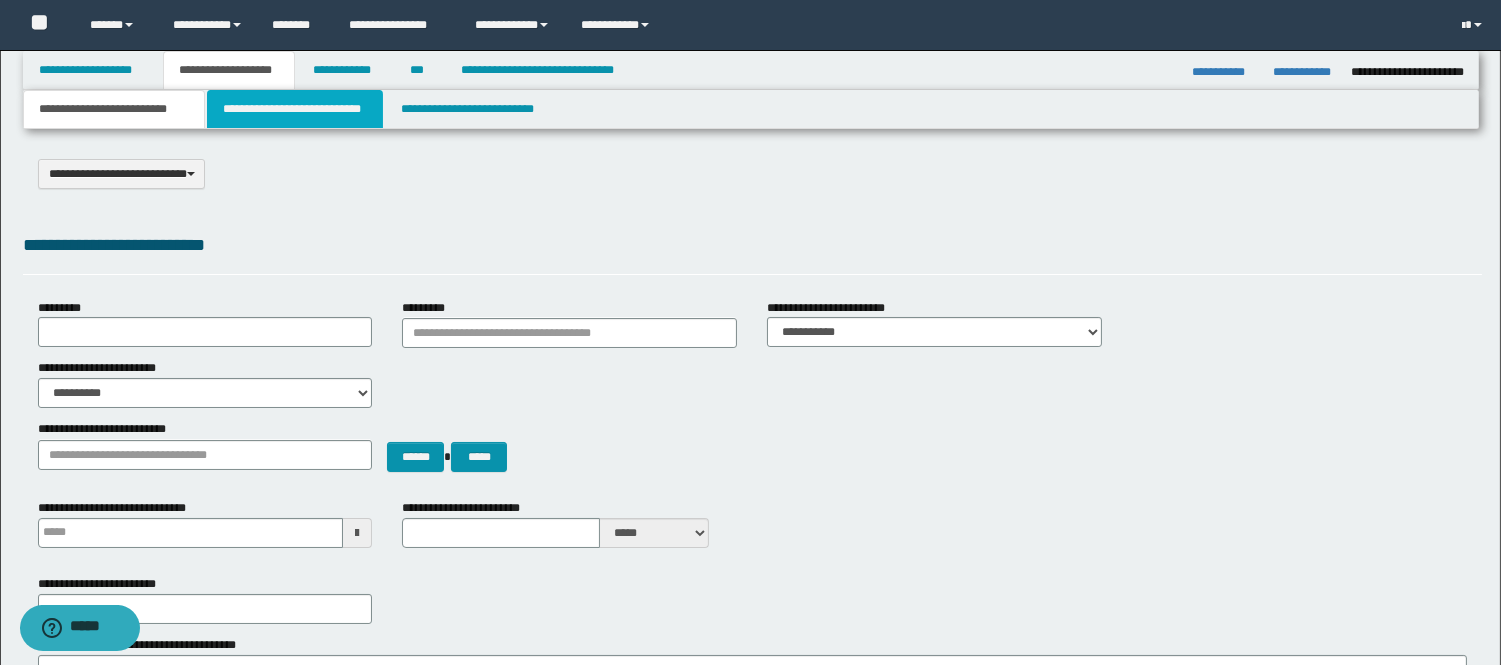 click on "**********" at bounding box center [295, 109] 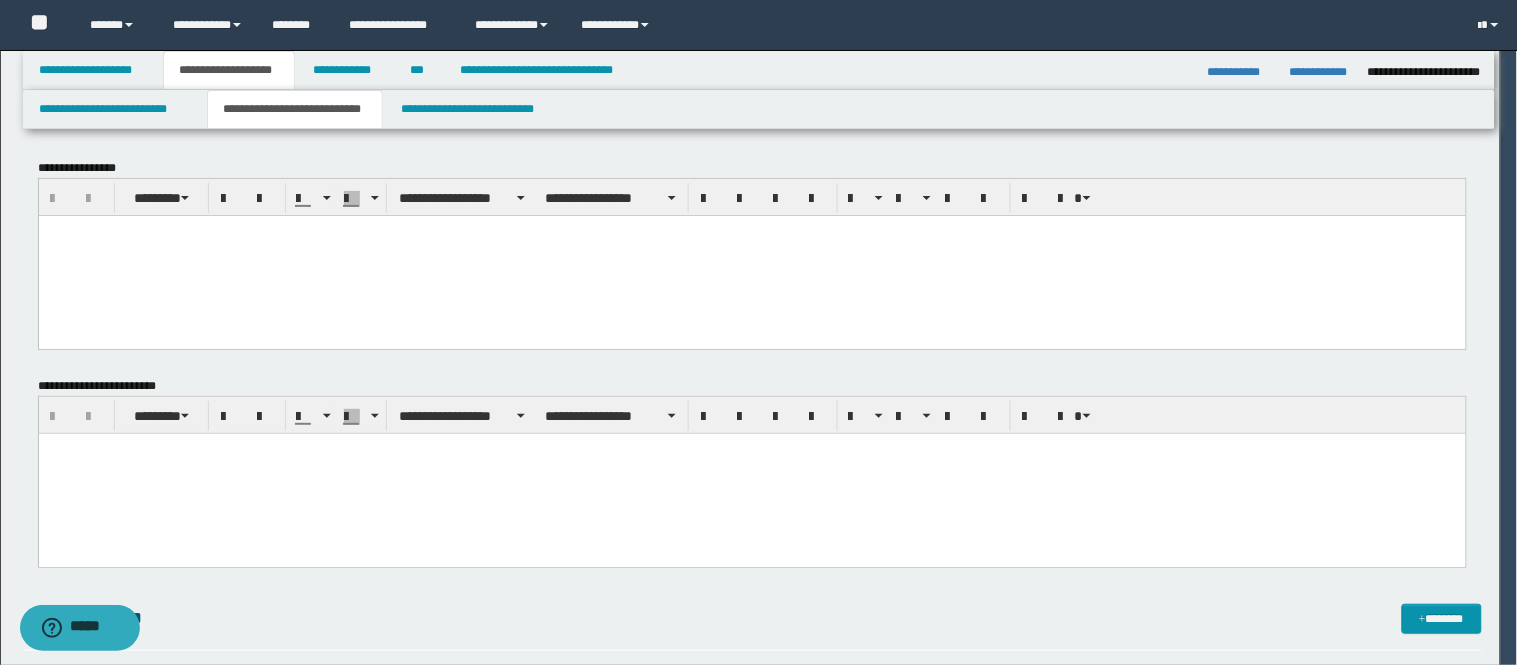 scroll, scrollTop: 0, scrollLeft: 0, axis: both 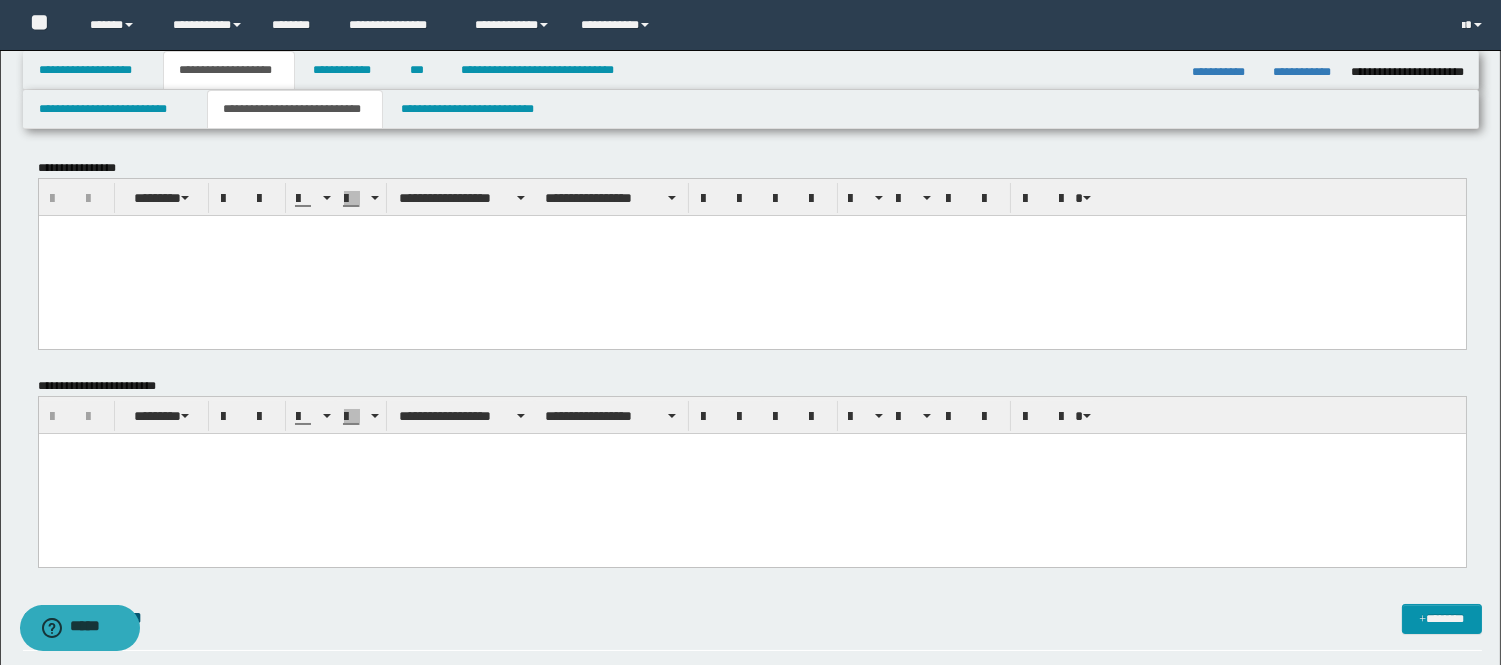 click at bounding box center [751, 474] 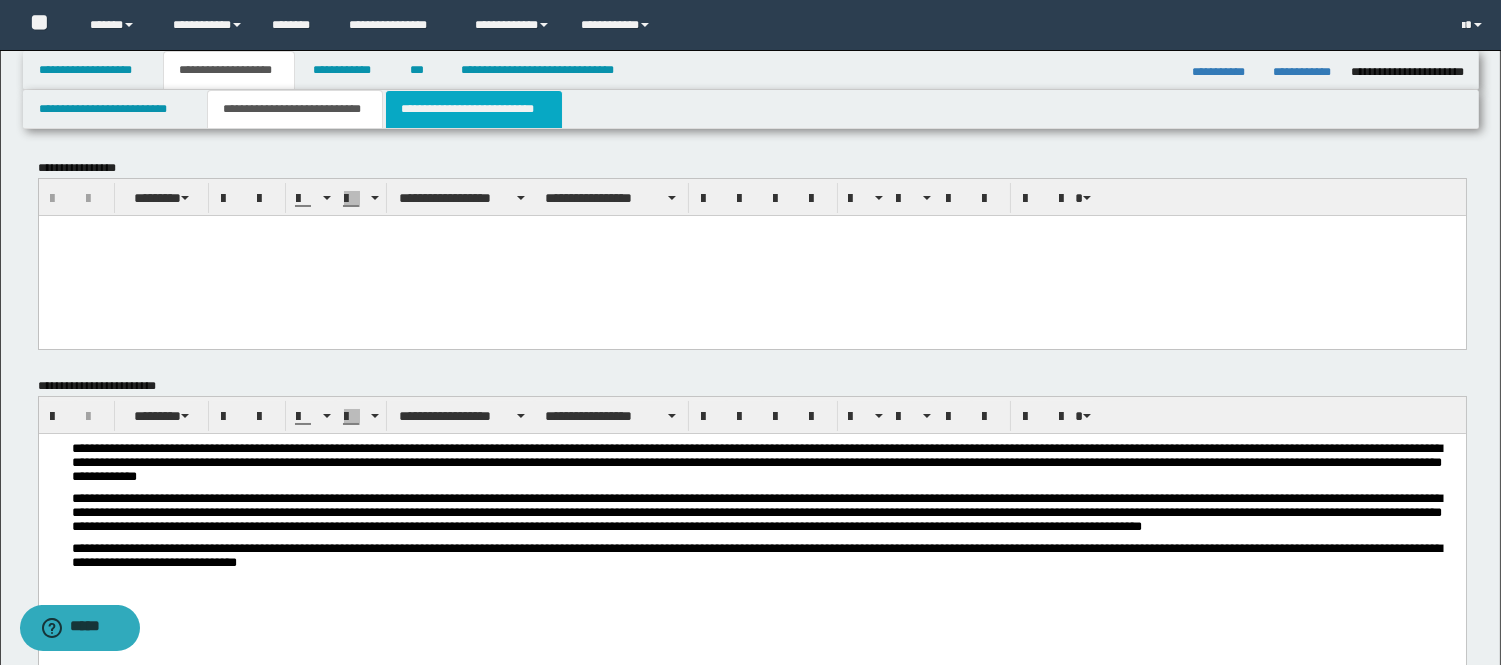 click on "**********" at bounding box center [474, 109] 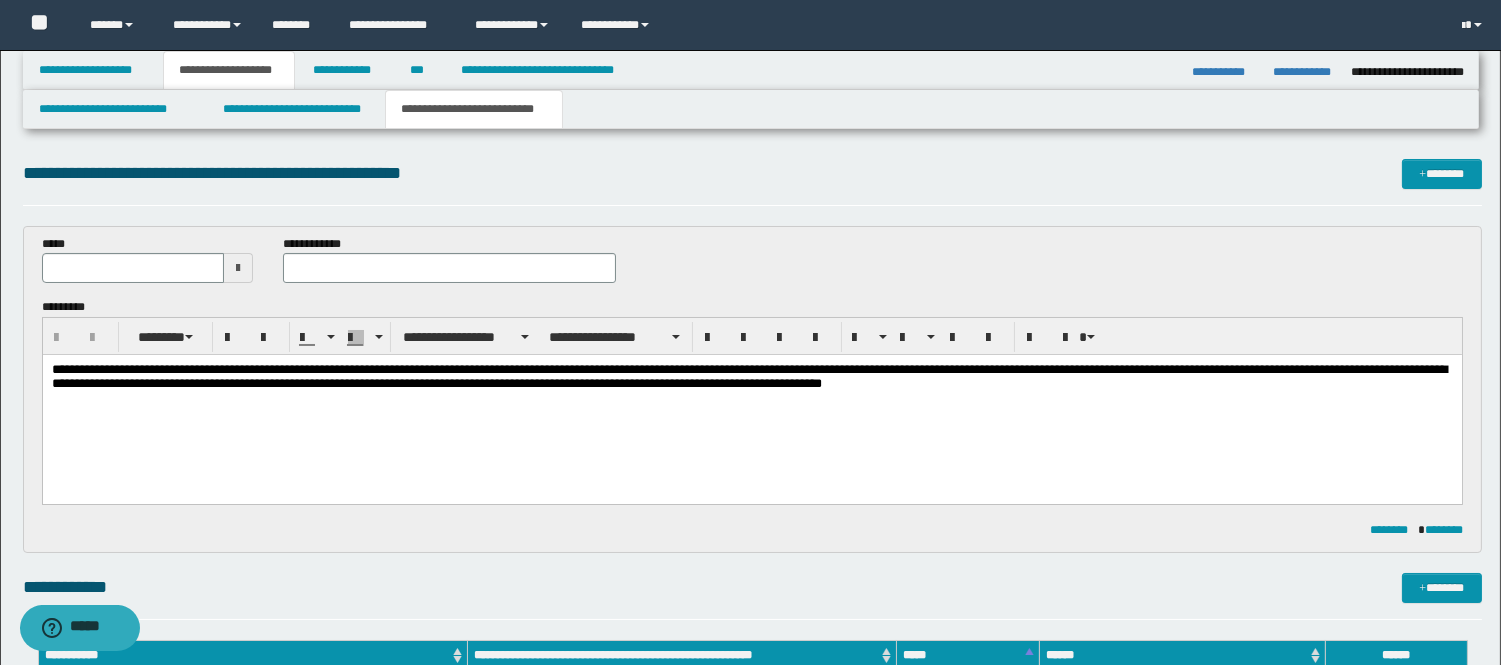 scroll, scrollTop: 0, scrollLeft: 0, axis: both 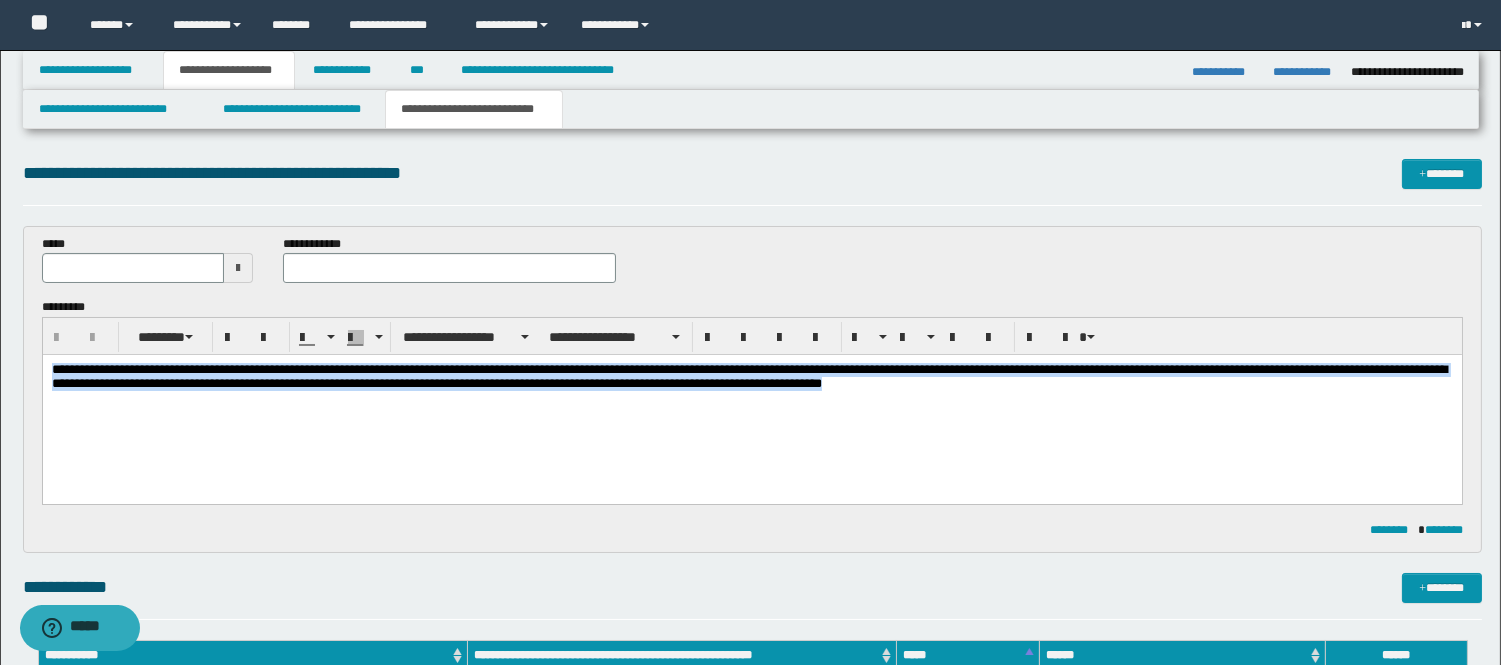 drag, startPoint x: 53, startPoint y: 370, endPoint x: 1034, endPoint y: 485, distance: 987.7176 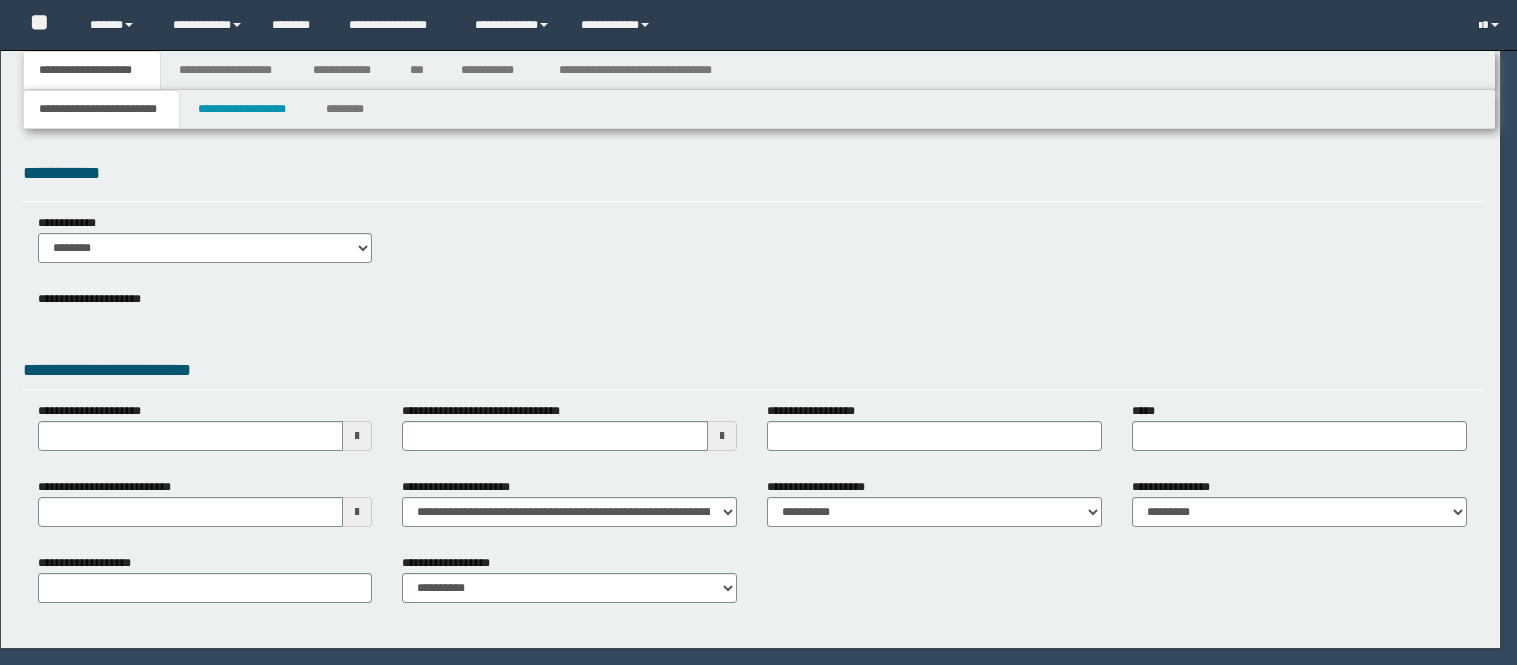 scroll, scrollTop: 0, scrollLeft: 0, axis: both 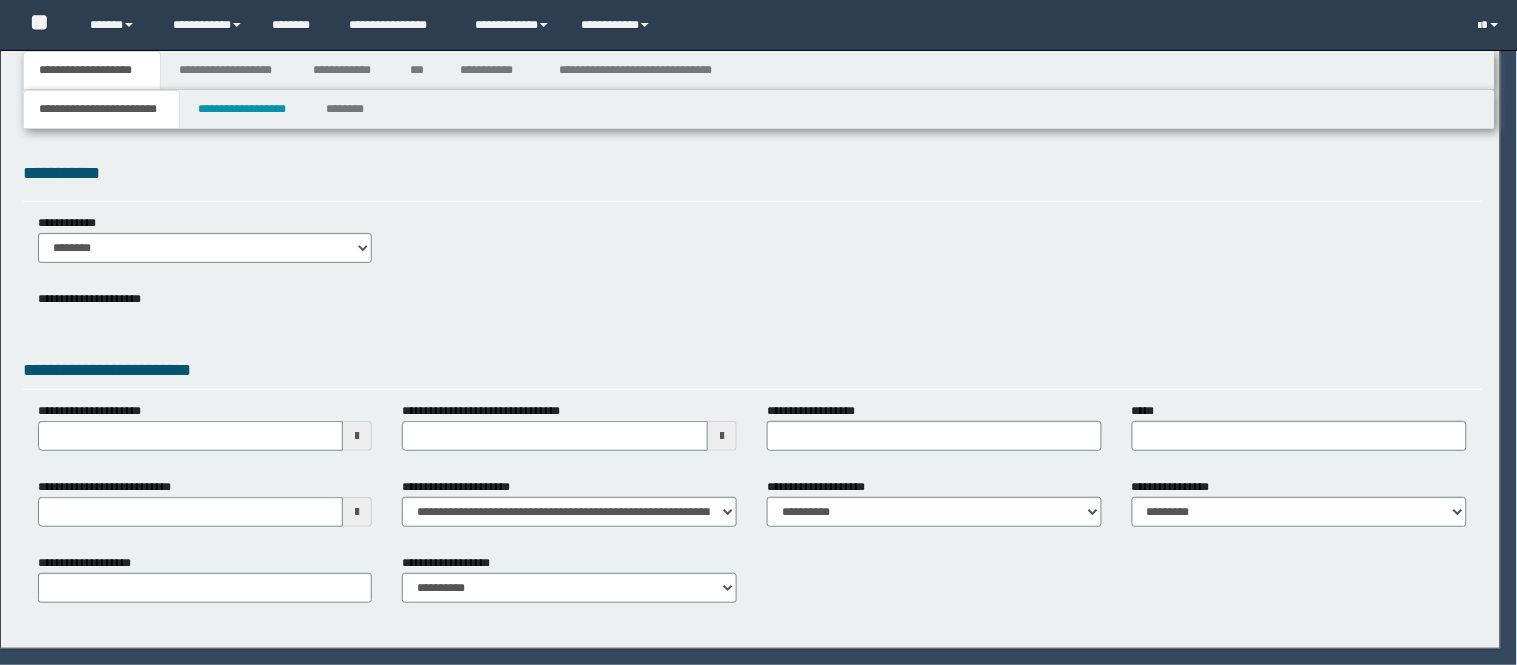select on "*" 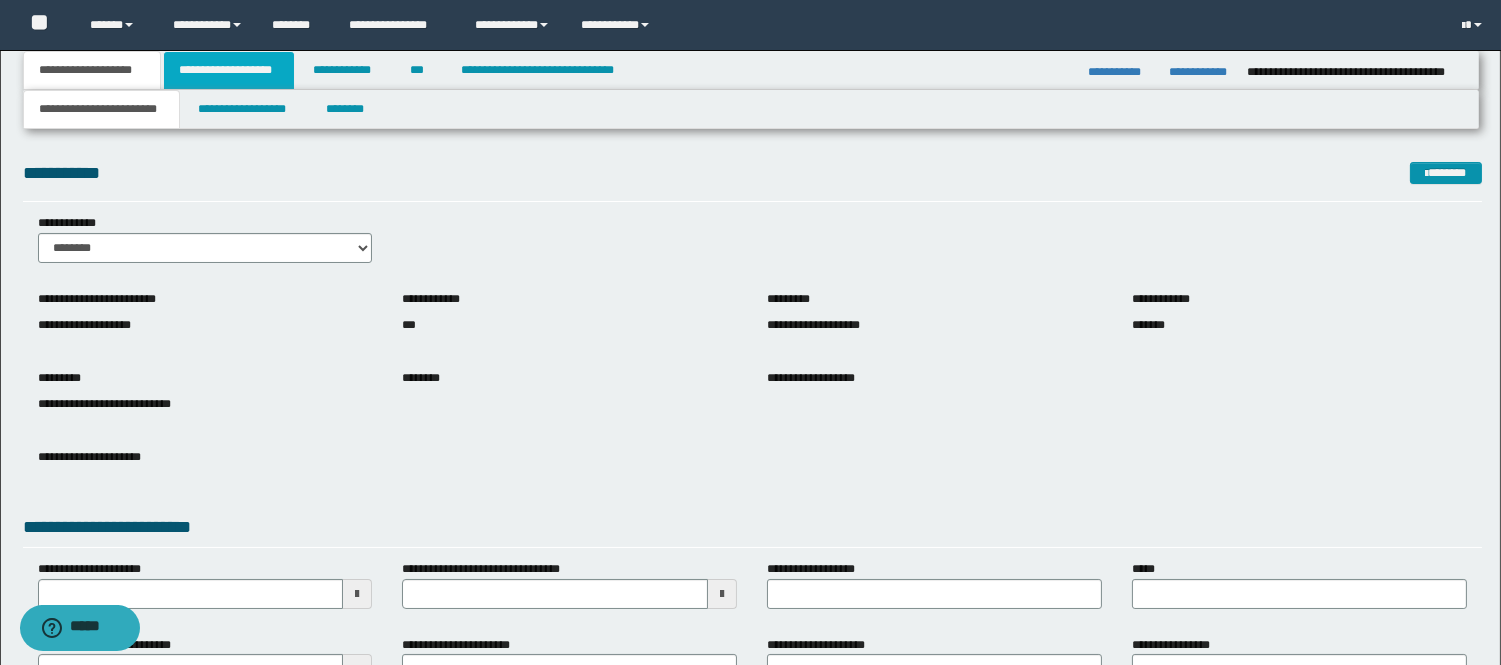 click on "**********" at bounding box center [229, 70] 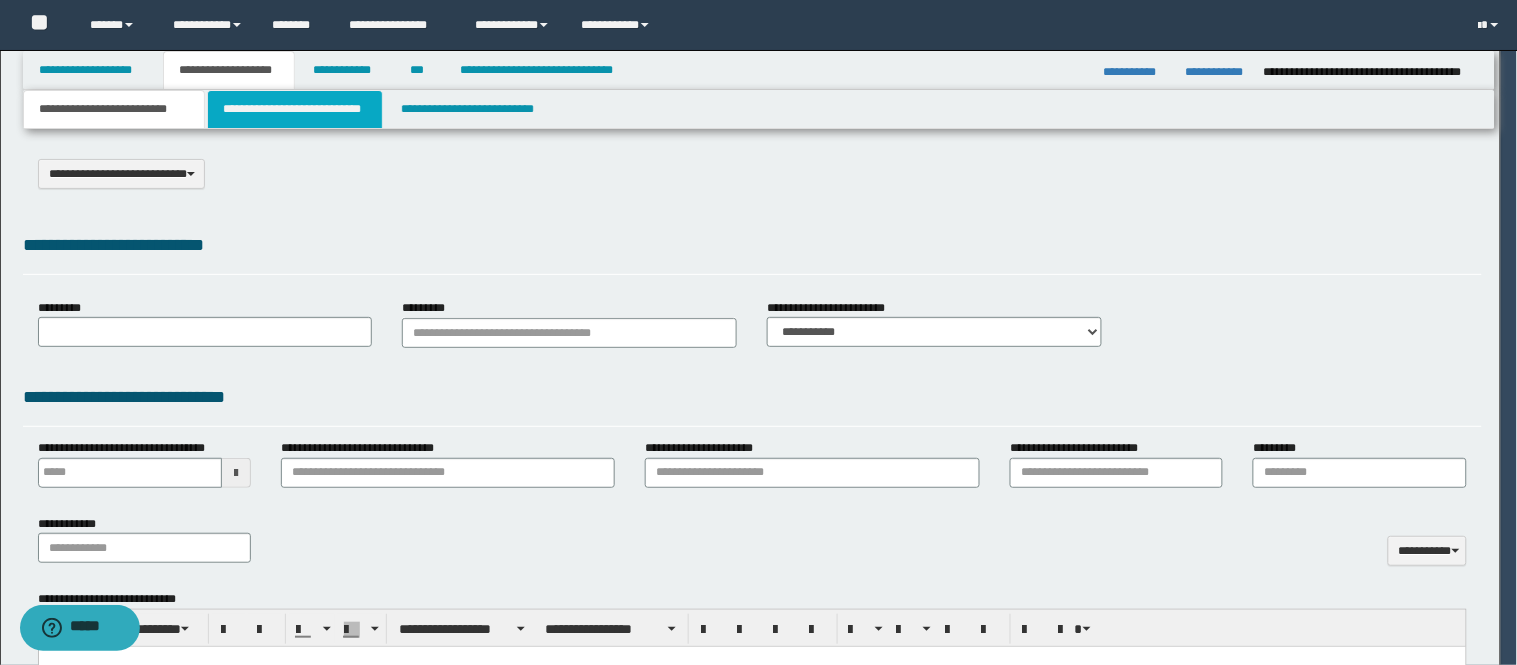 select on "*" 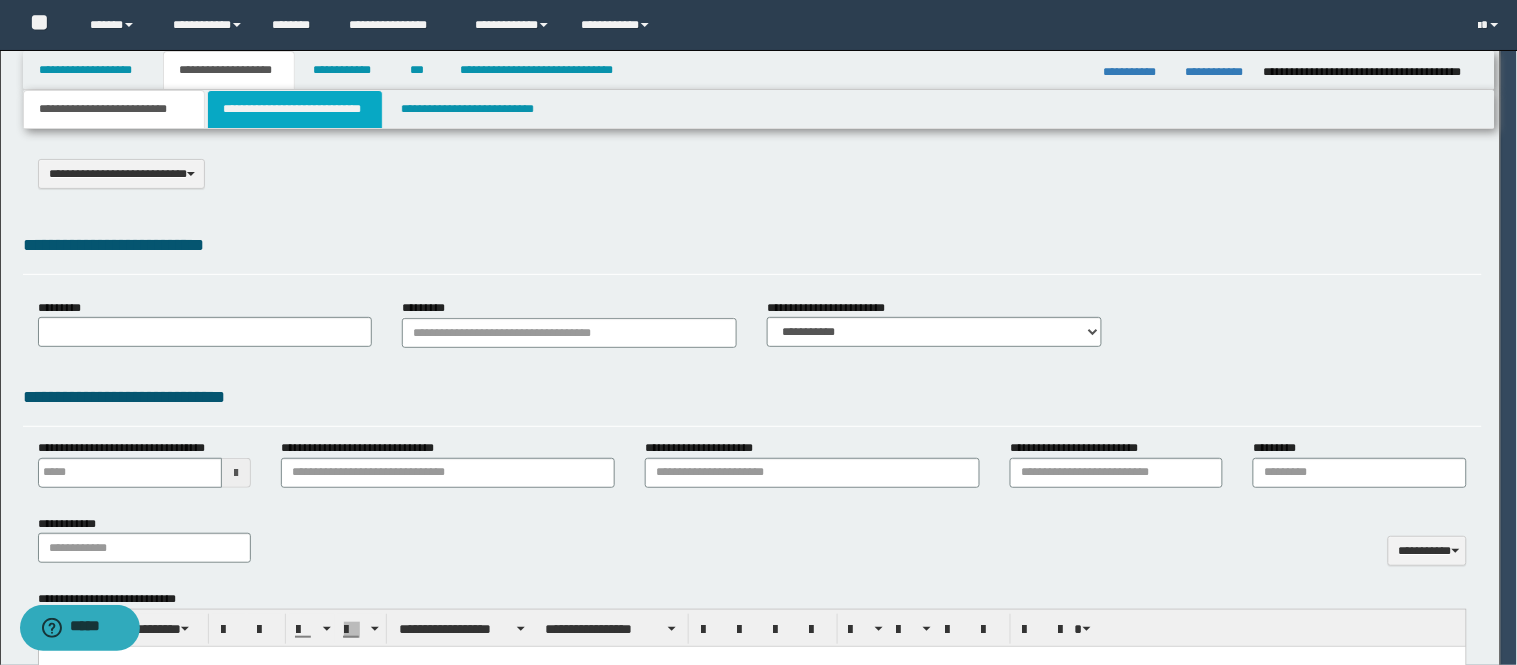 scroll, scrollTop: 0, scrollLeft: 0, axis: both 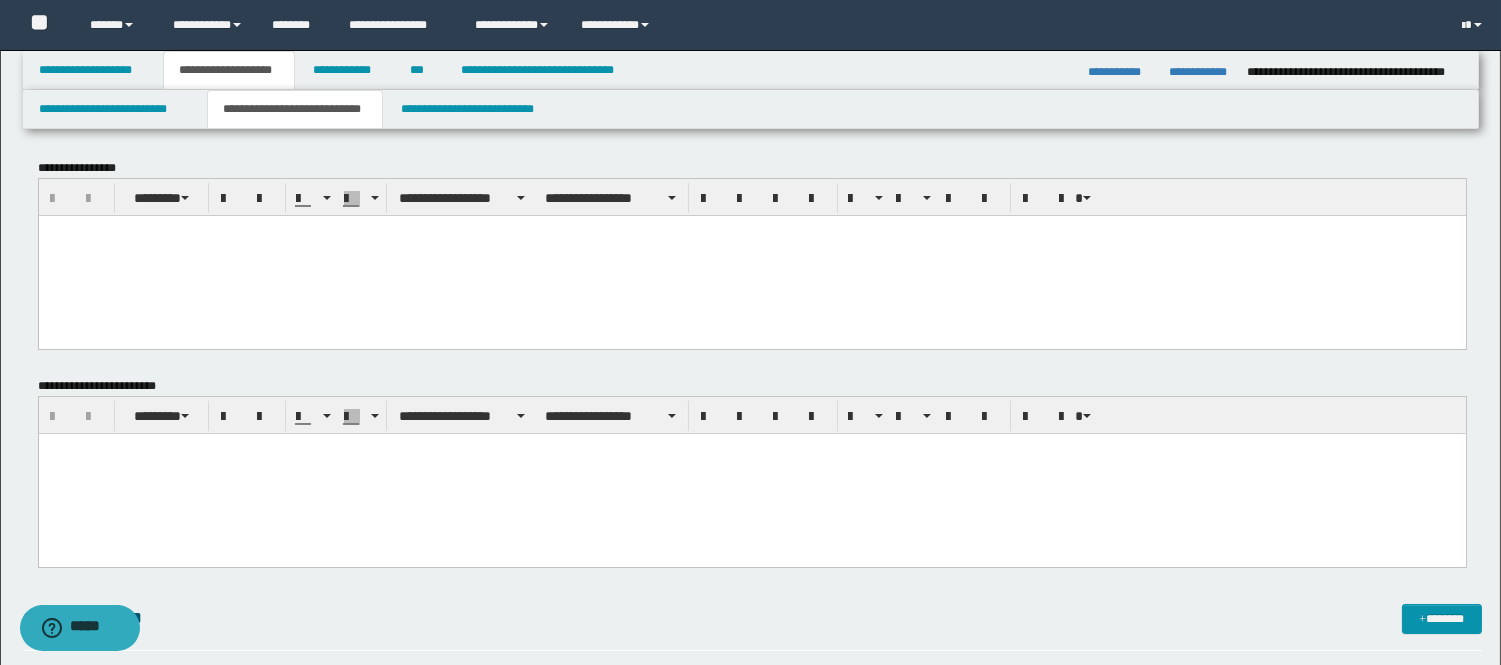 click at bounding box center (751, 474) 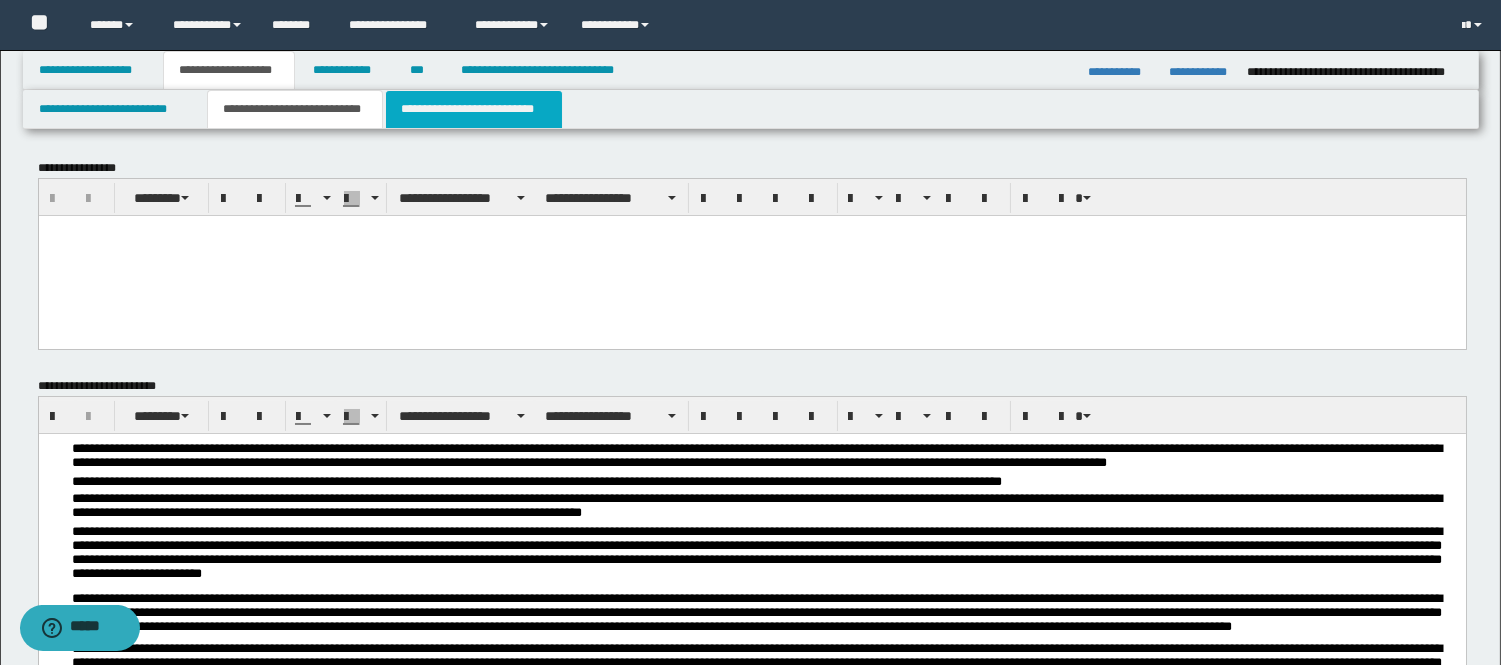 click on "**********" at bounding box center (474, 109) 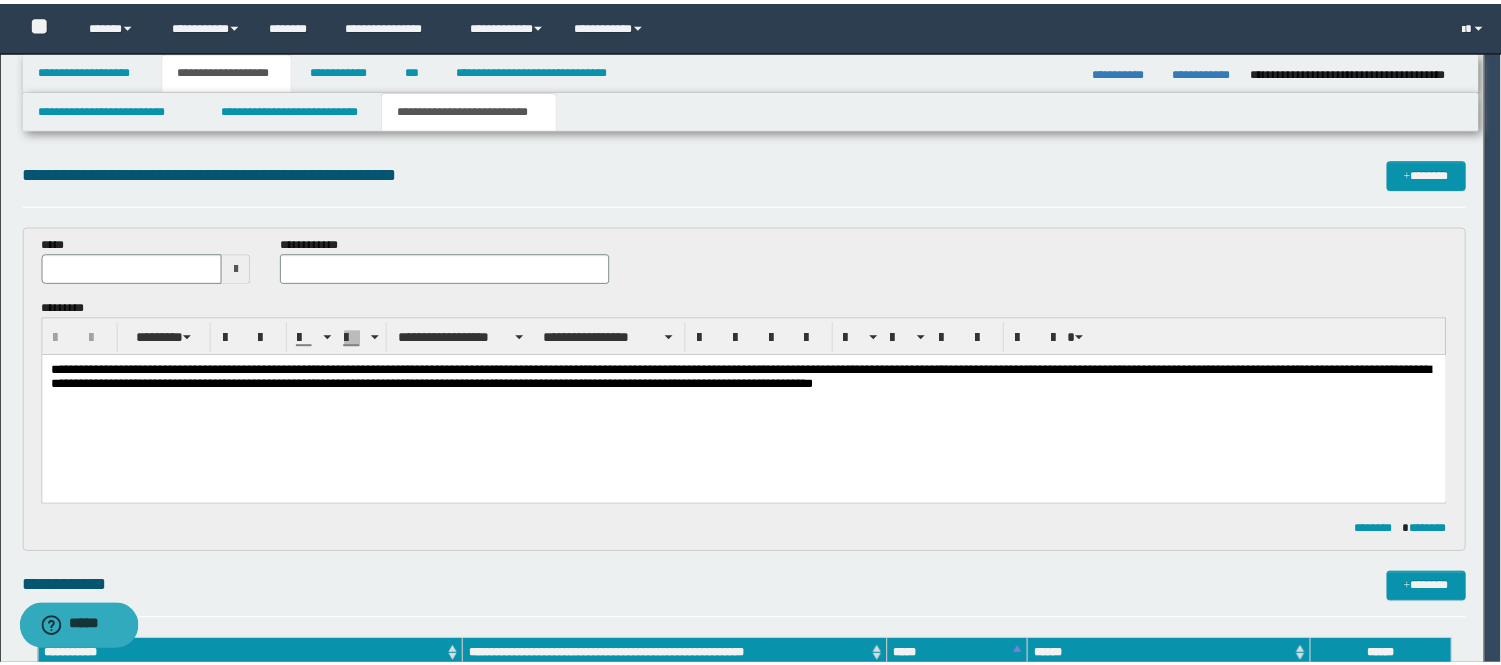 scroll, scrollTop: 0, scrollLeft: 0, axis: both 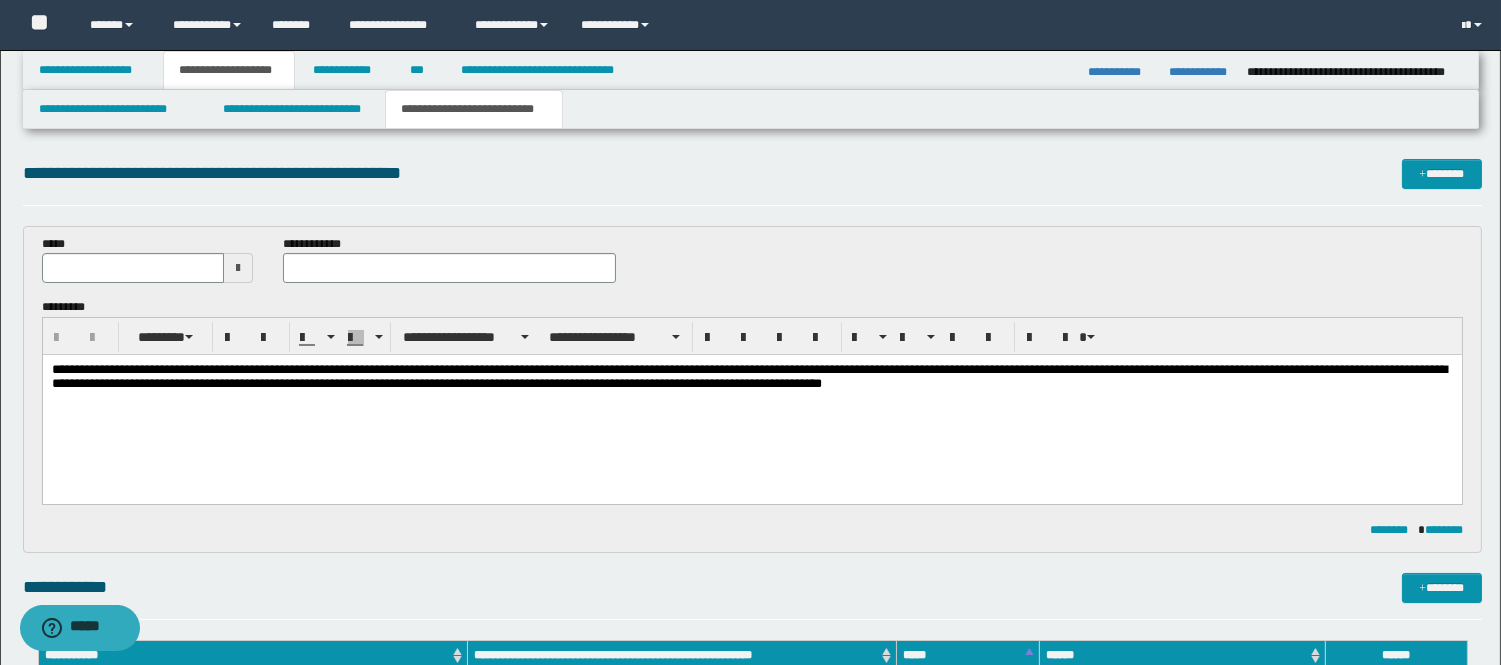 drag, startPoint x: 325, startPoint y: 422, endPoint x: 97, endPoint y: 356, distance: 237.36049 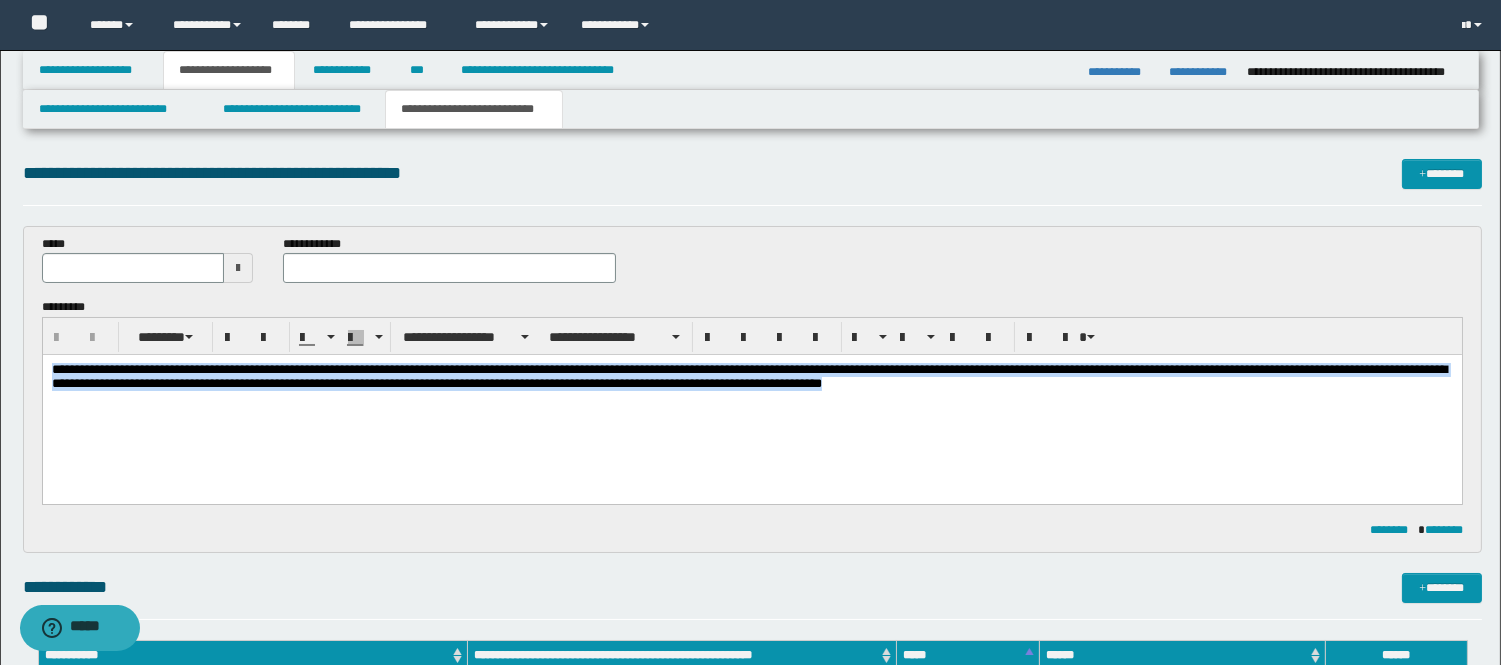 drag, startPoint x: 160, startPoint y: 395, endPoint x: 1130, endPoint y: 955, distance: 1120.0447 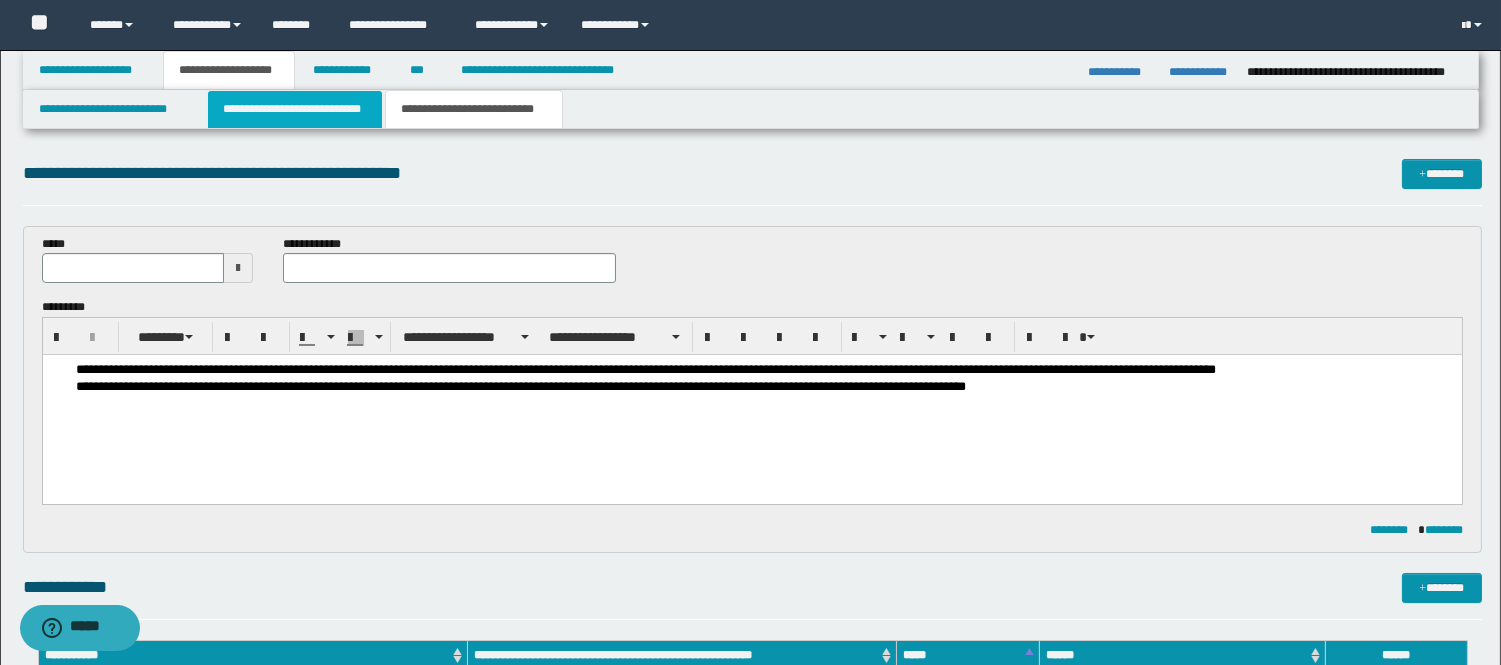 click on "**********" at bounding box center [295, 109] 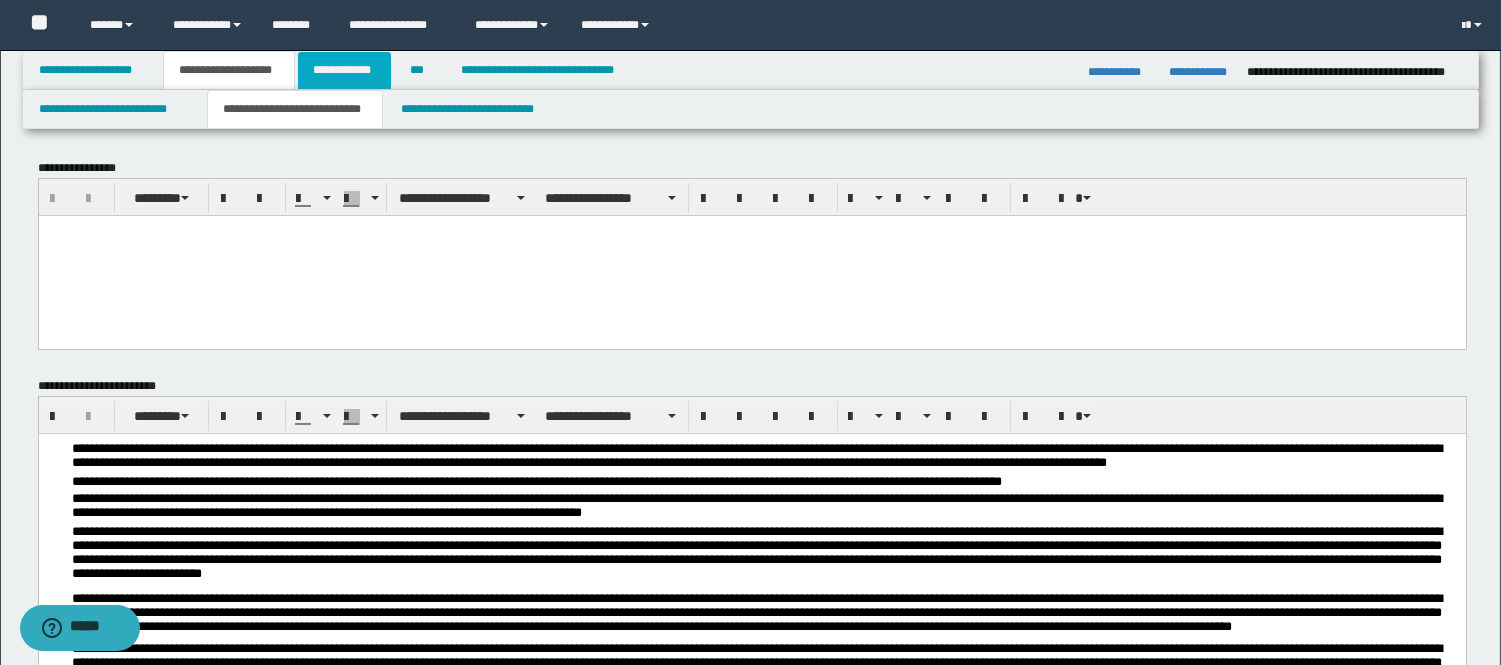 click on "**********" at bounding box center (344, 70) 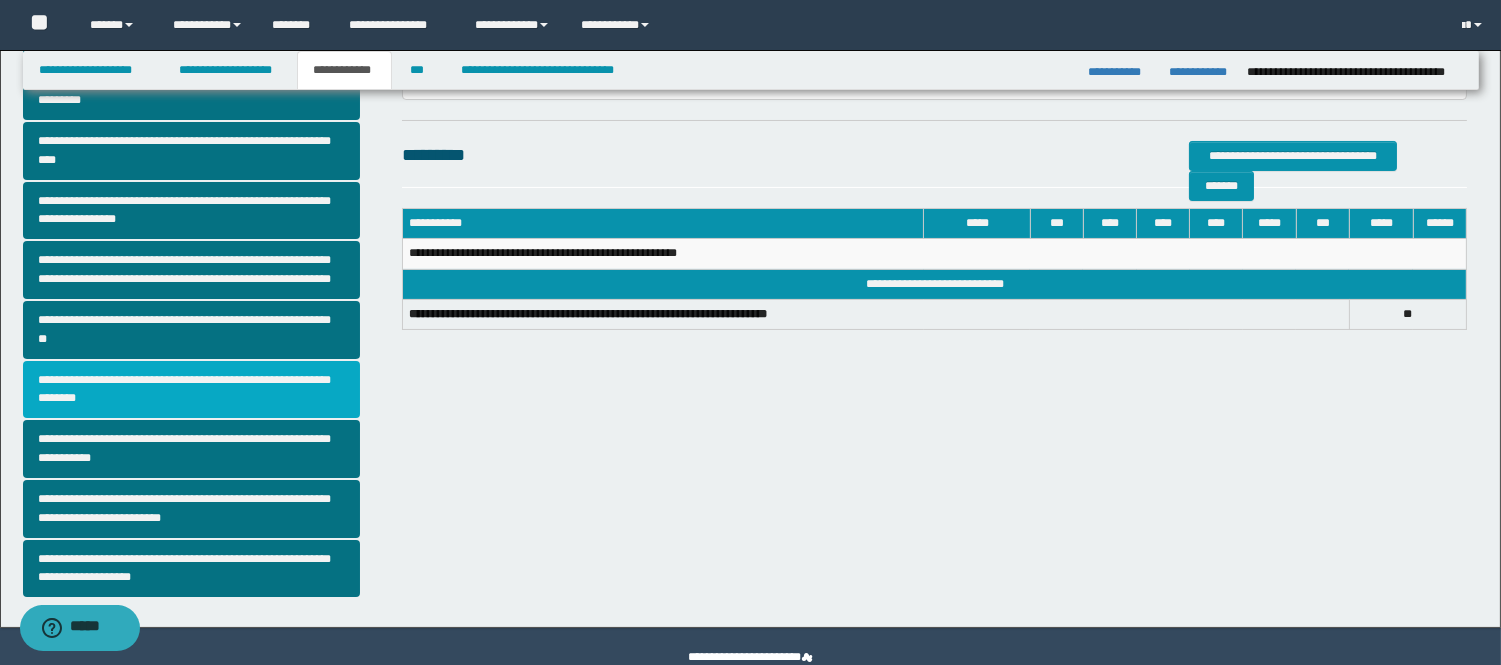 scroll, scrollTop: 444, scrollLeft: 0, axis: vertical 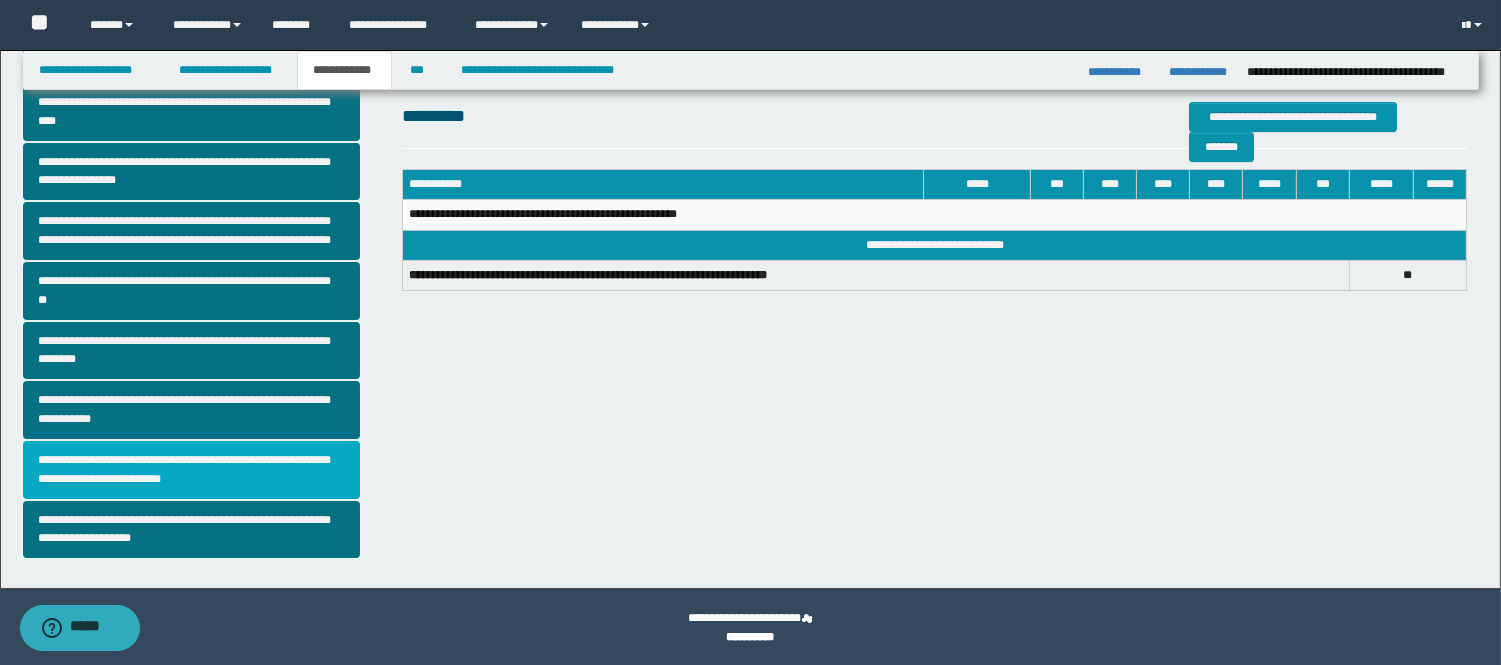 click on "**********" at bounding box center [192, 470] 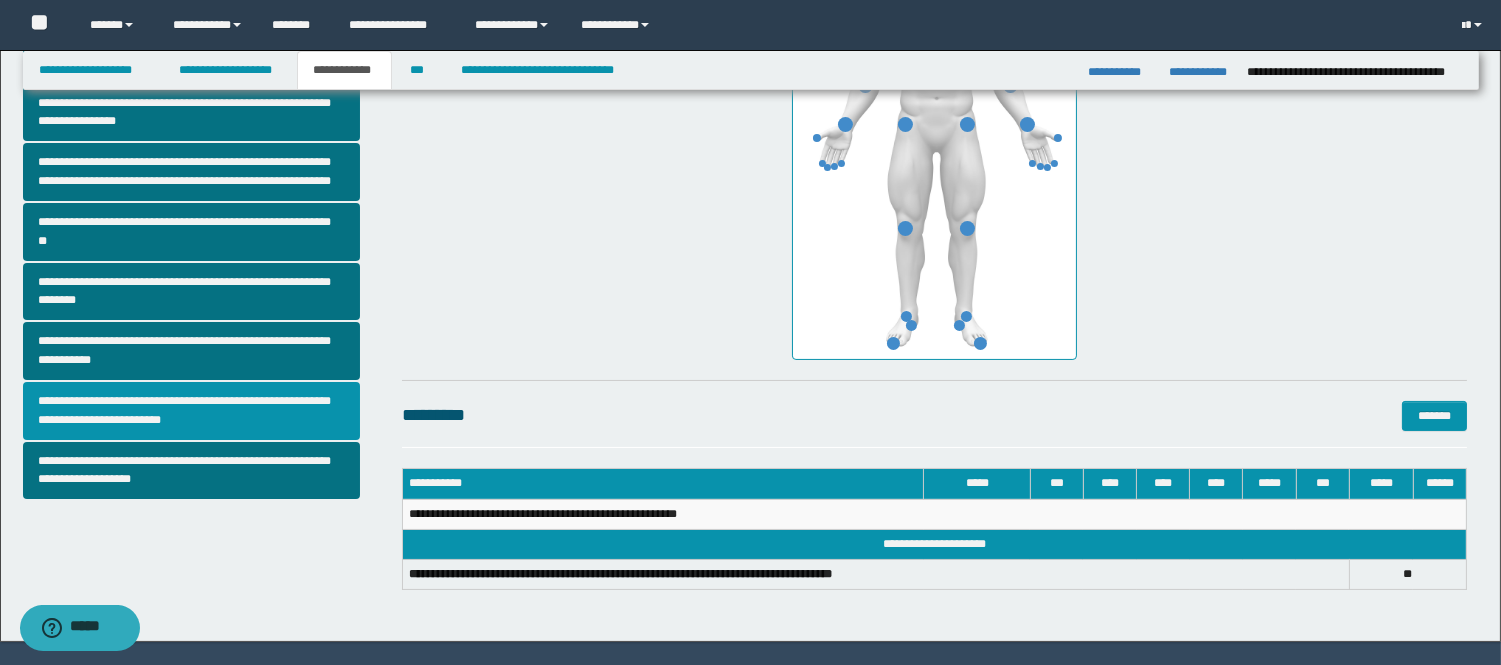 scroll, scrollTop: 555, scrollLeft: 0, axis: vertical 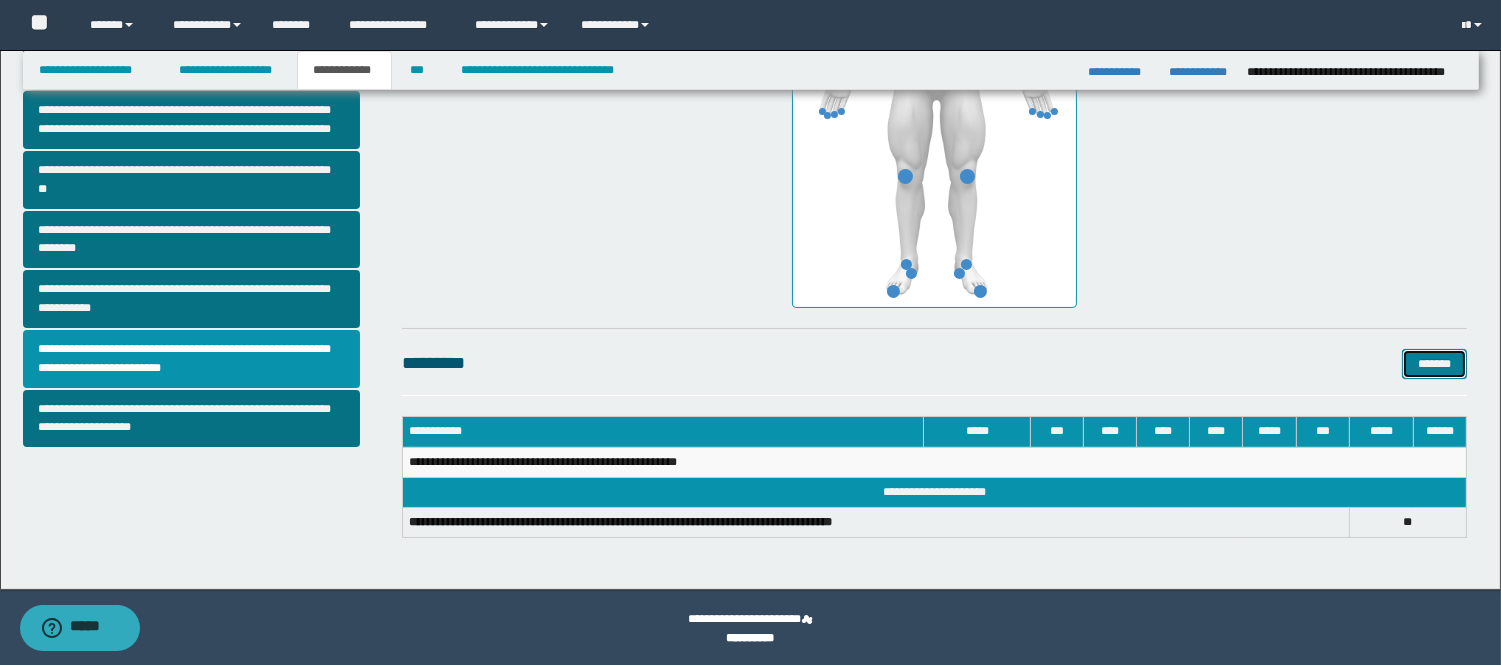 click on "*******" at bounding box center [1434, 364] 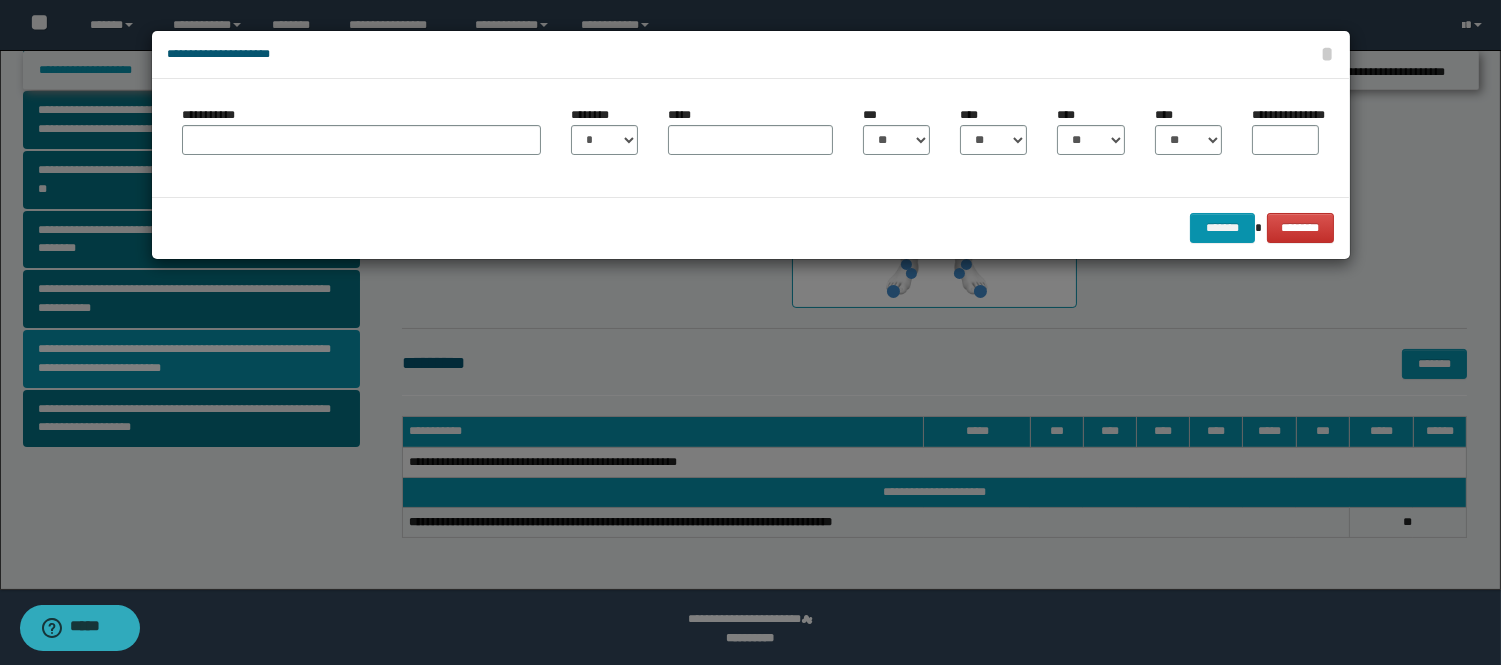 click on "**********" at bounding box center [361, 130] 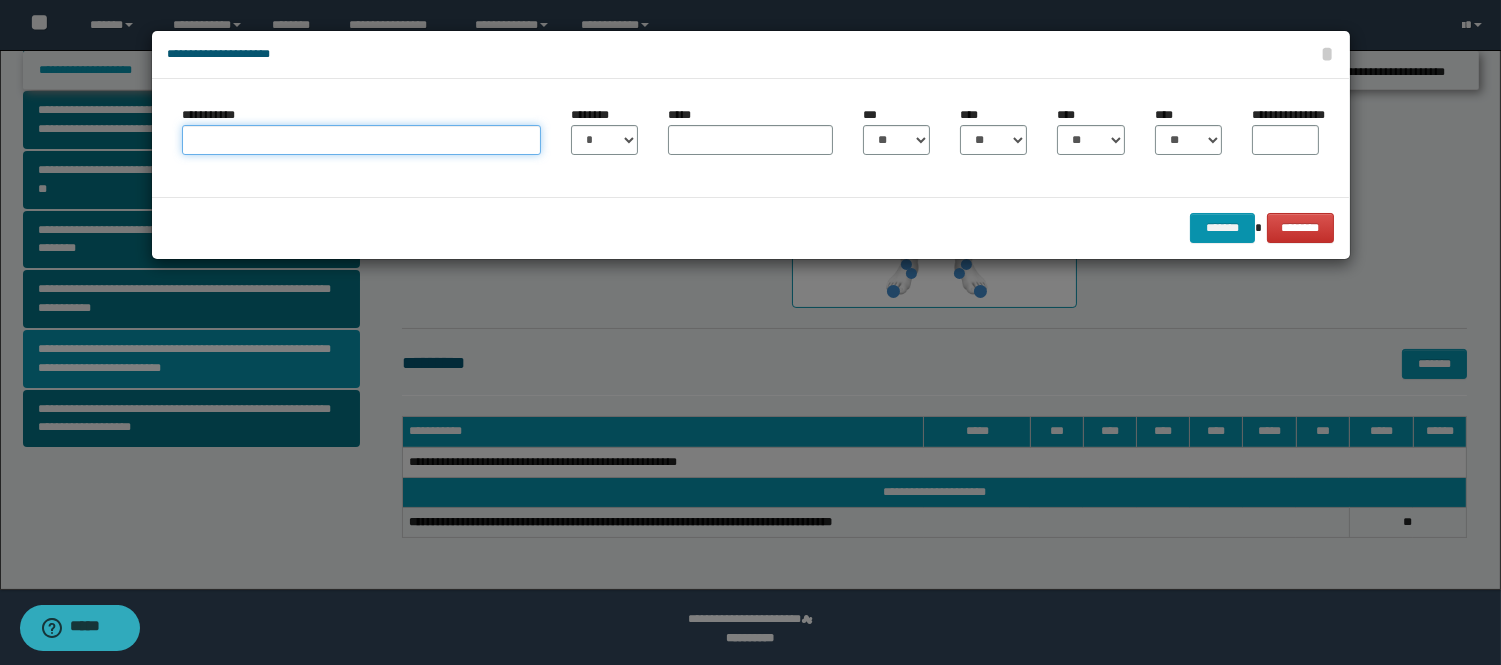 click on "**********" at bounding box center (361, 140) 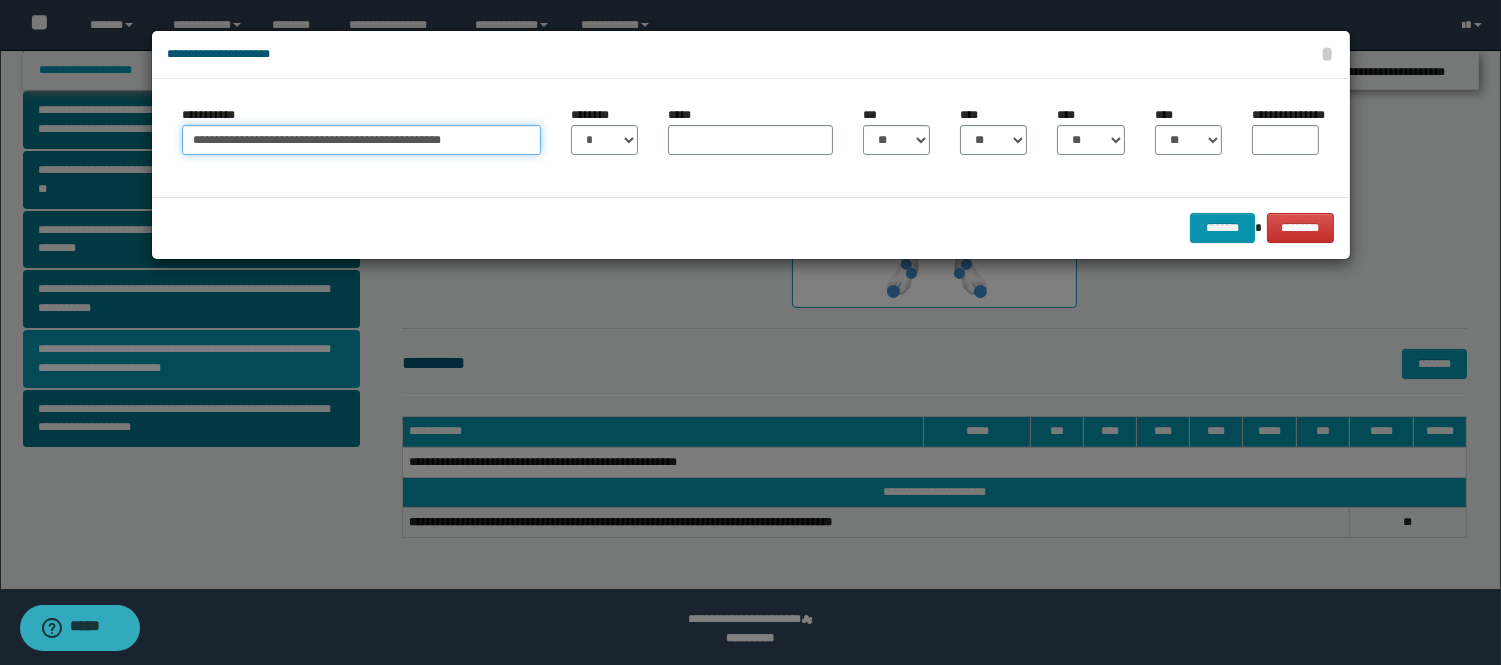 type on "**********" 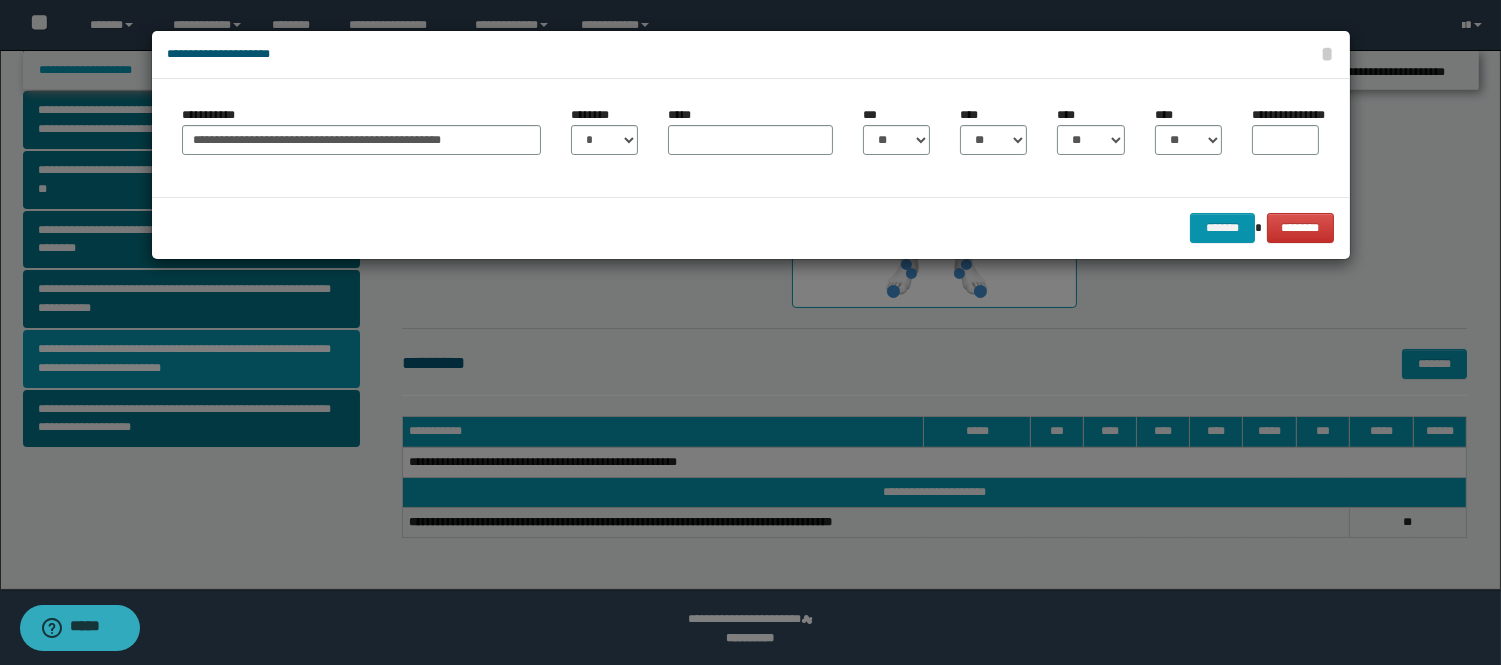 drag, startPoint x: 561, startPoint y: 146, endPoint x: 584, endPoint y: 148, distance: 23.086792 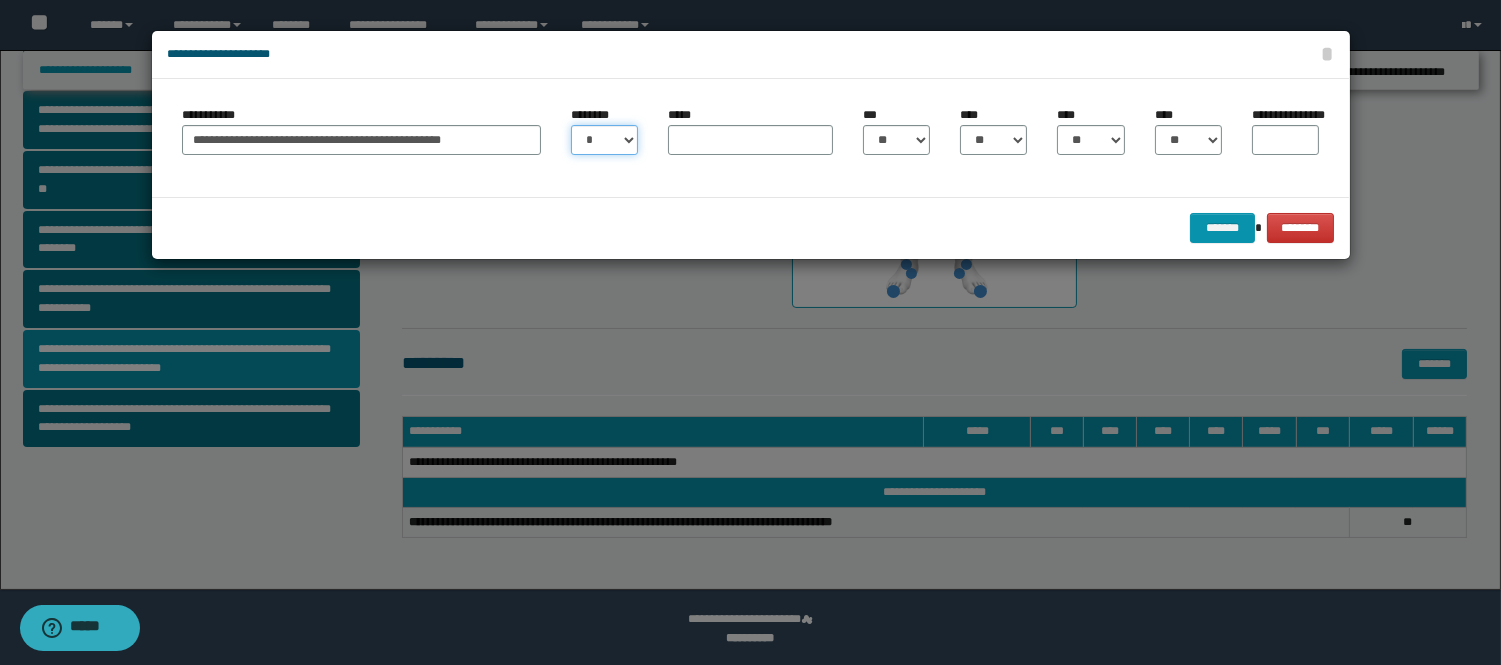 click on "*
*
*
*
*
*
*
*
*
**
**
**
**
**
**" at bounding box center [604, 140] 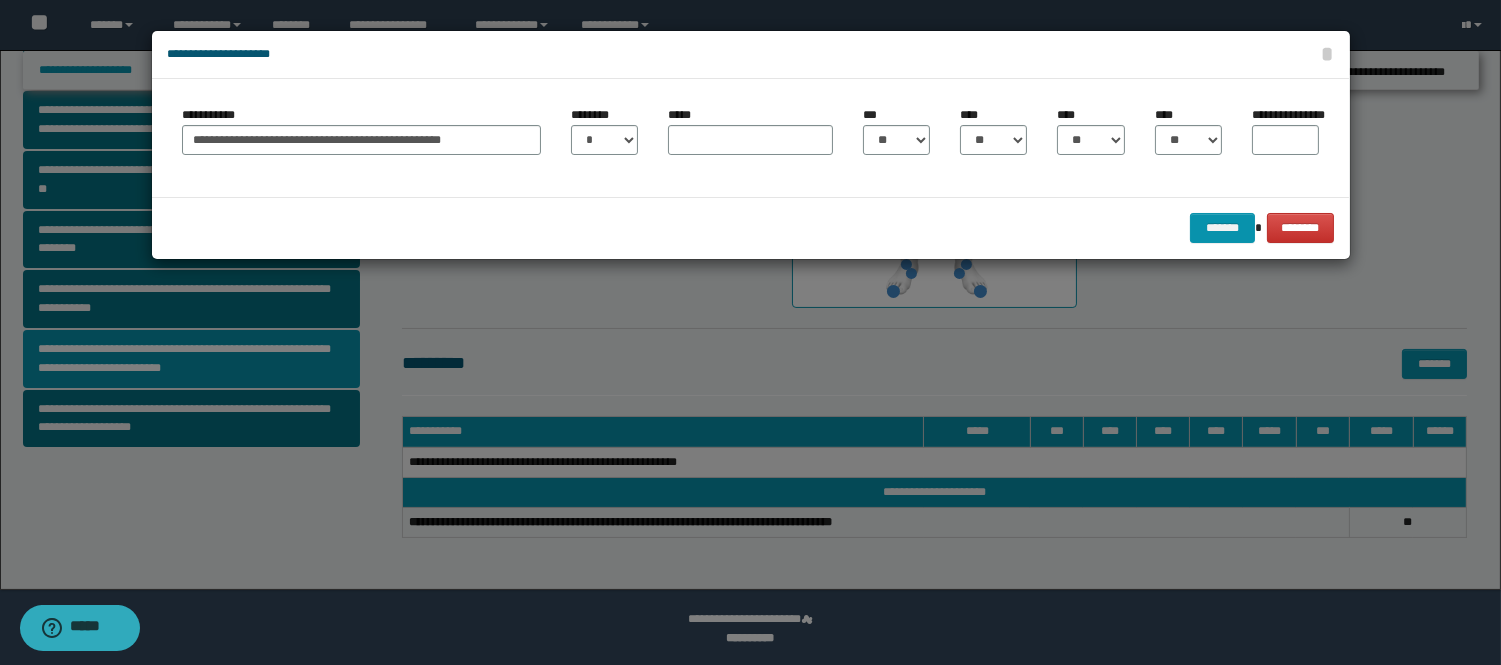 click at bounding box center [750, 333] 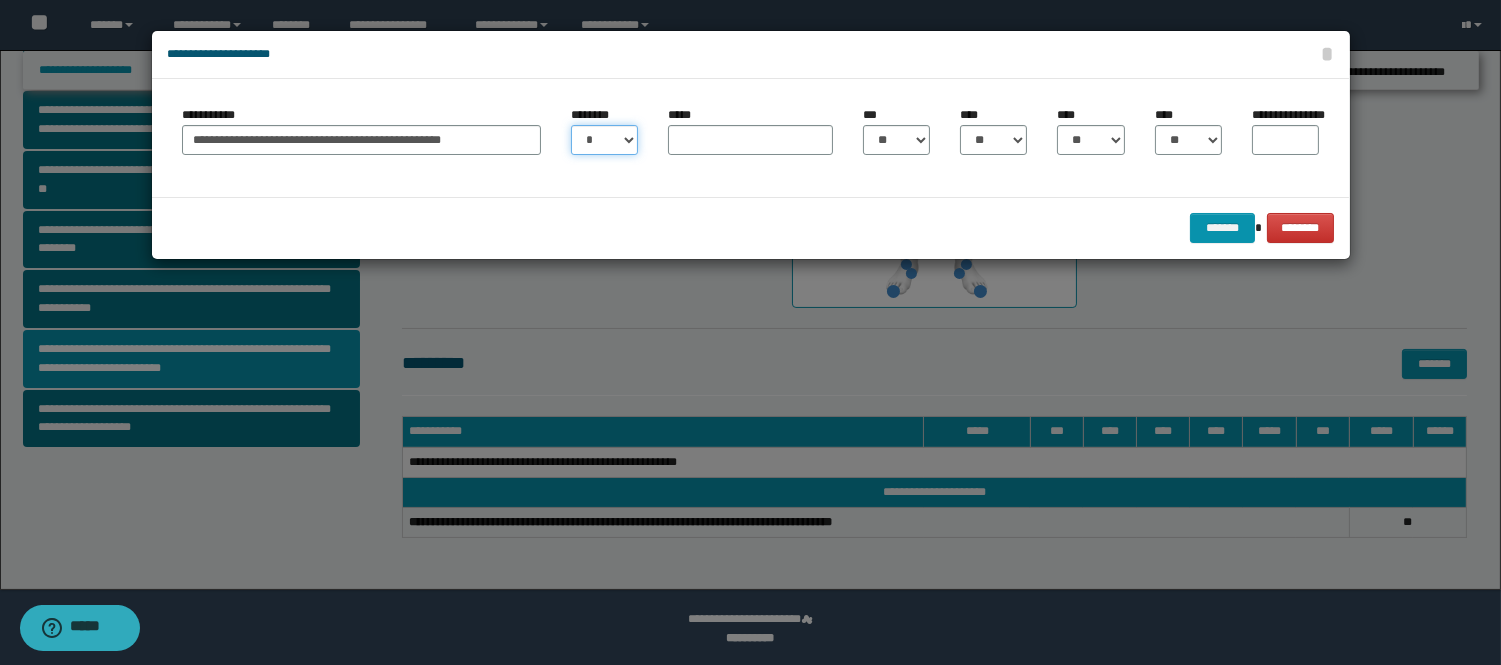 click on "*
*
*
*
*
*
*
*
*
**
**
**
**
**
**" at bounding box center (604, 140) 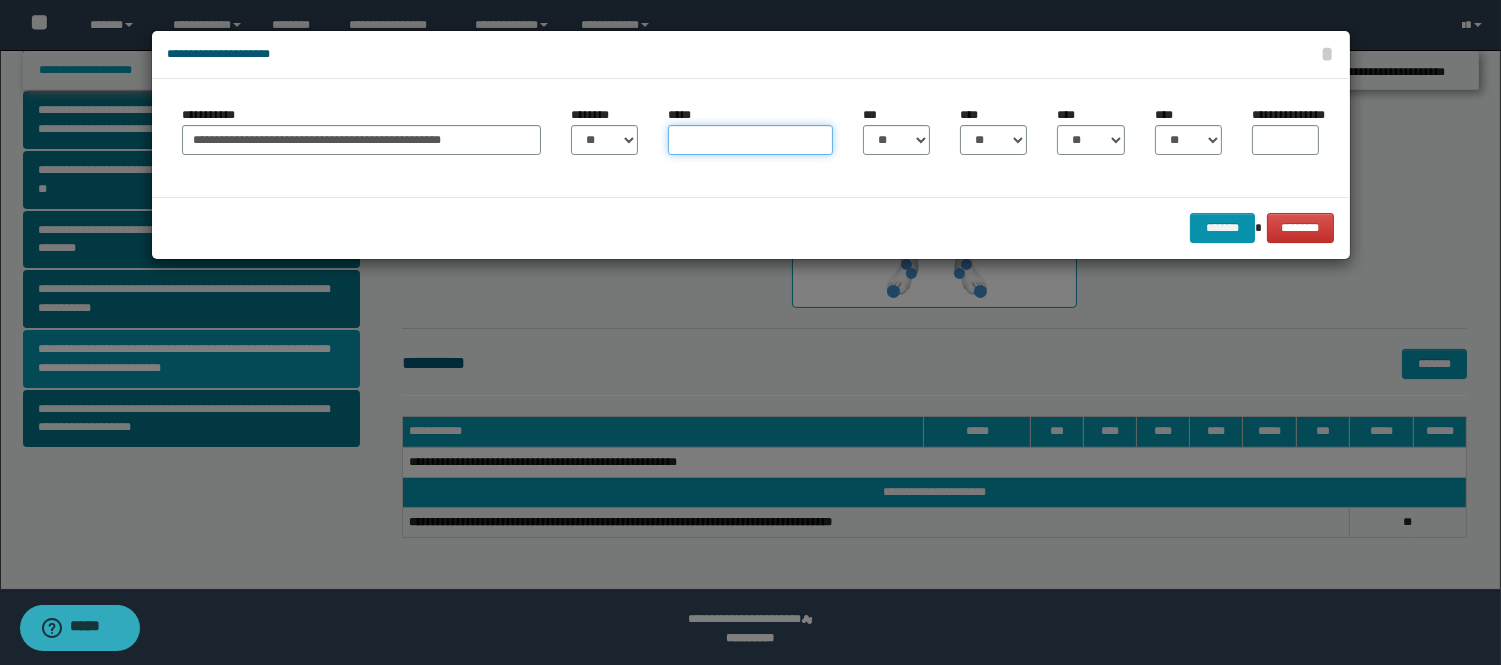 click on "*****" at bounding box center [750, 140] 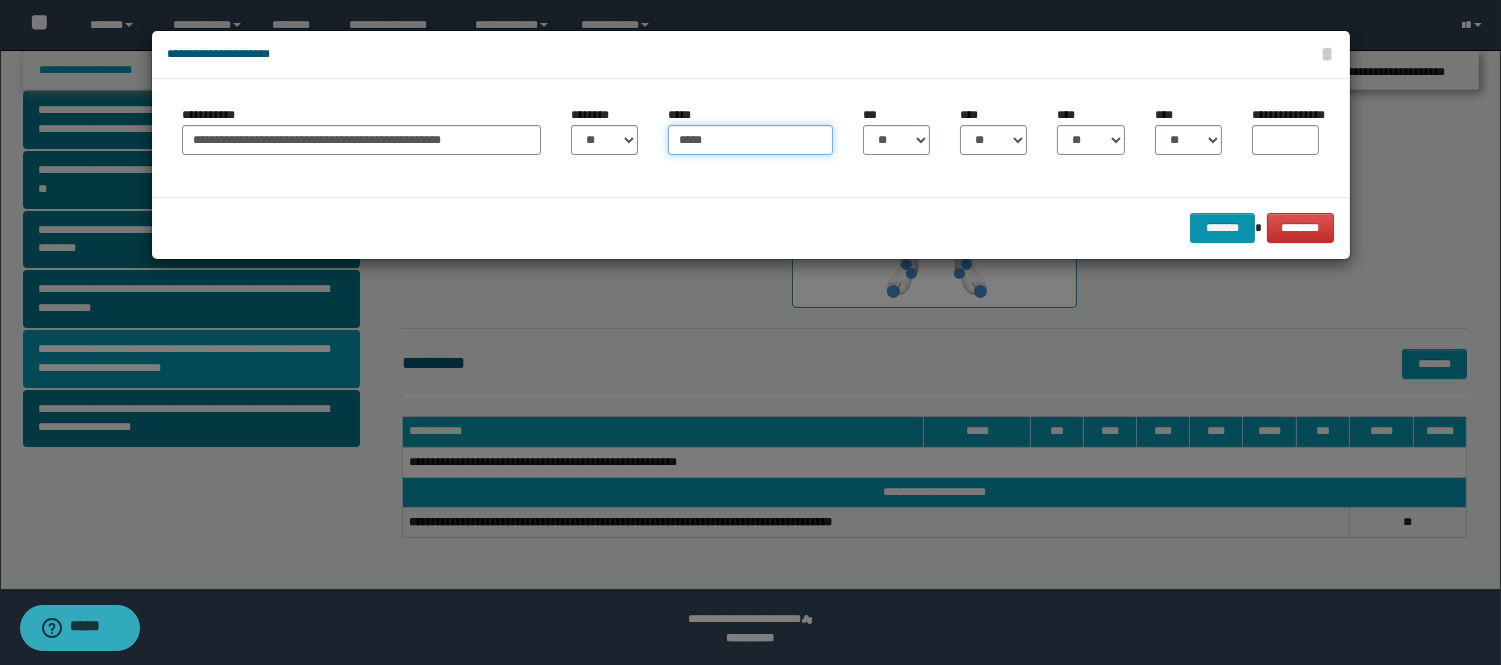 type on "*****" 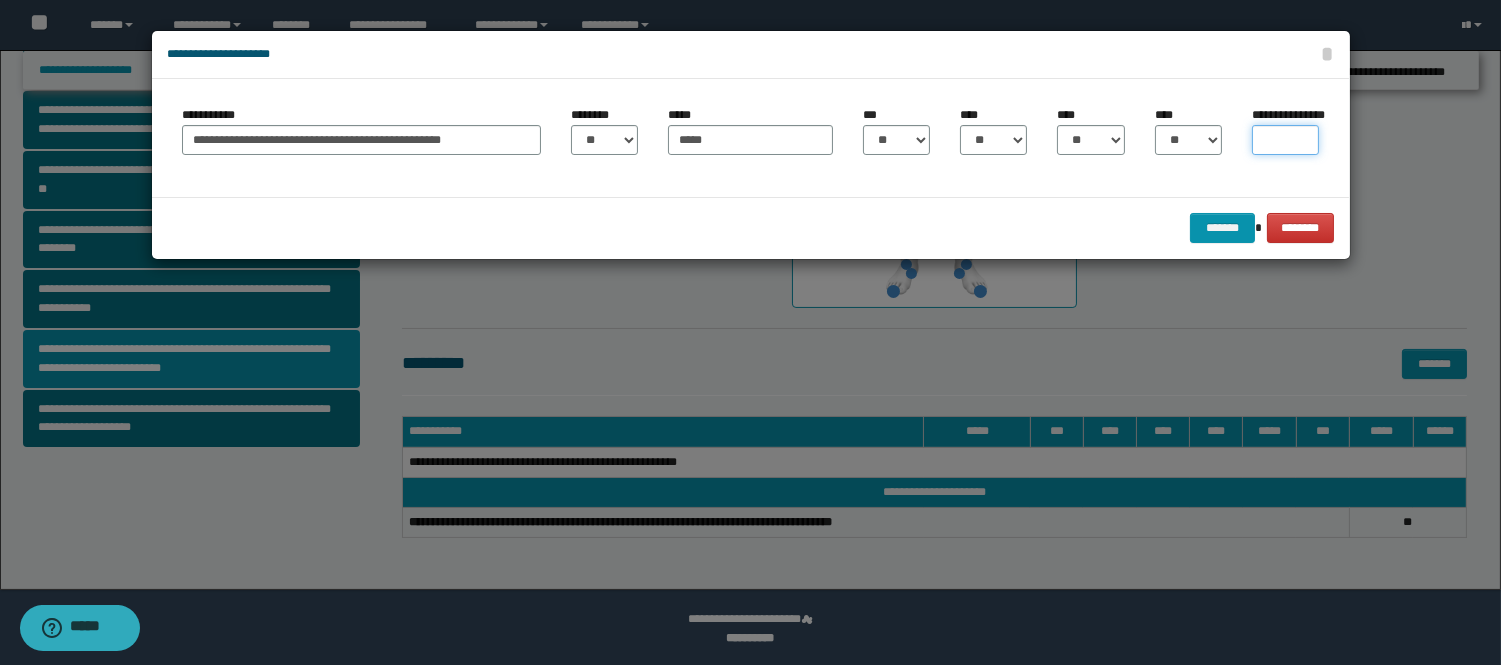 click on "**********" at bounding box center (1285, 140) 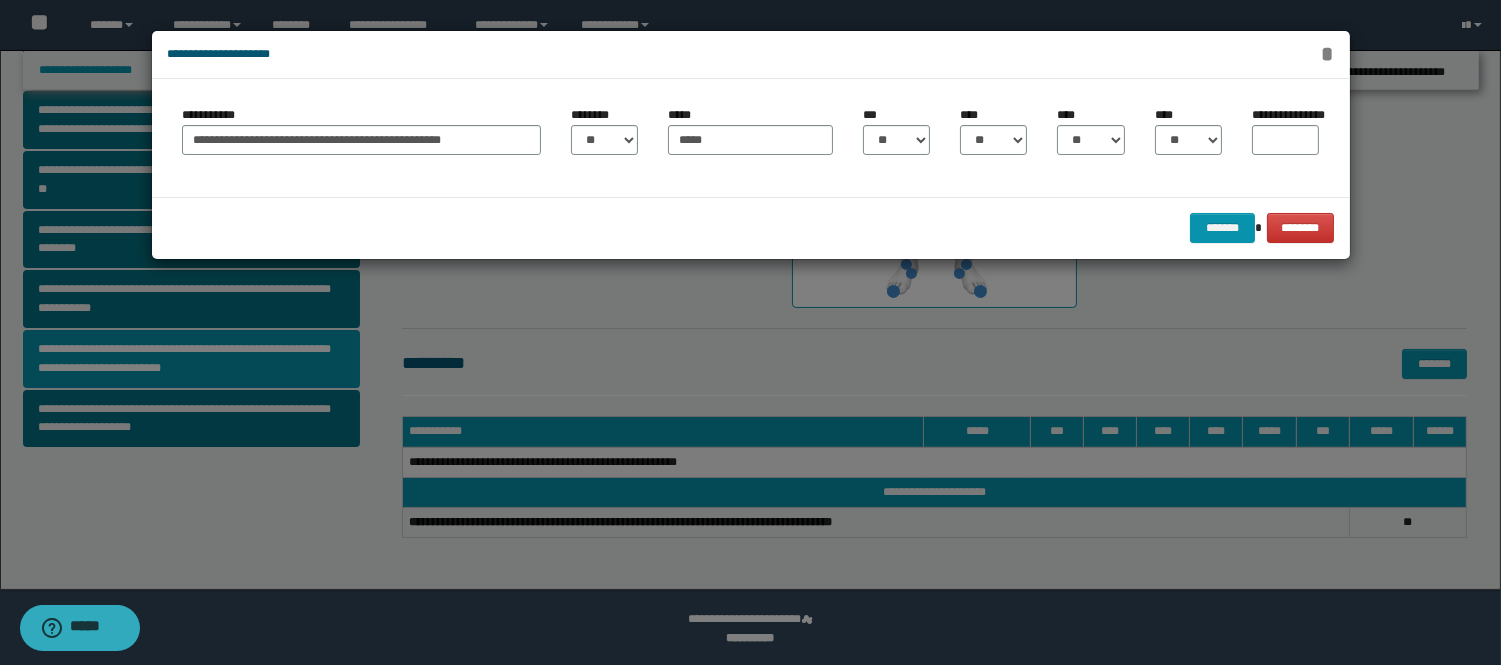 click on "*" at bounding box center [1326, 54] 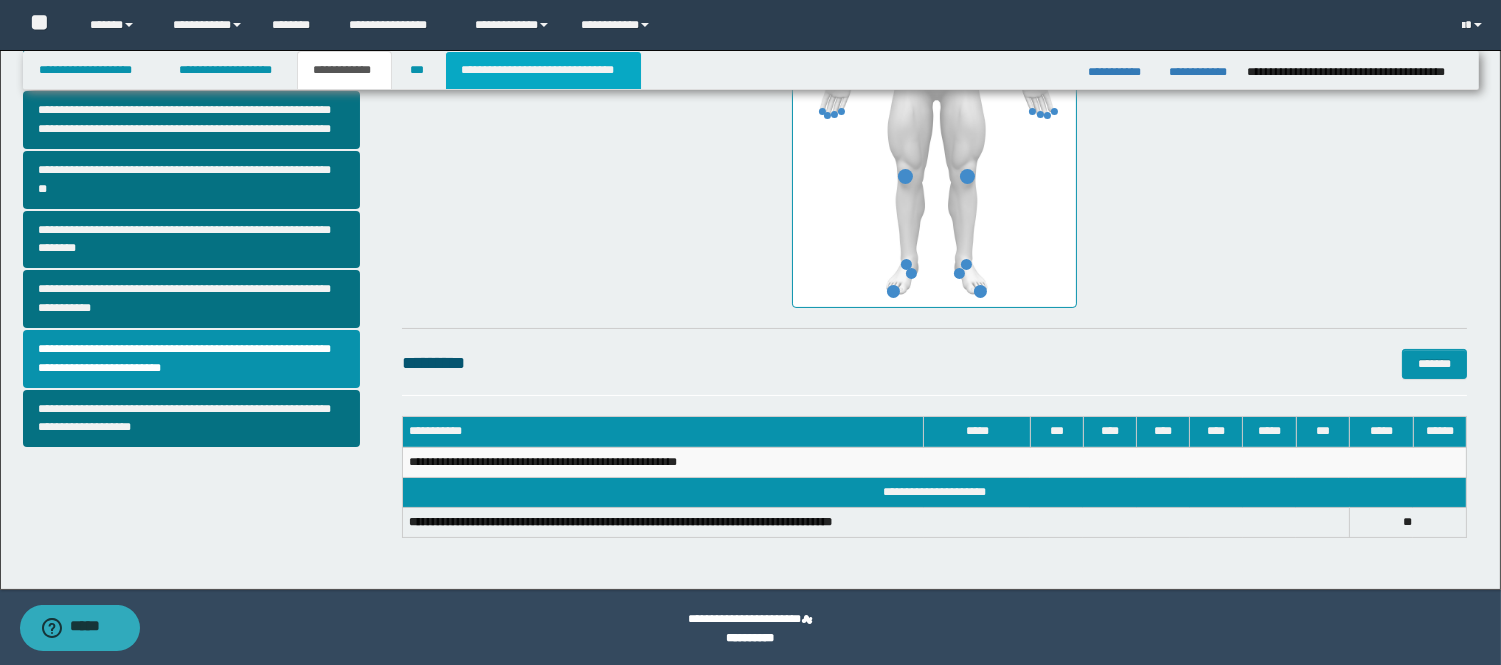 click on "**********" at bounding box center (543, 70) 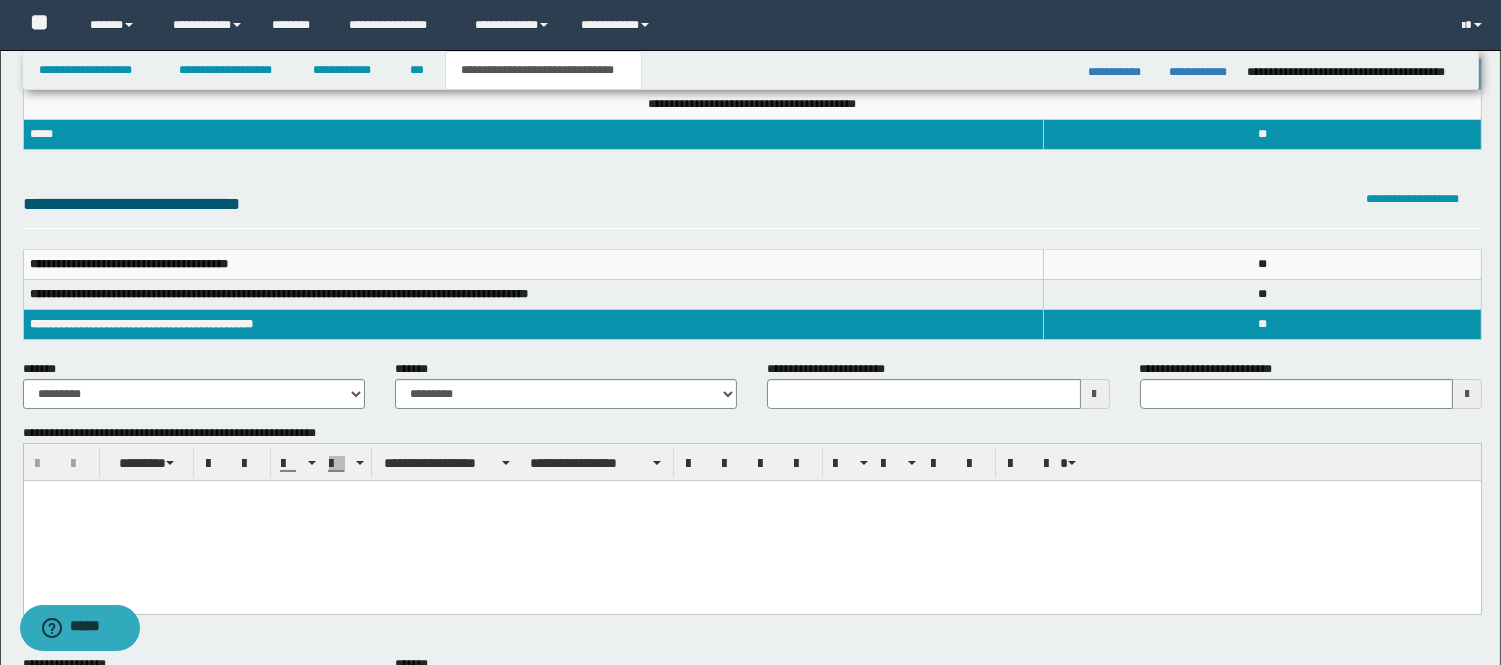 scroll, scrollTop: 0, scrollLeft: 0, axis: both 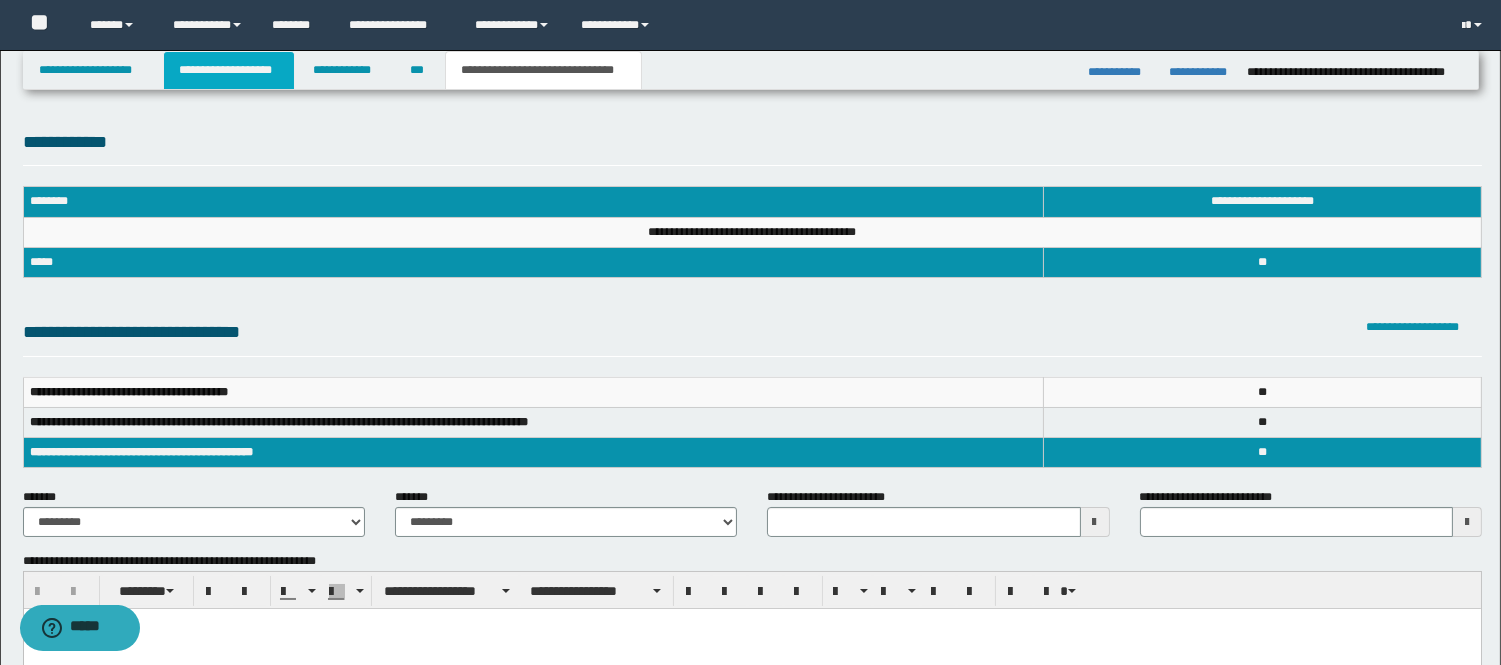 click on "**********" at bounding box center [229, 70] 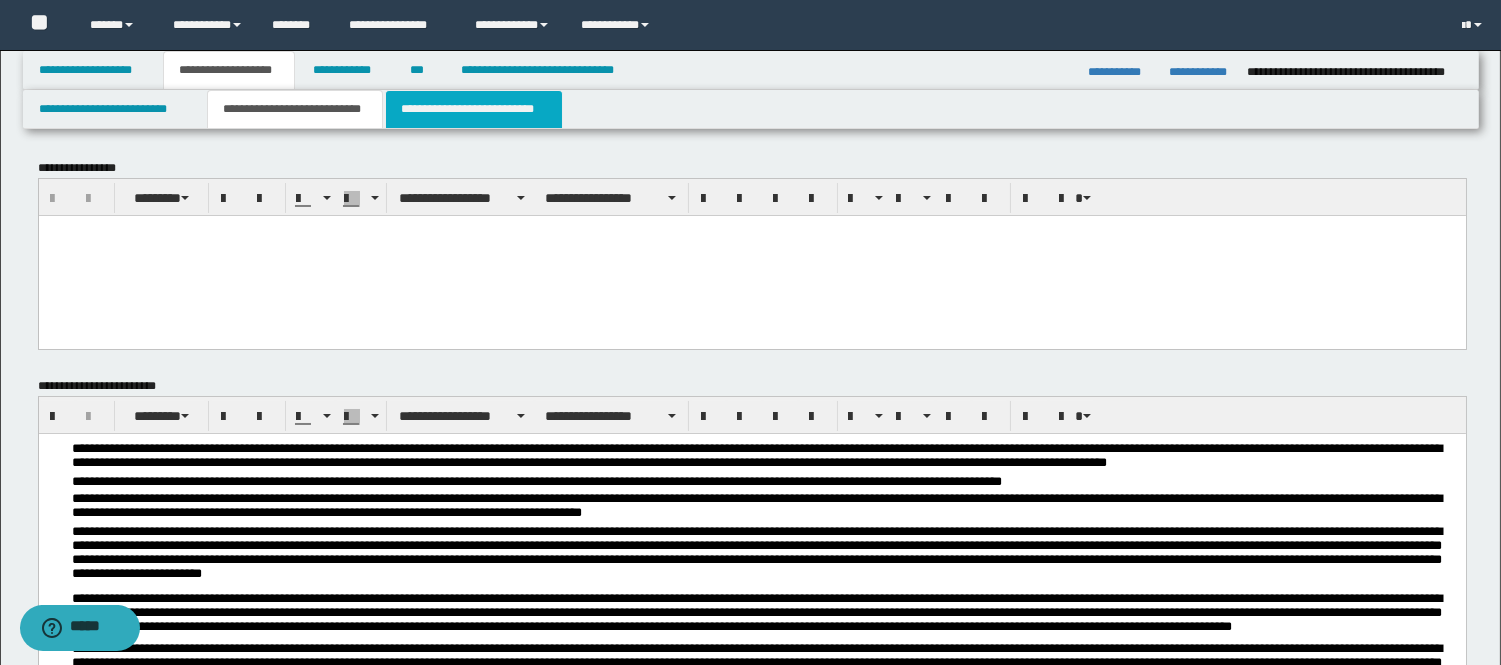 click on "**********" at bounding box center (474, 109) 